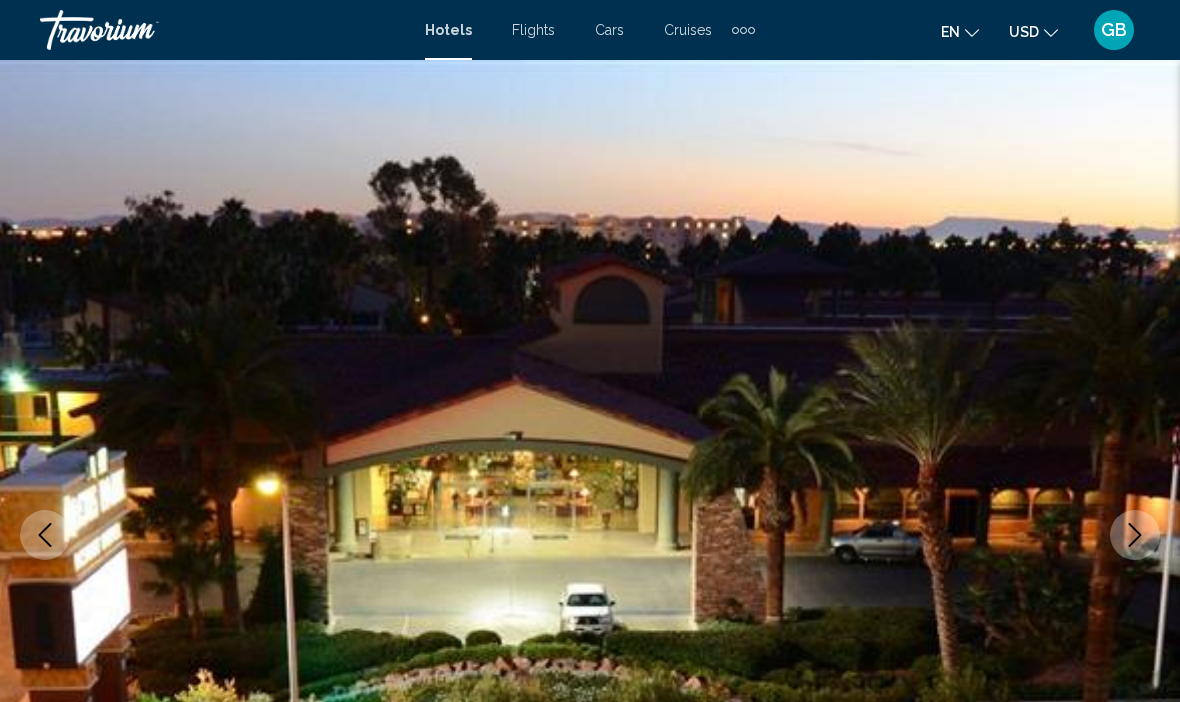 scroll, scrollTop: 942, scrollLeft: 0, axis: vertical 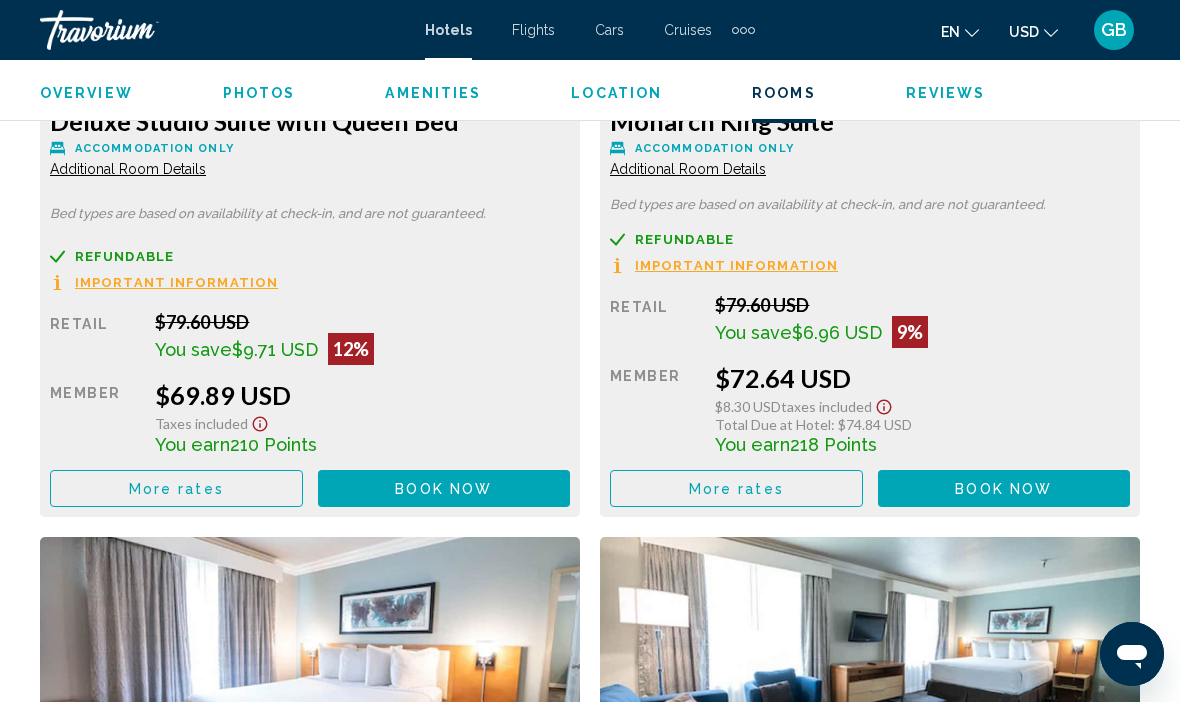 click on "Book now" at bounding box center (443, 489) 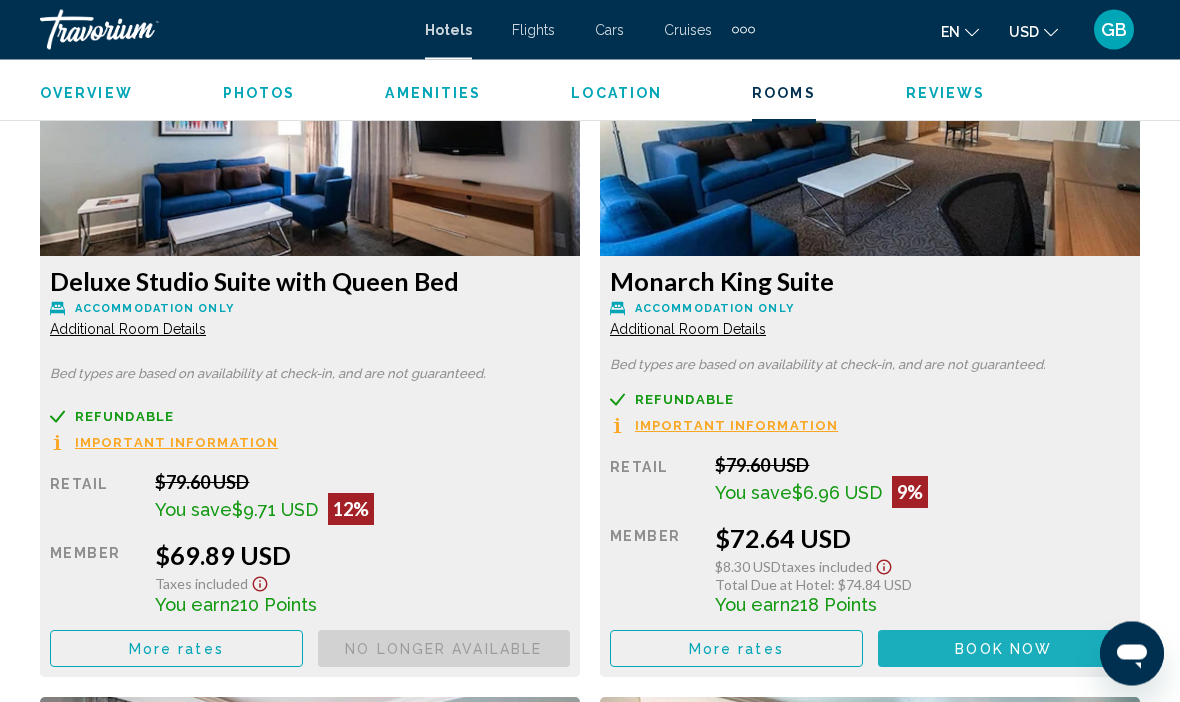 scroll, scrollTop: 3176, scrollLeft: 0, axis: vertical 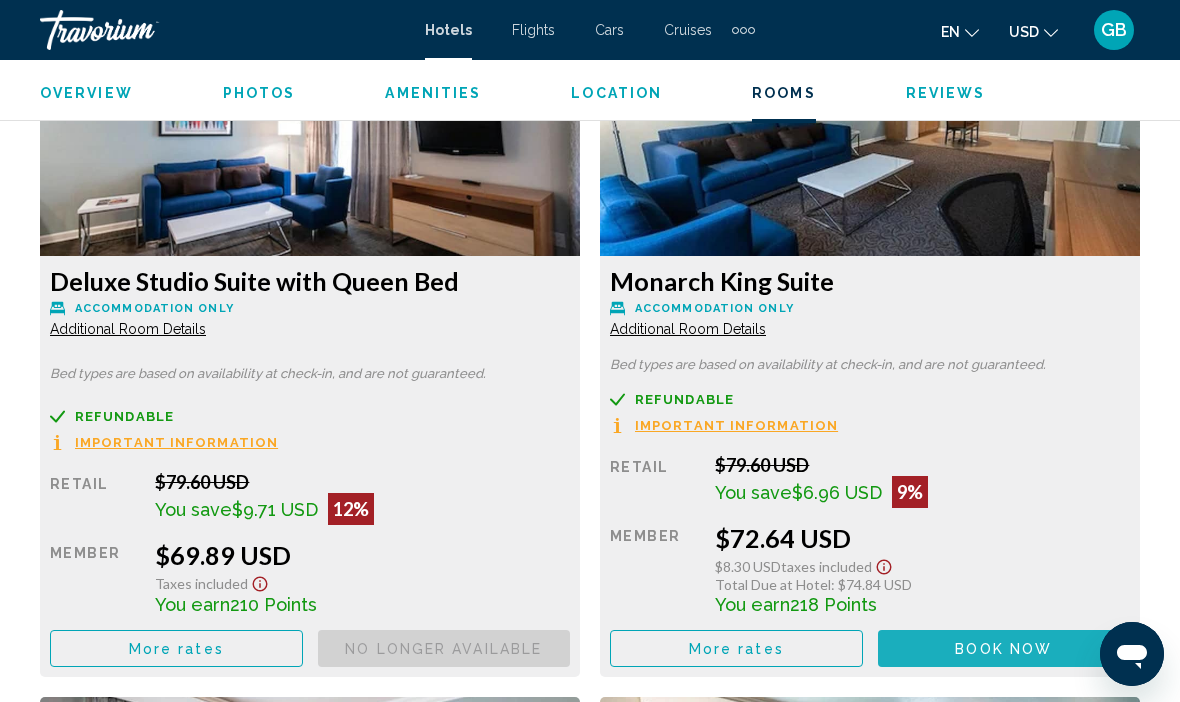 click on "Book now No longer available" at bounding box center (444, 648) 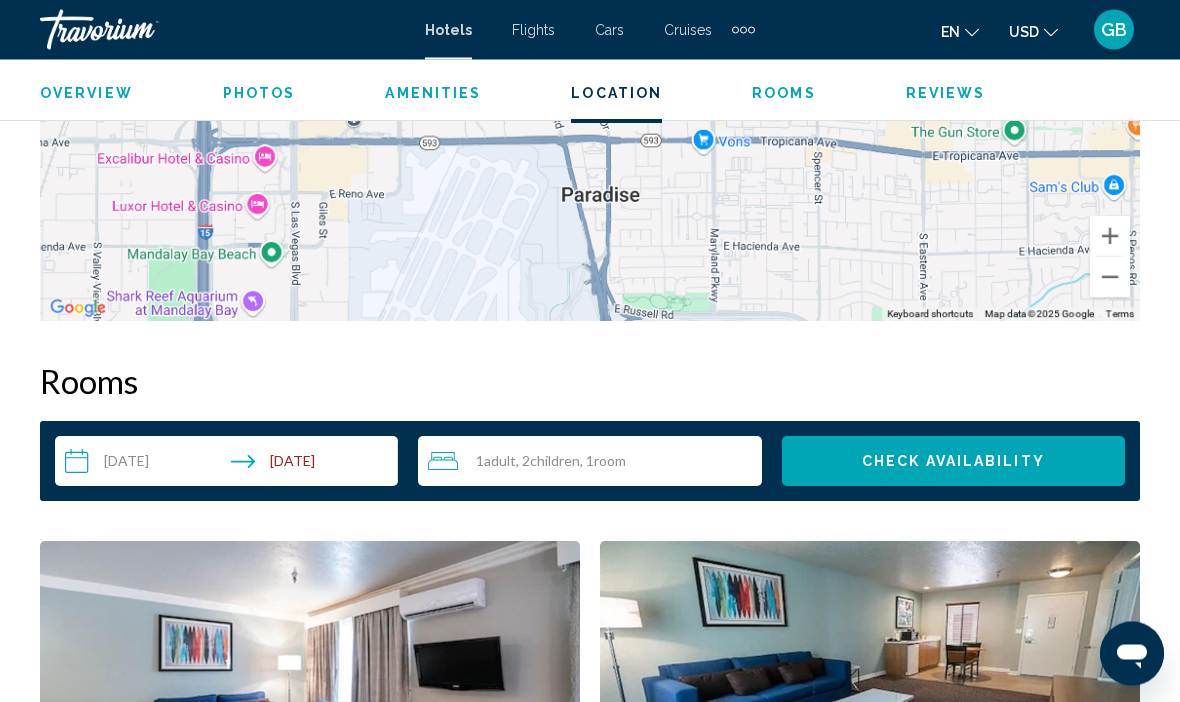 click on "1  Adult Adults , 2  Child Children , 1  Room rooms" at bounding box center (594, 462) 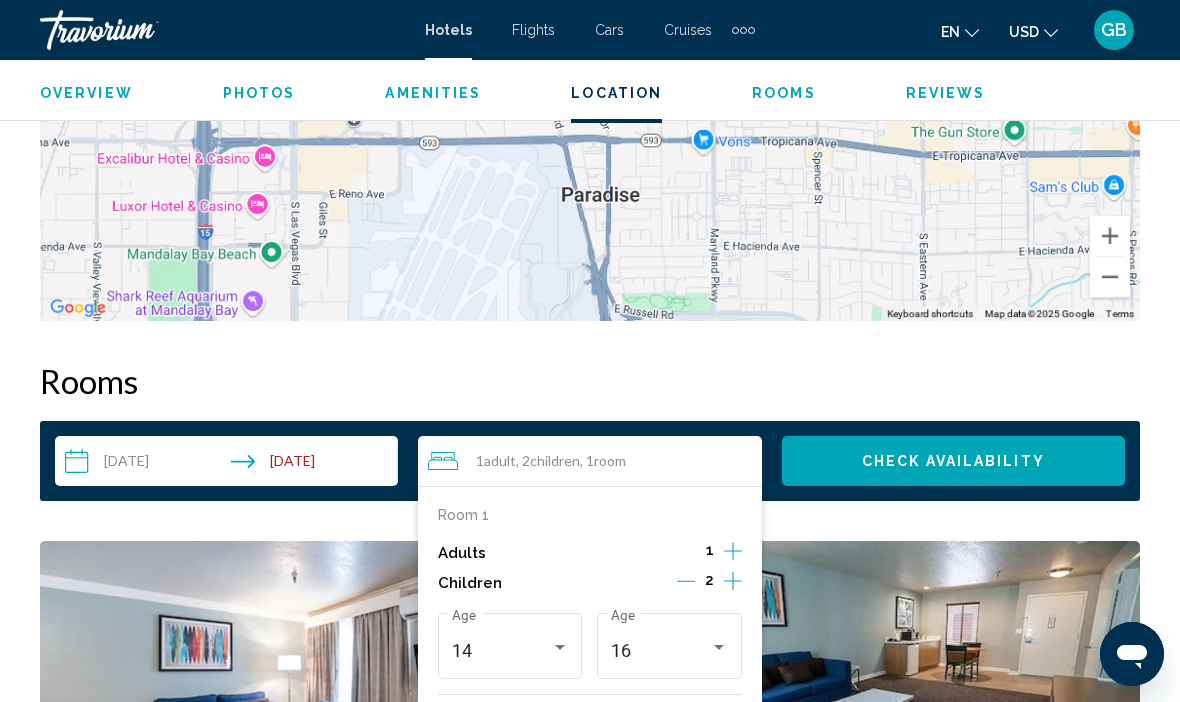 click at bounding box center [733, 553] 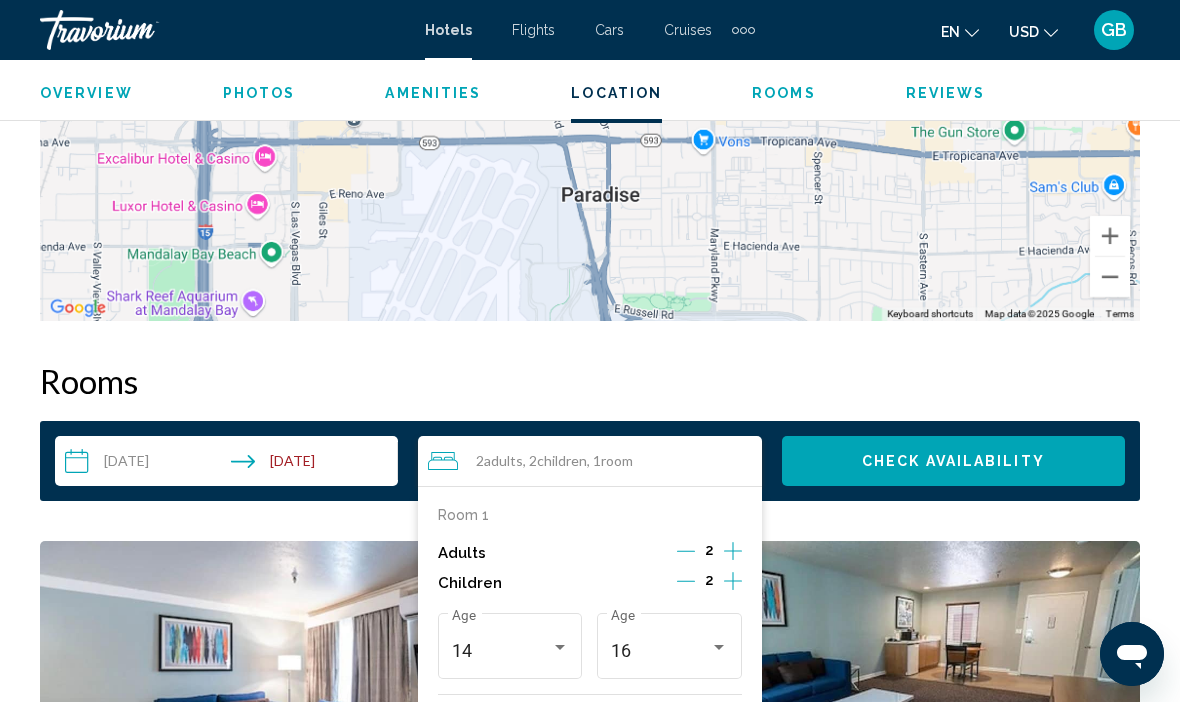 click 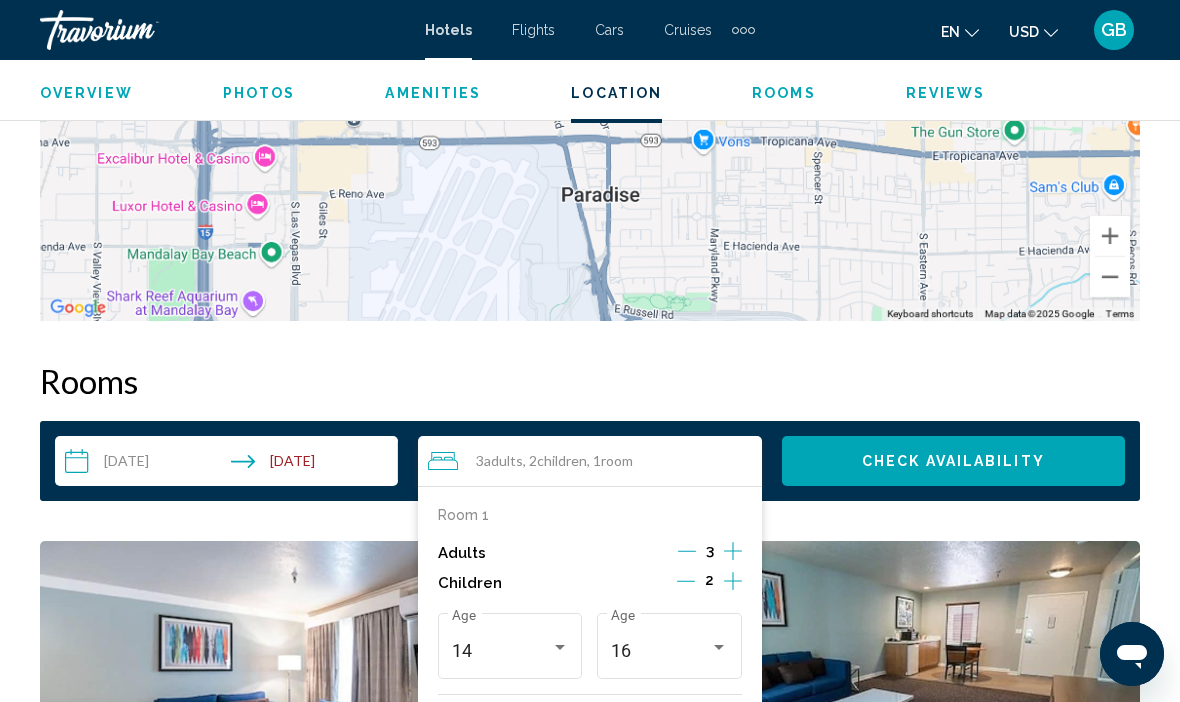 click 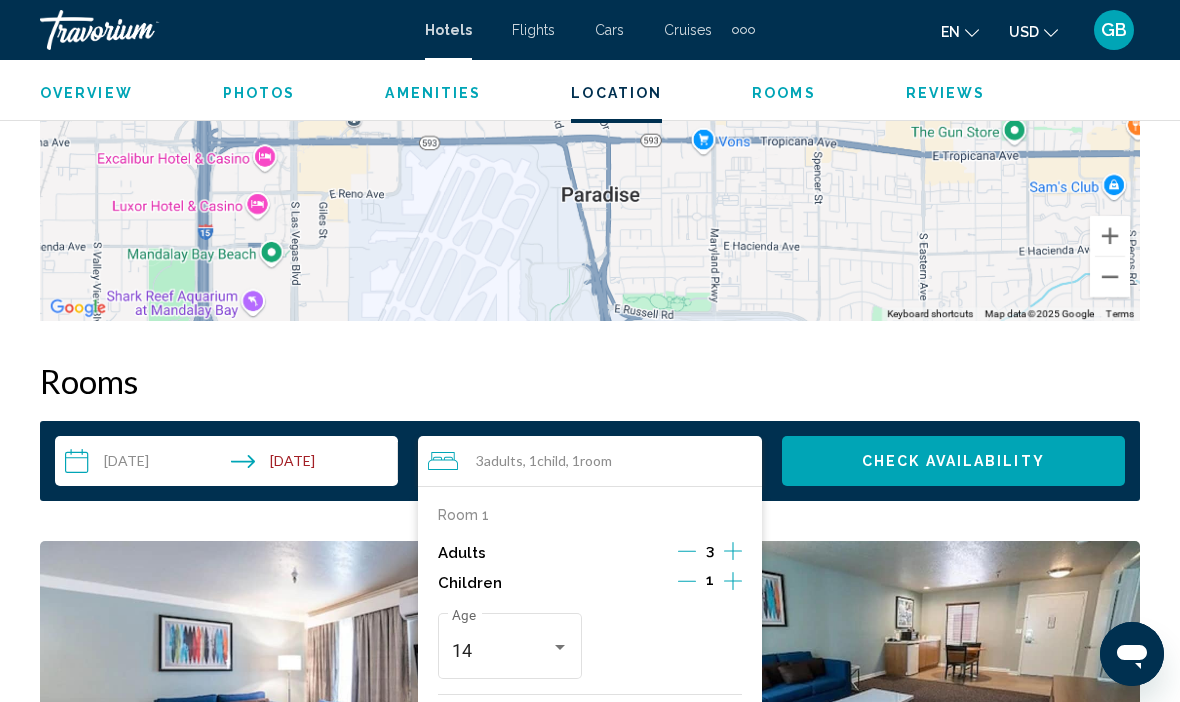 click 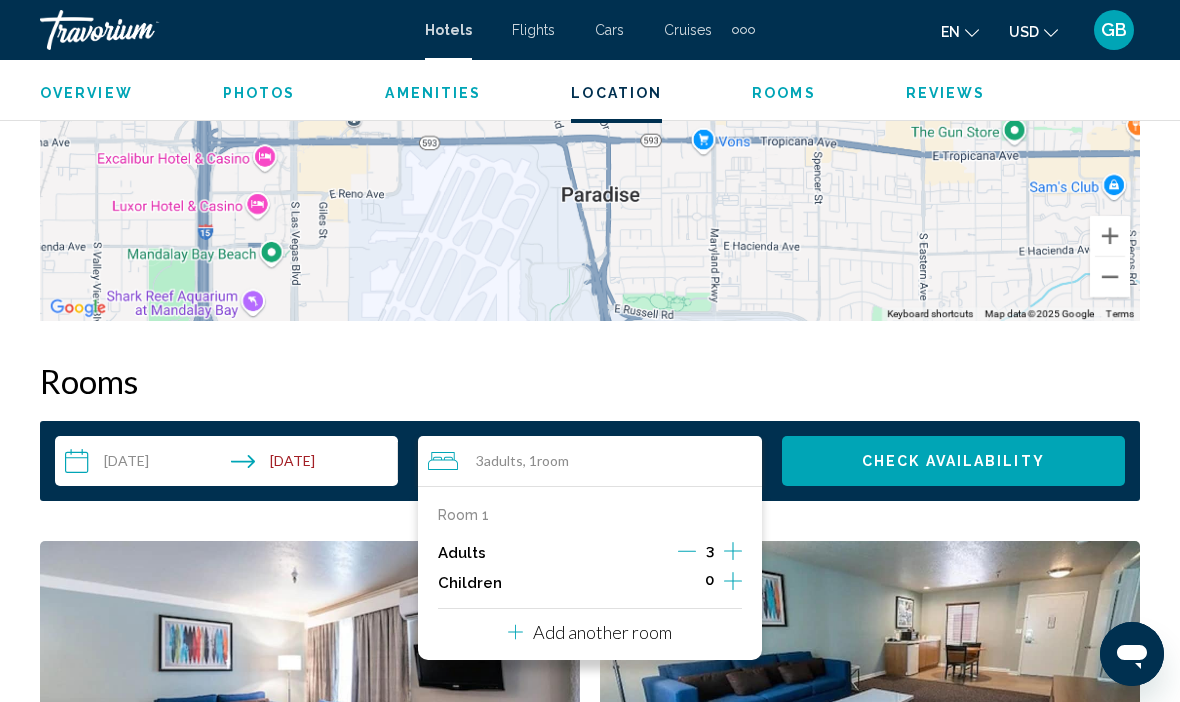 click on "Add another room" at bounding box center [602, 632] 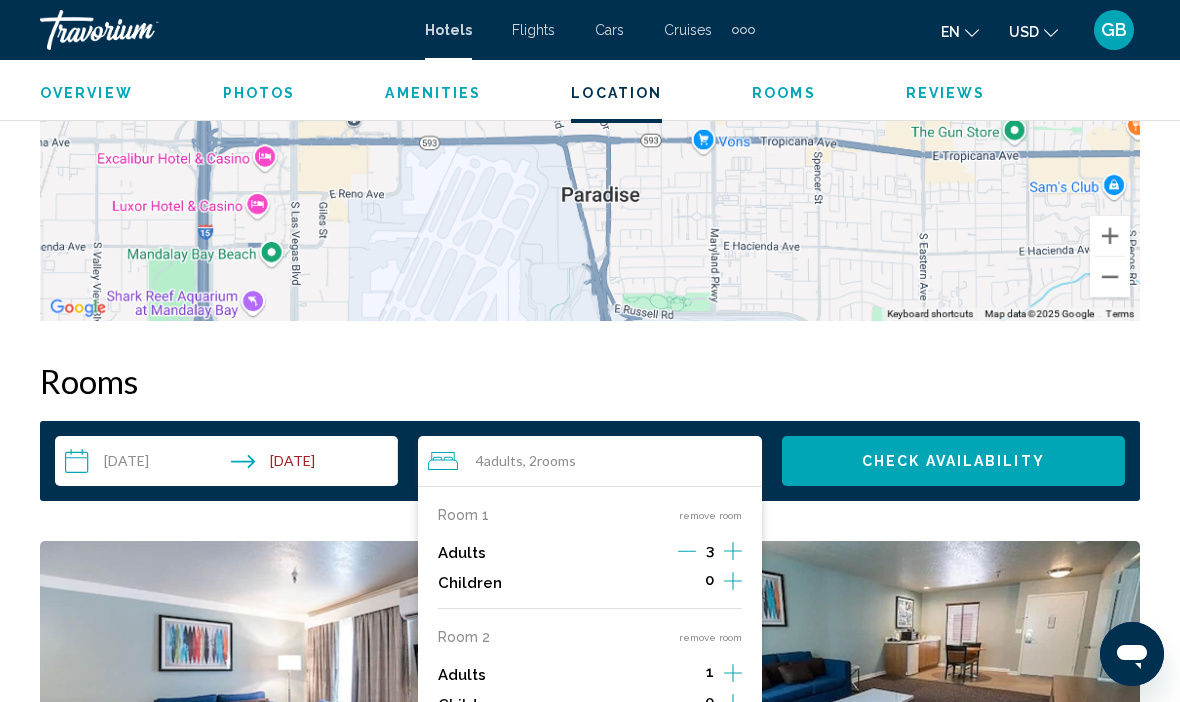 click 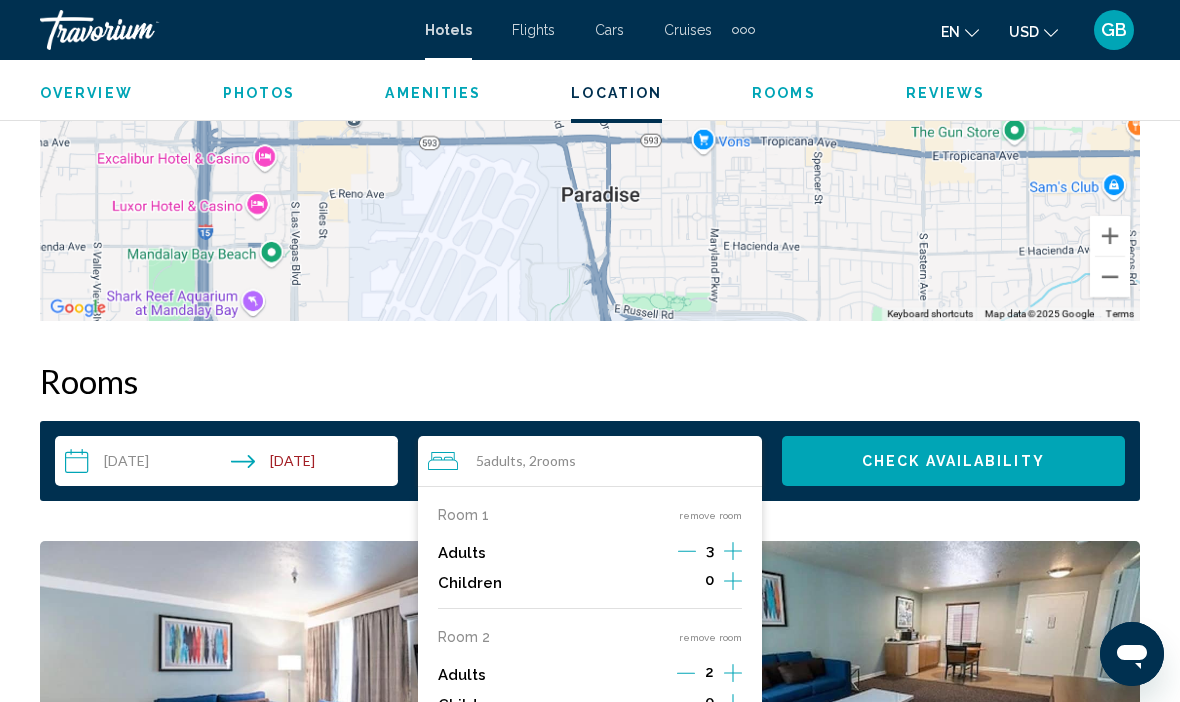 click 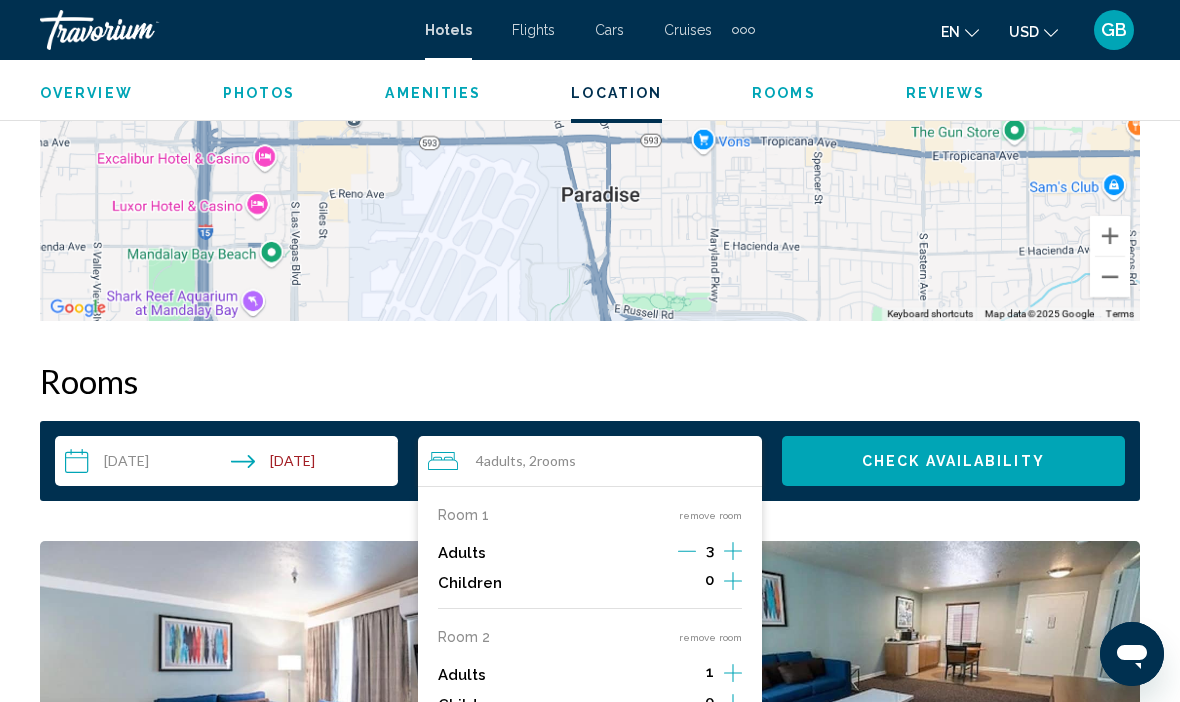 click on "1" at bounding box center (710, 675) 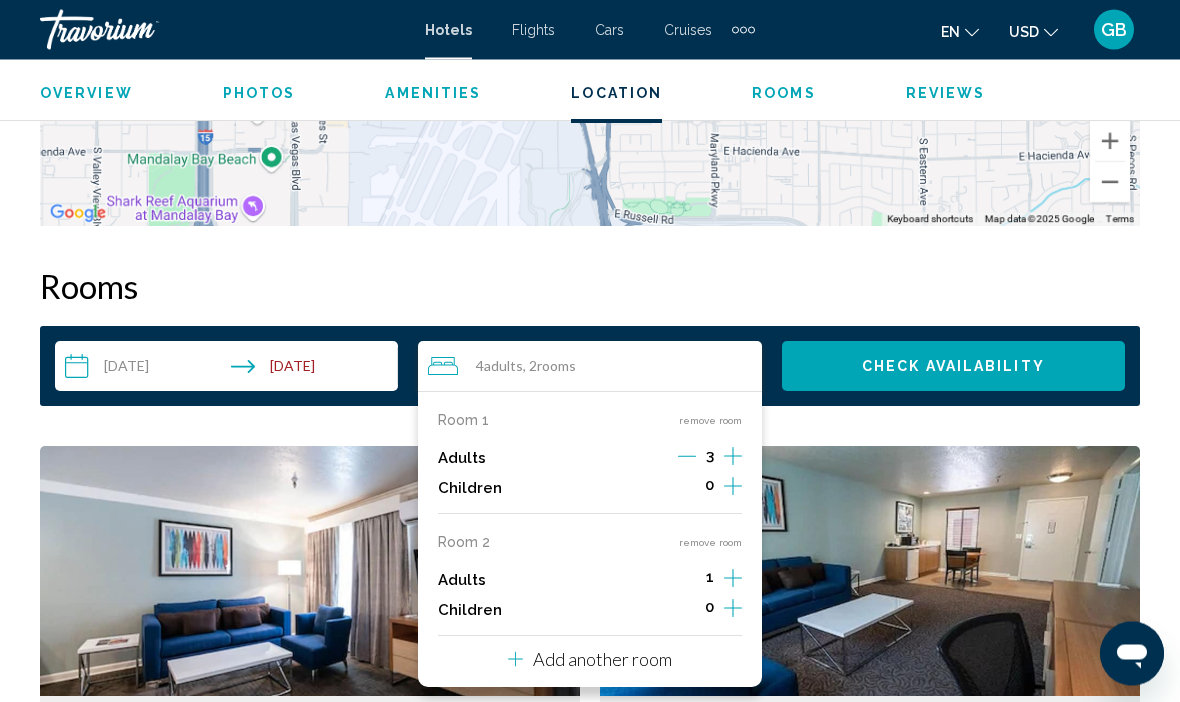 scroll, scrollTop: 2735, scrollLeft: 0, axis: vertical 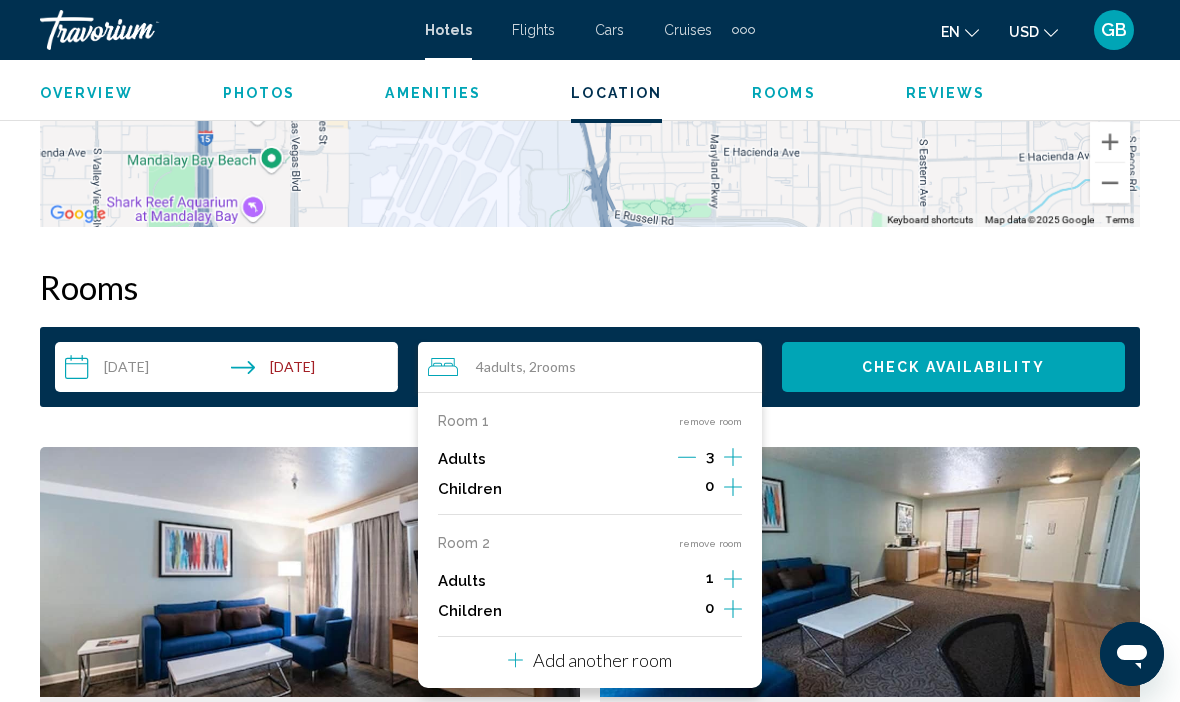 click on "remove room" at bounding box center [710, 543] 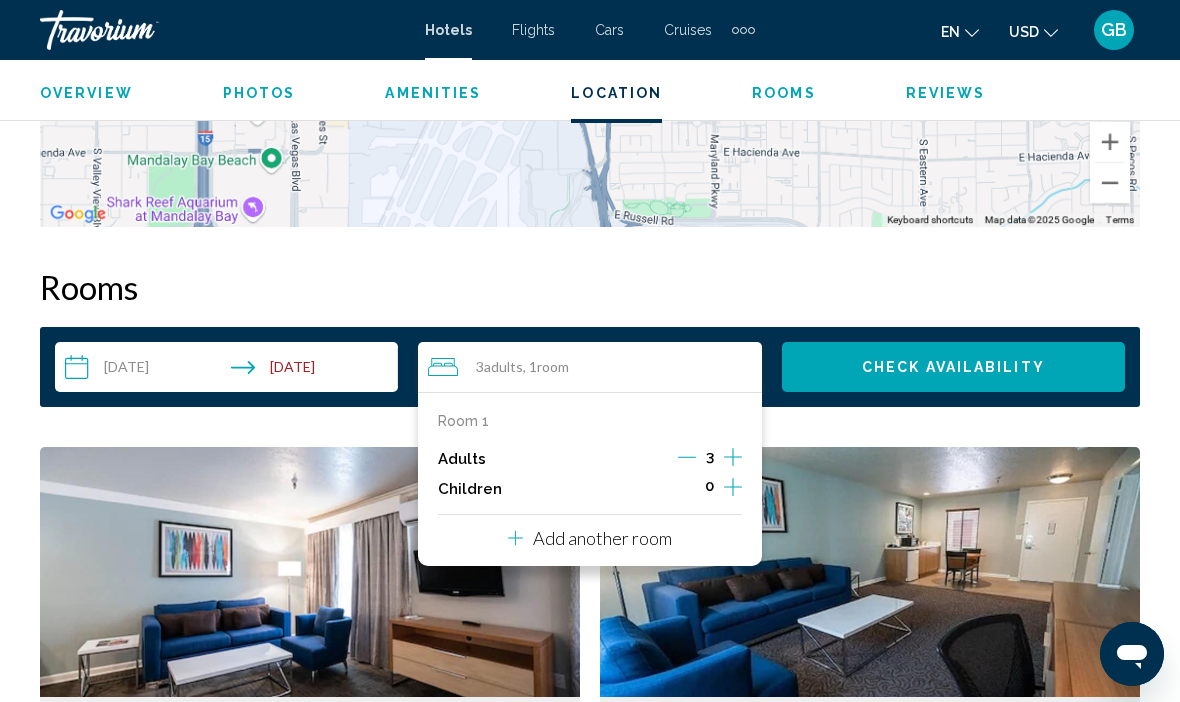 click on "Check Availability" at bounding box center [953, 367] 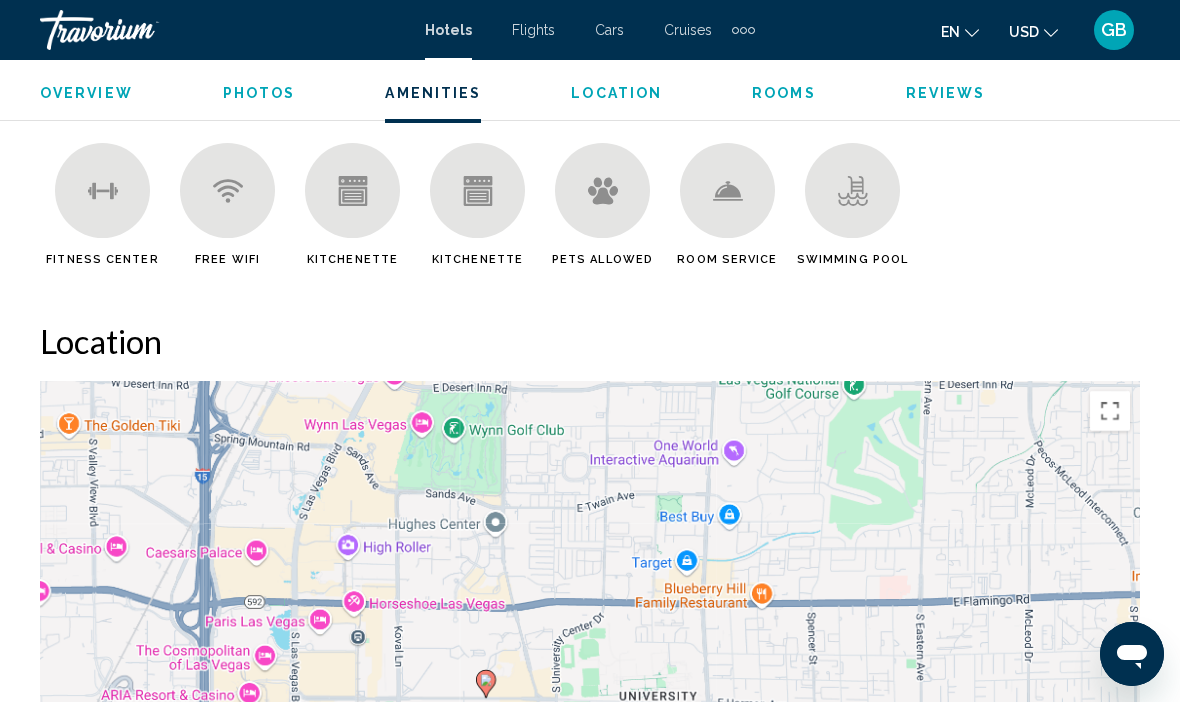 scroll, scrollTop: 1980, scrollLeft: 0, axis: vertical 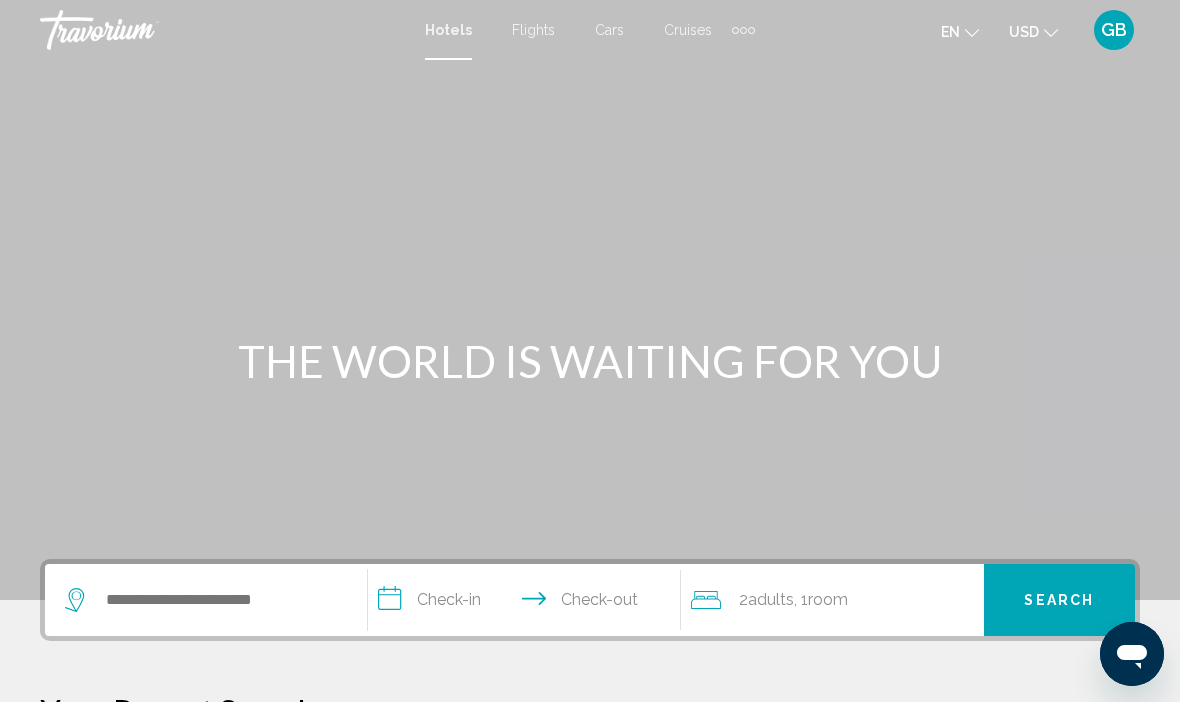 click 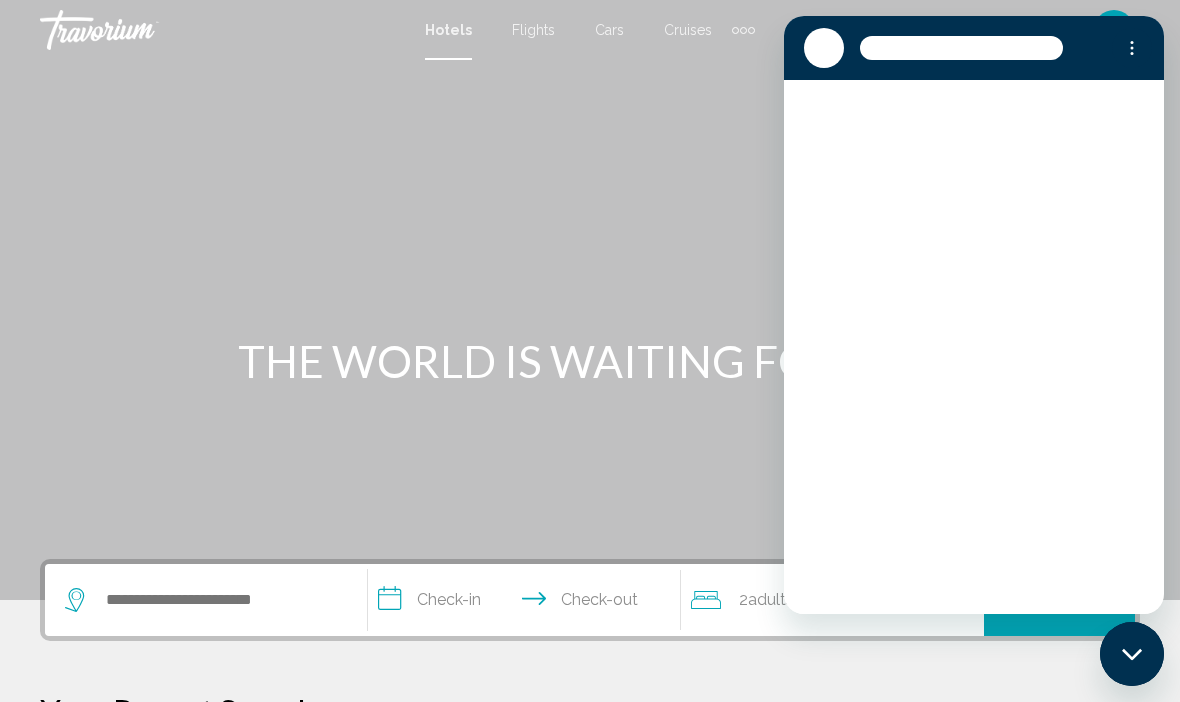 scroll, scrollTop: 0, scrollLeft: 0, axis: both 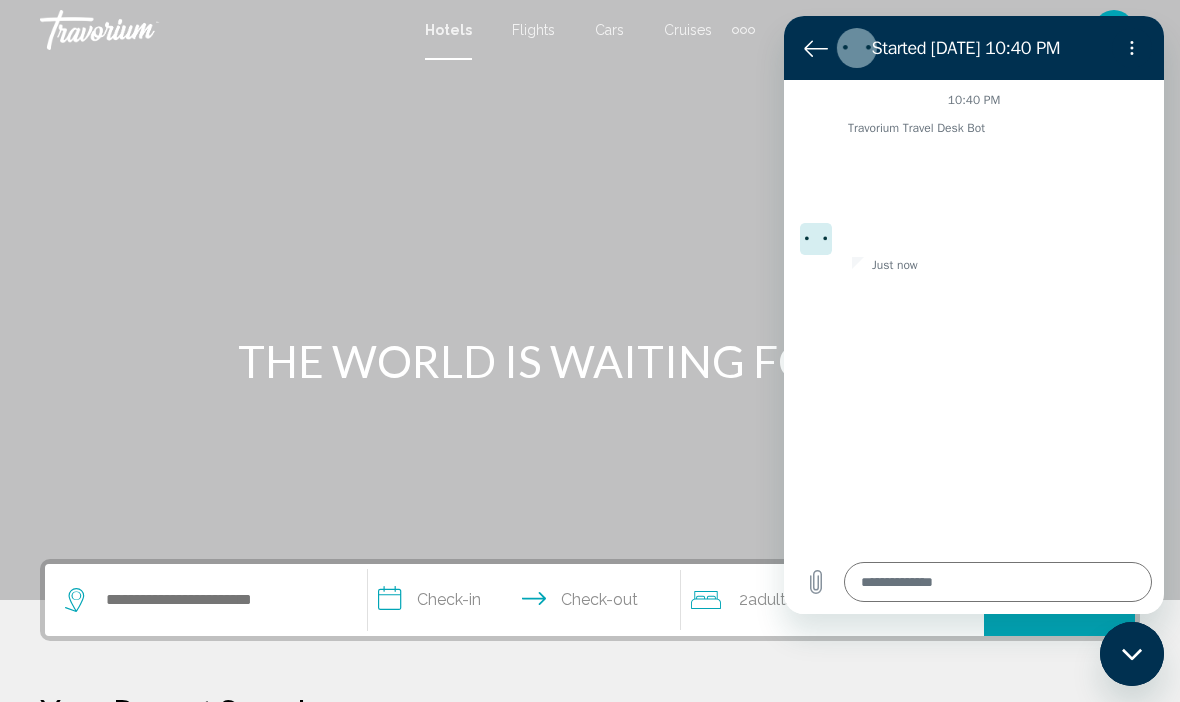 type on "*" 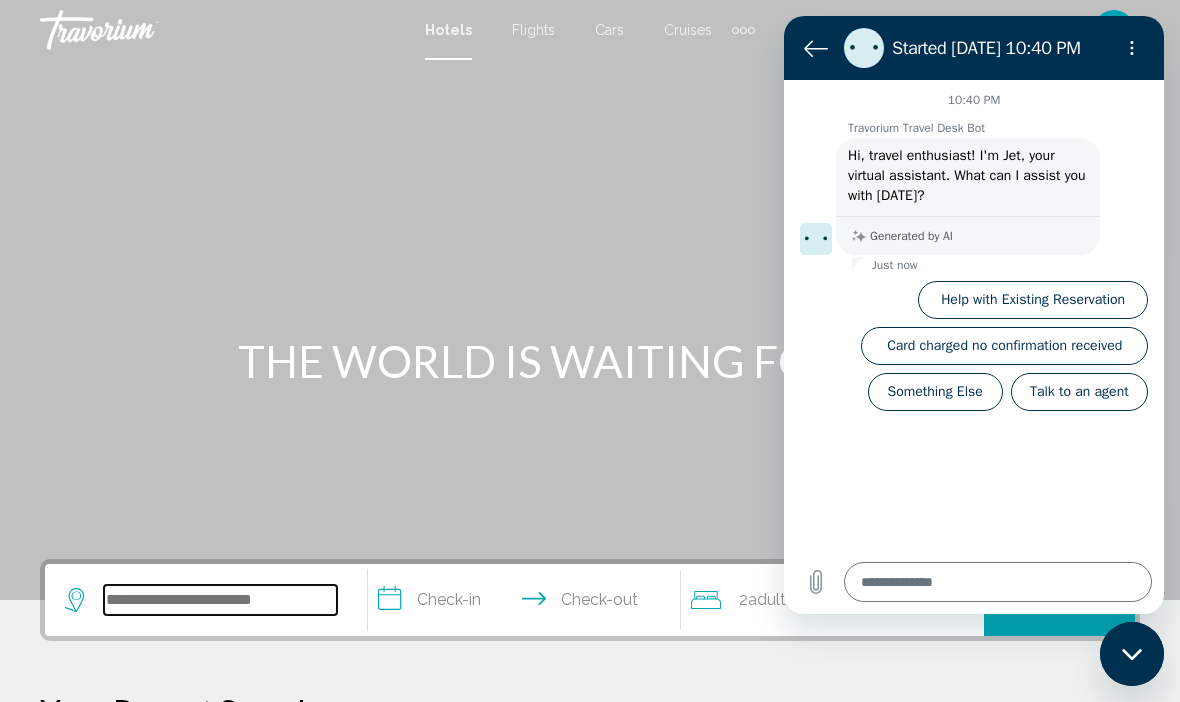 click at bounding box center [220, 600] 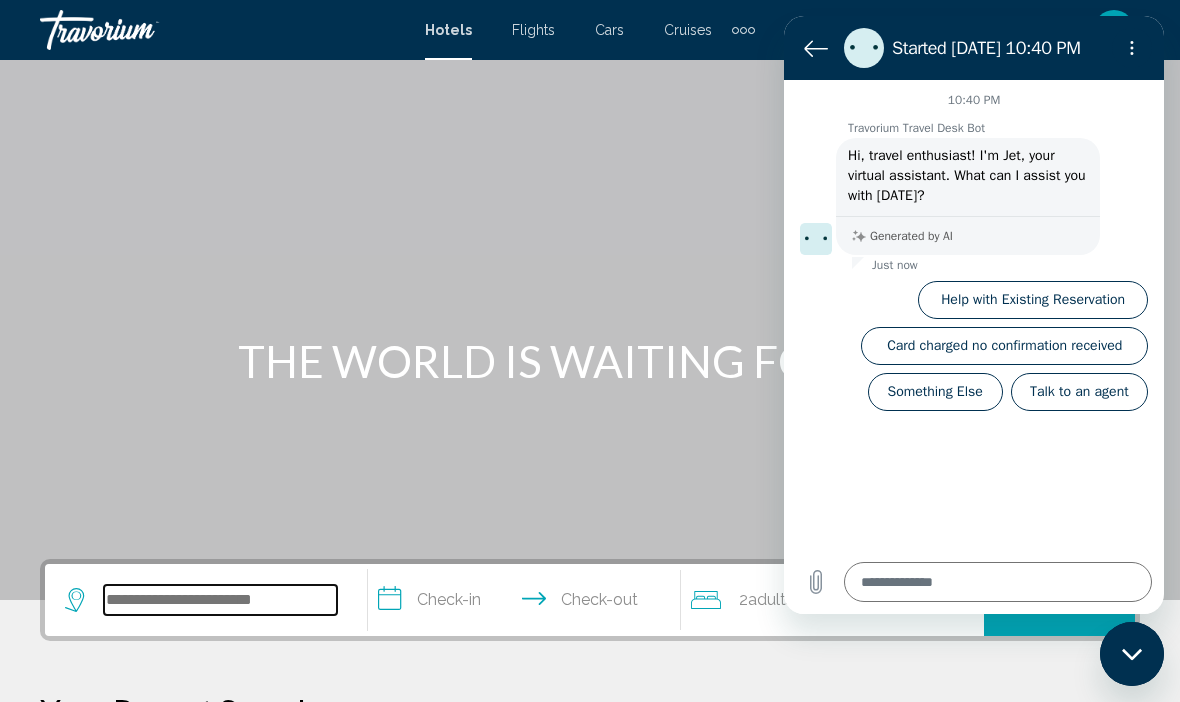 scroll, scrollTop: 214, scrollLeft: 0, axis: vertical 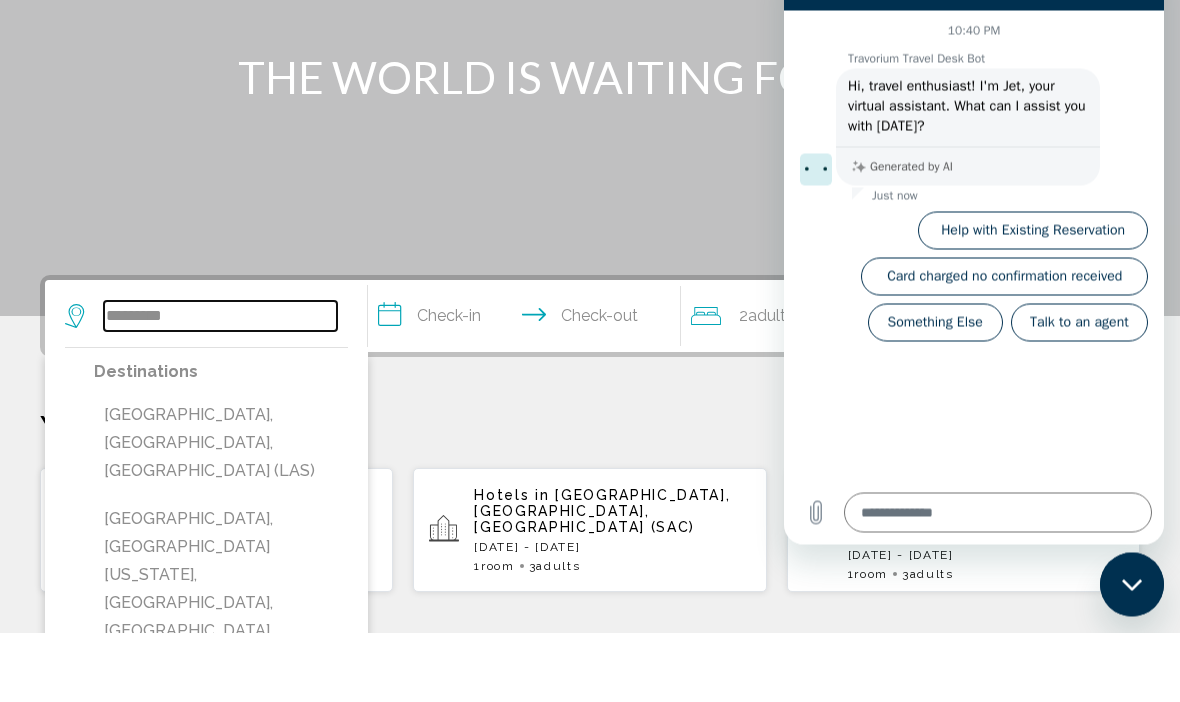 type on "*********" 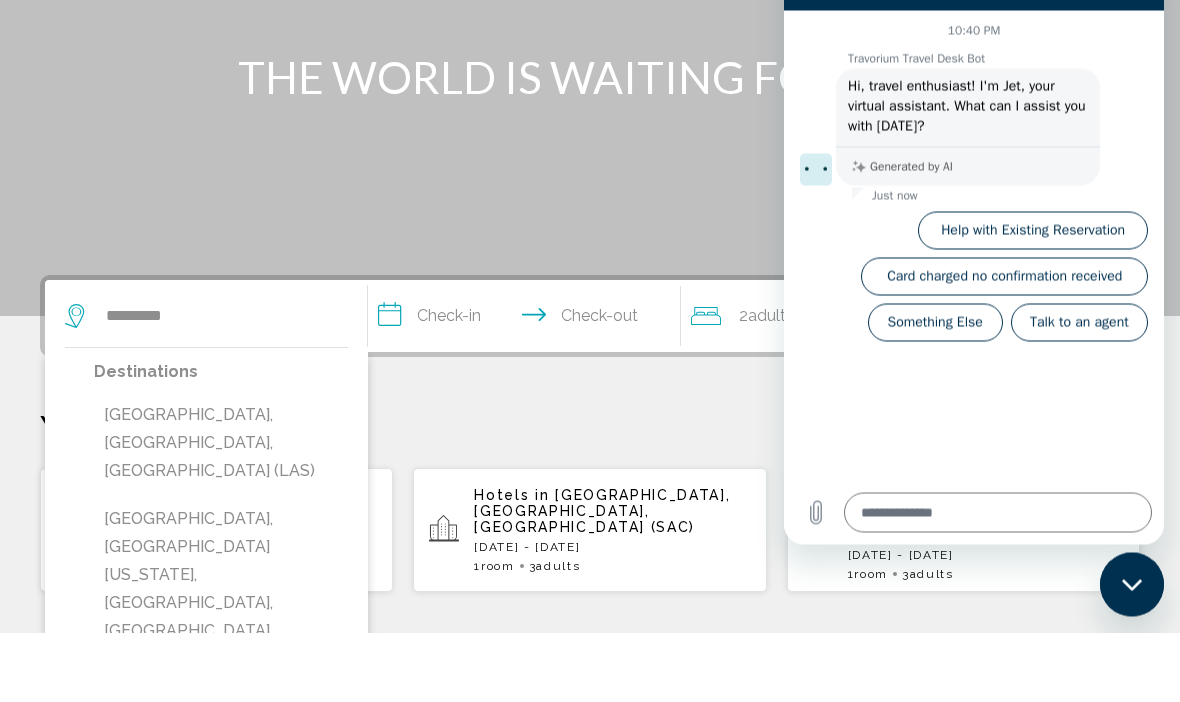 click on "**********" at bounding box center (528, 389) 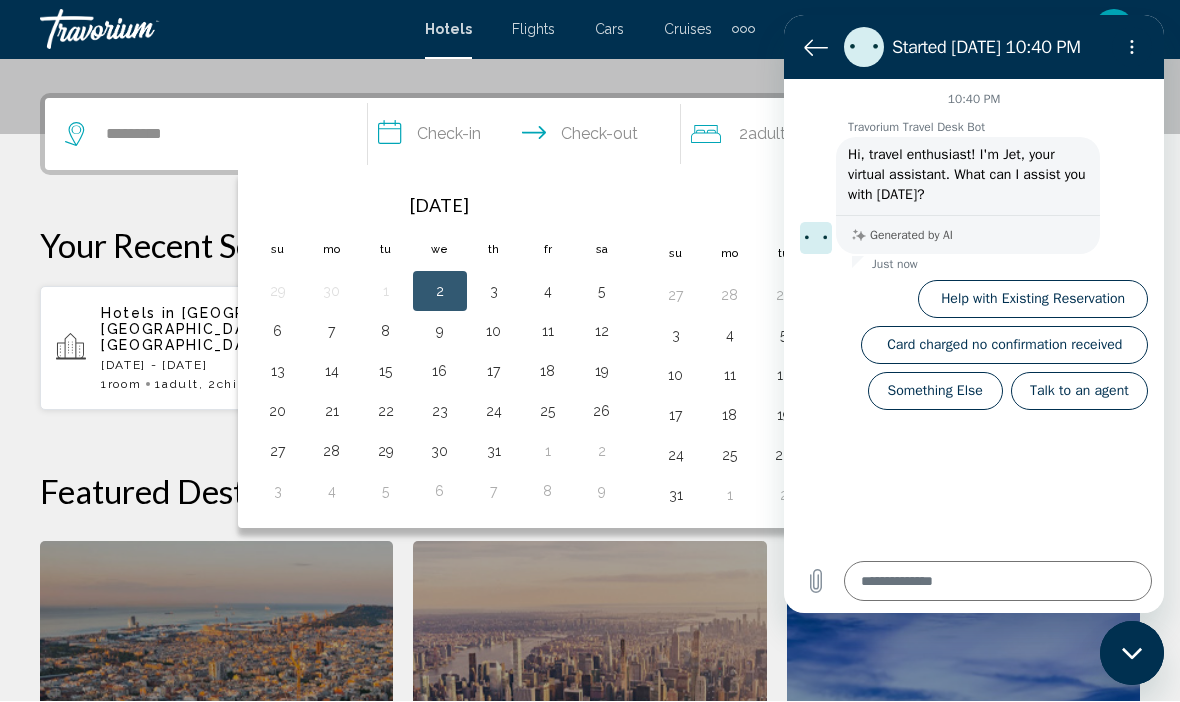 scroll, scrollTop: 493, scrollLeft: 0, axis: vertical 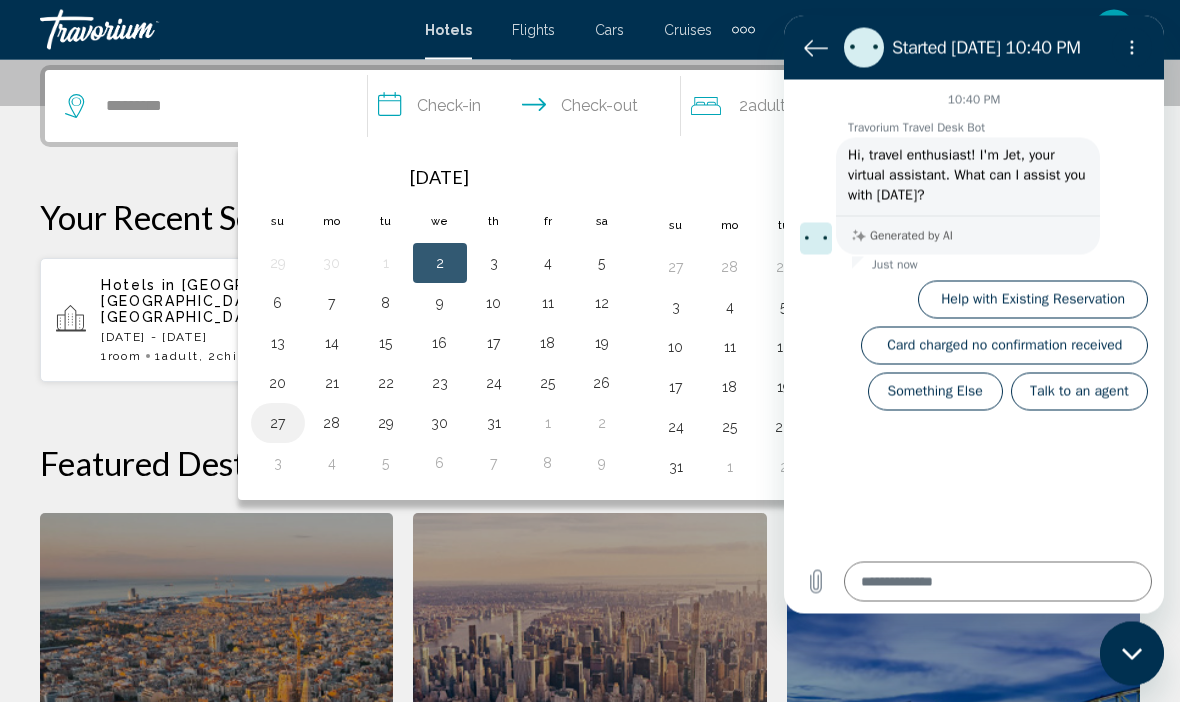 click on "27" at bounding box center [278, 424] 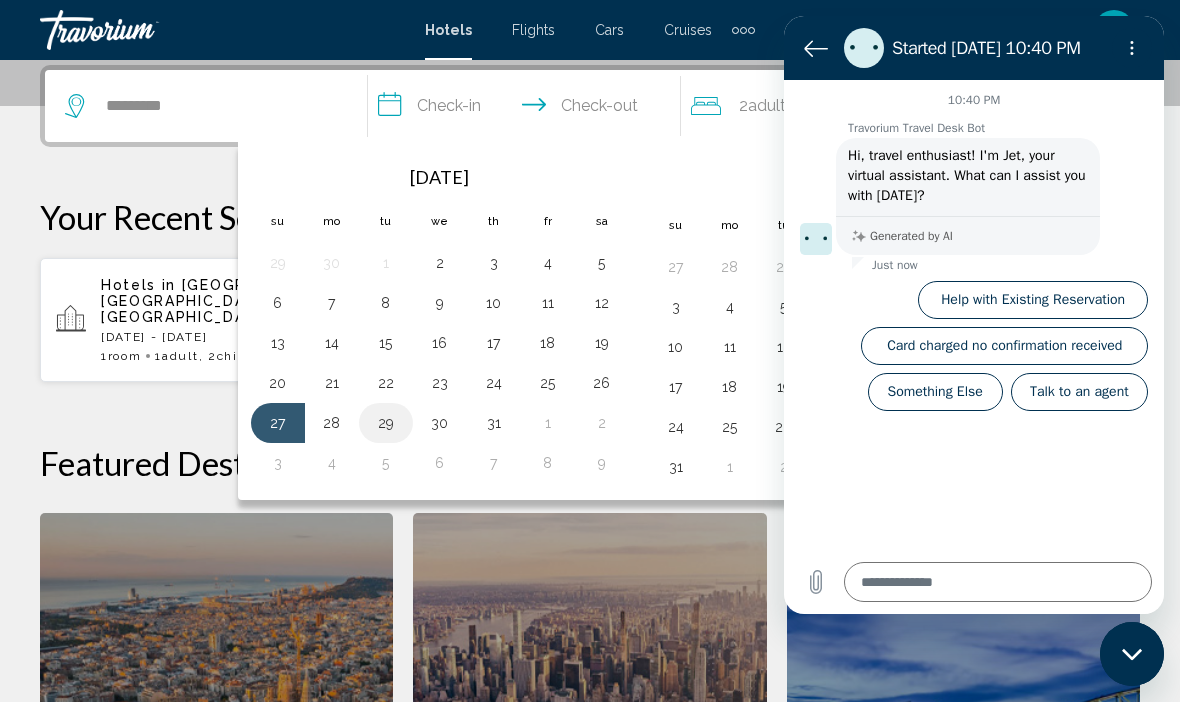 click on "29" at bounding box center [386, 423] 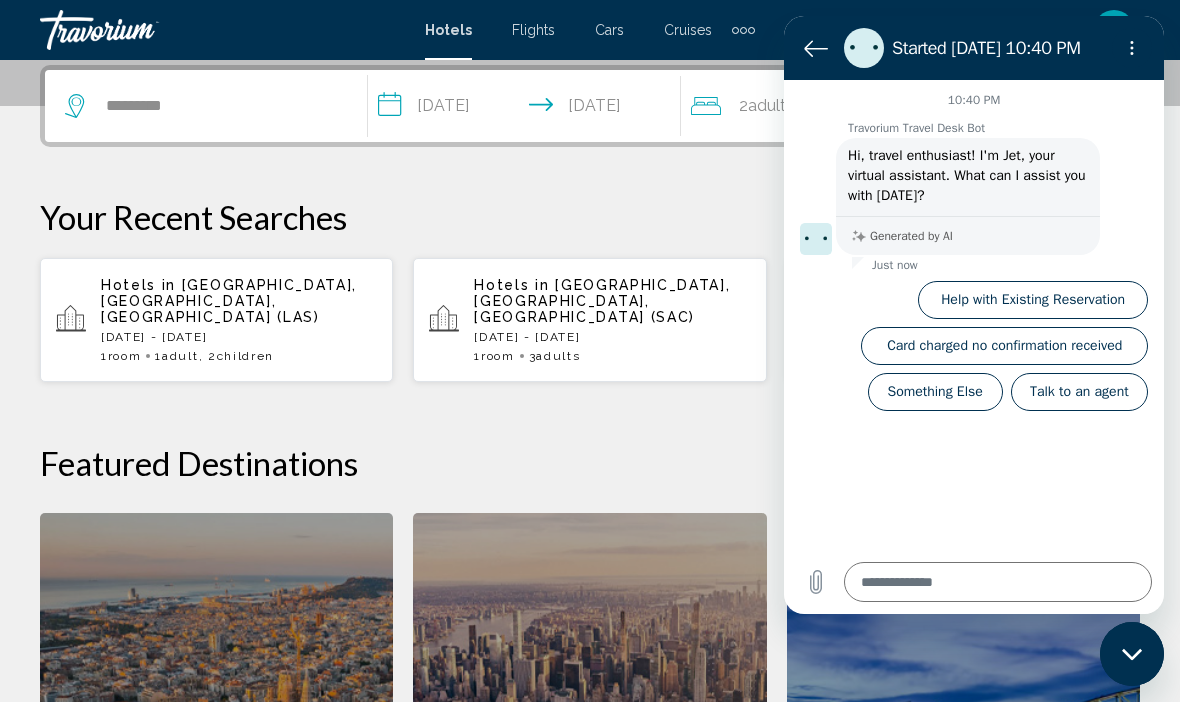 click on "Your Recent Searches" at bounding box center [590, 217] 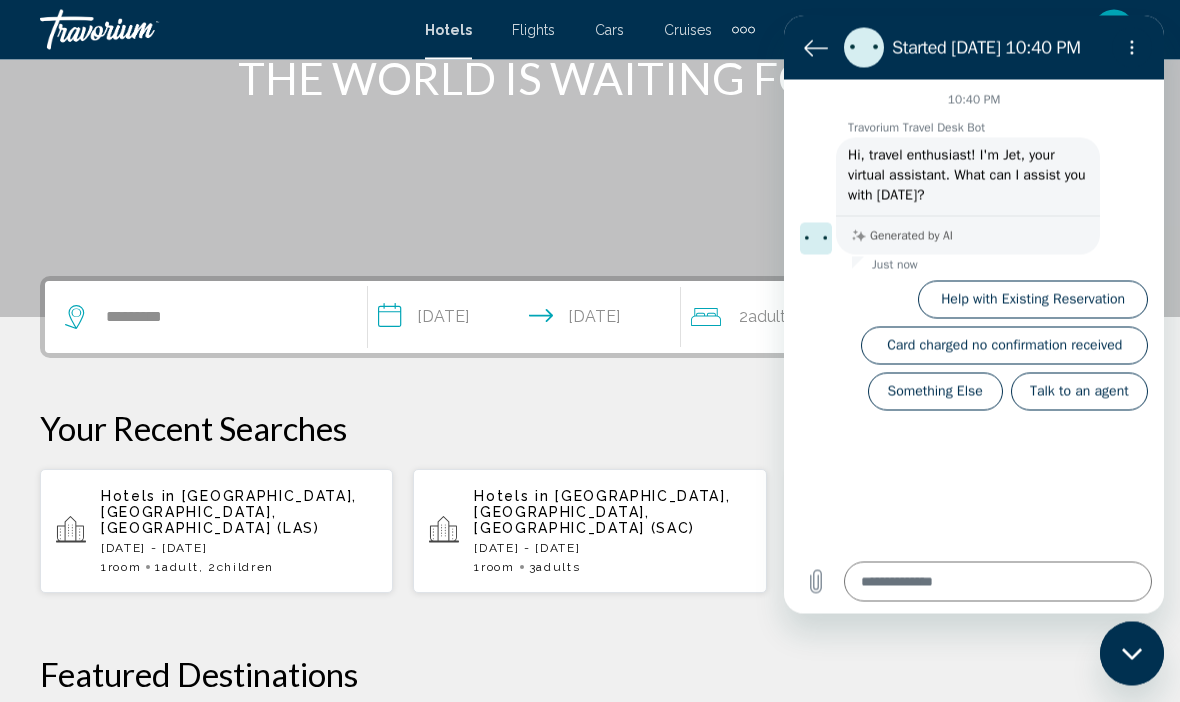 scroll, scrollTop: 283, scrollLeft: 0, axis: vertical 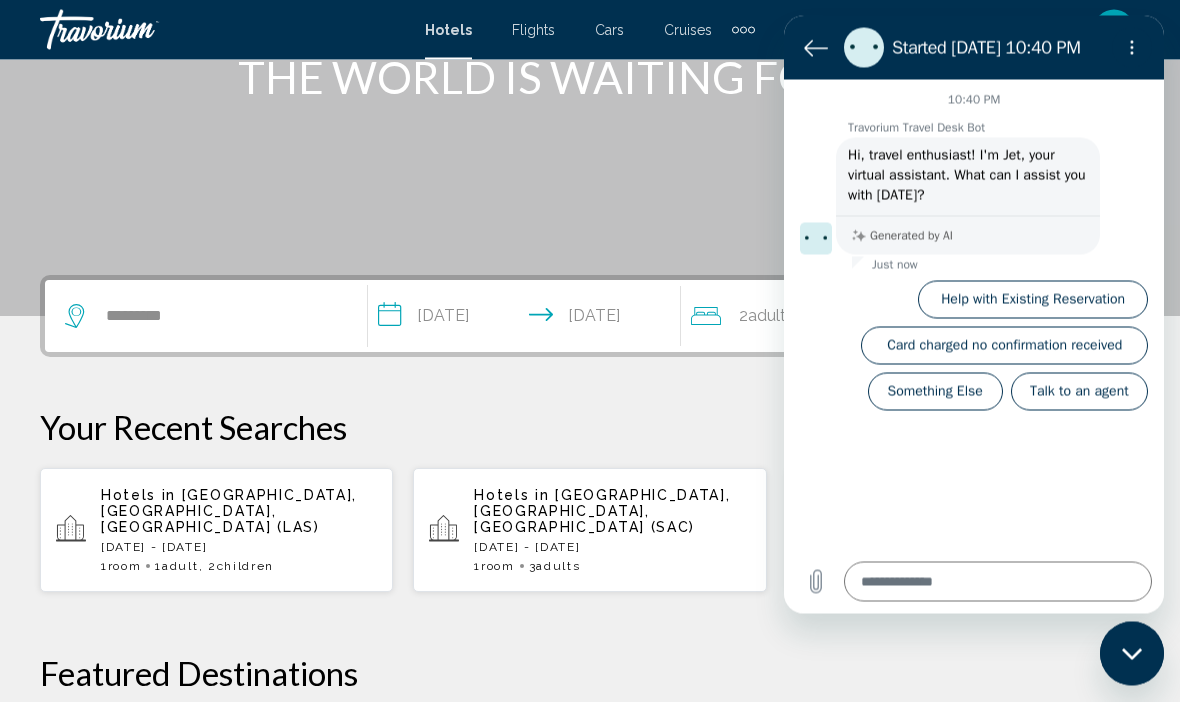 click at bounding box center [1132, 653] 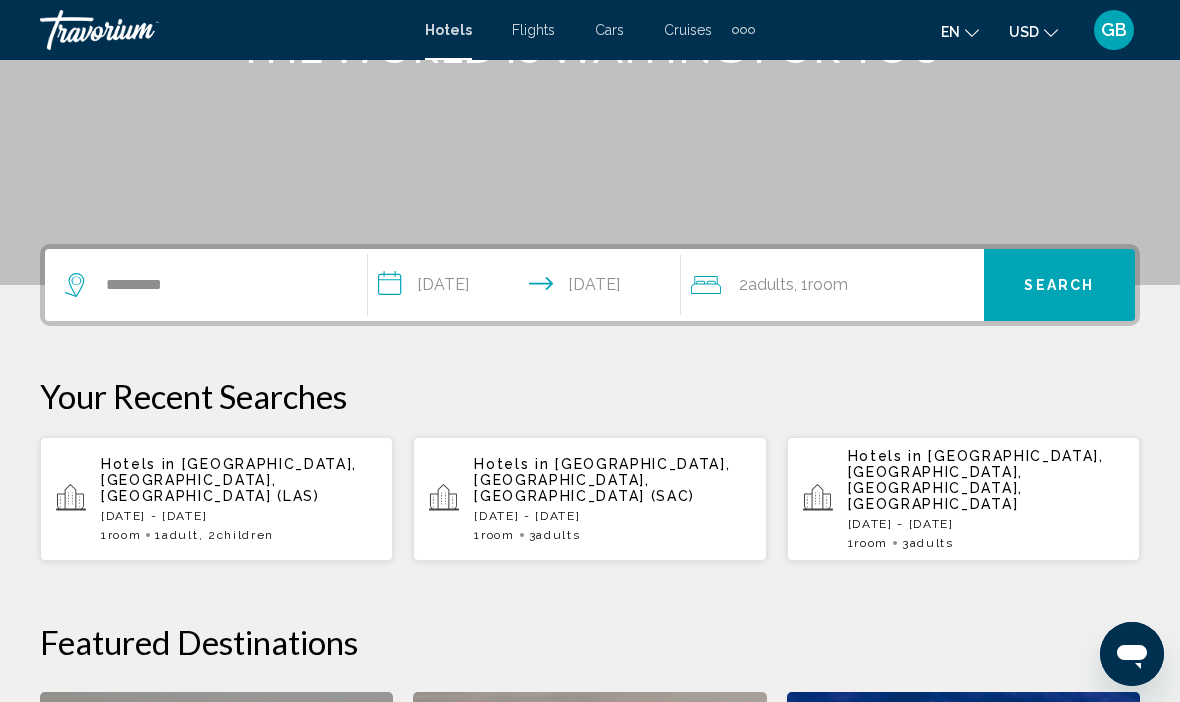 scroll, scrollTop: 324, scrollLeft: 0, axis: vertical 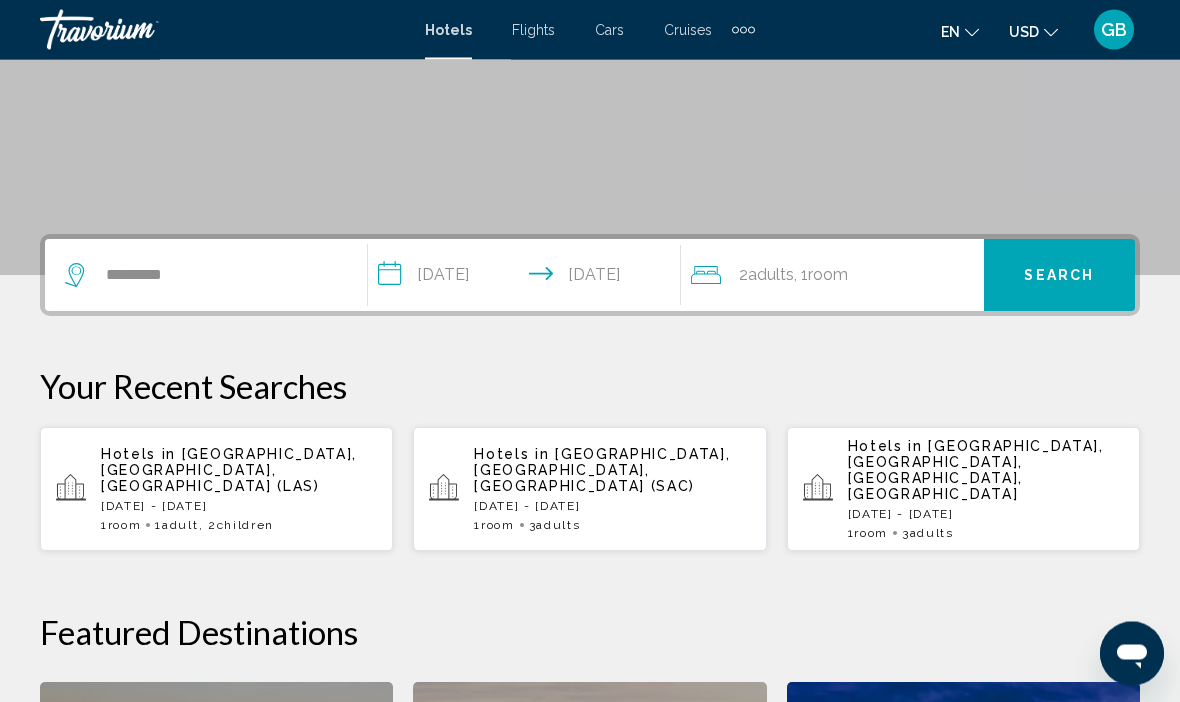 click on "2  Adult Adults , 1  Room rooms" 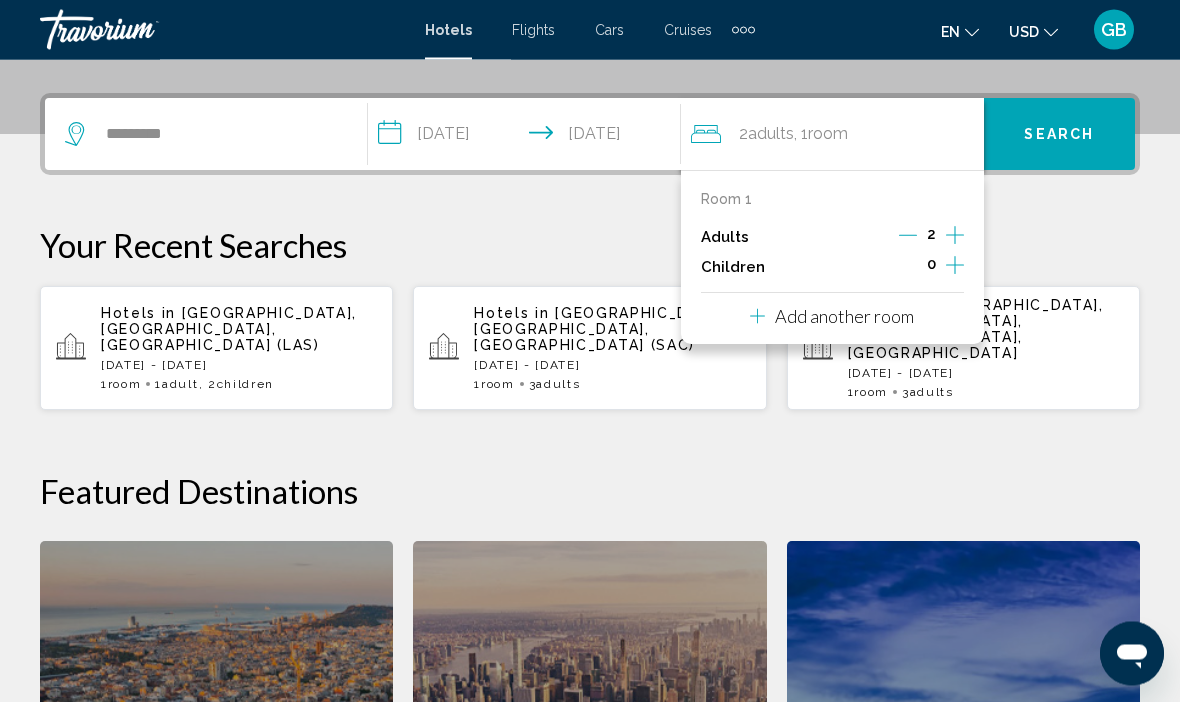 scroll, scrollTop: 494, scrollLeft: 0, axis: vertical 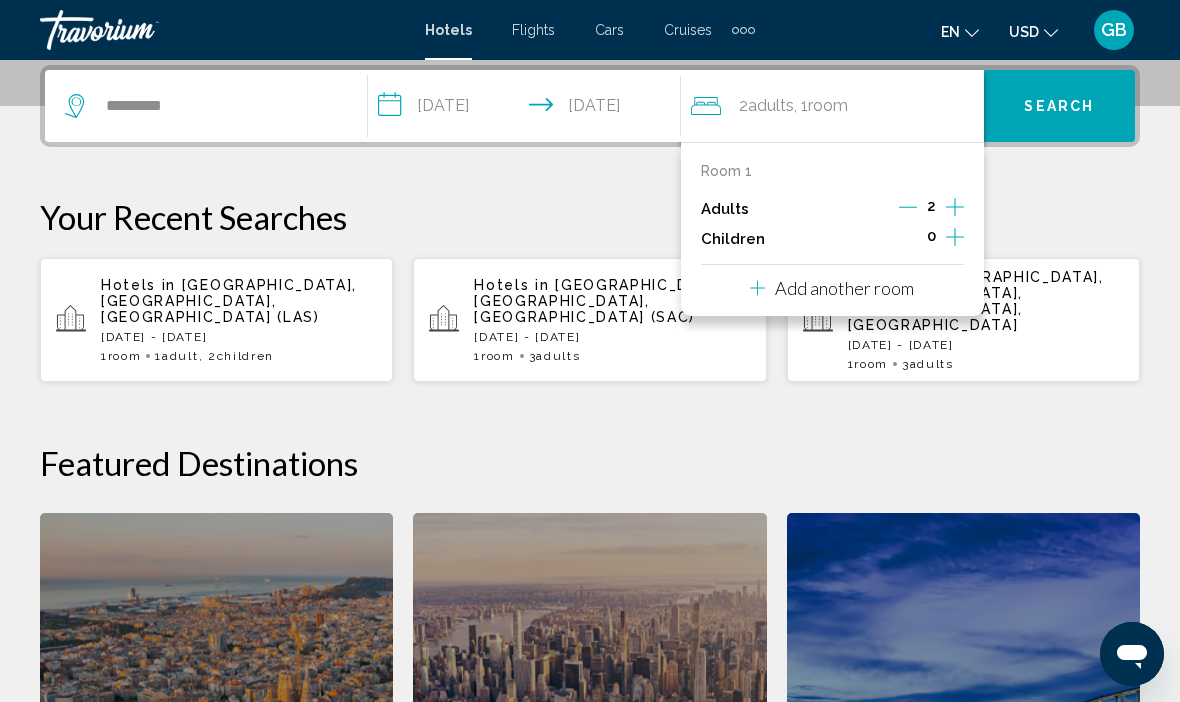click 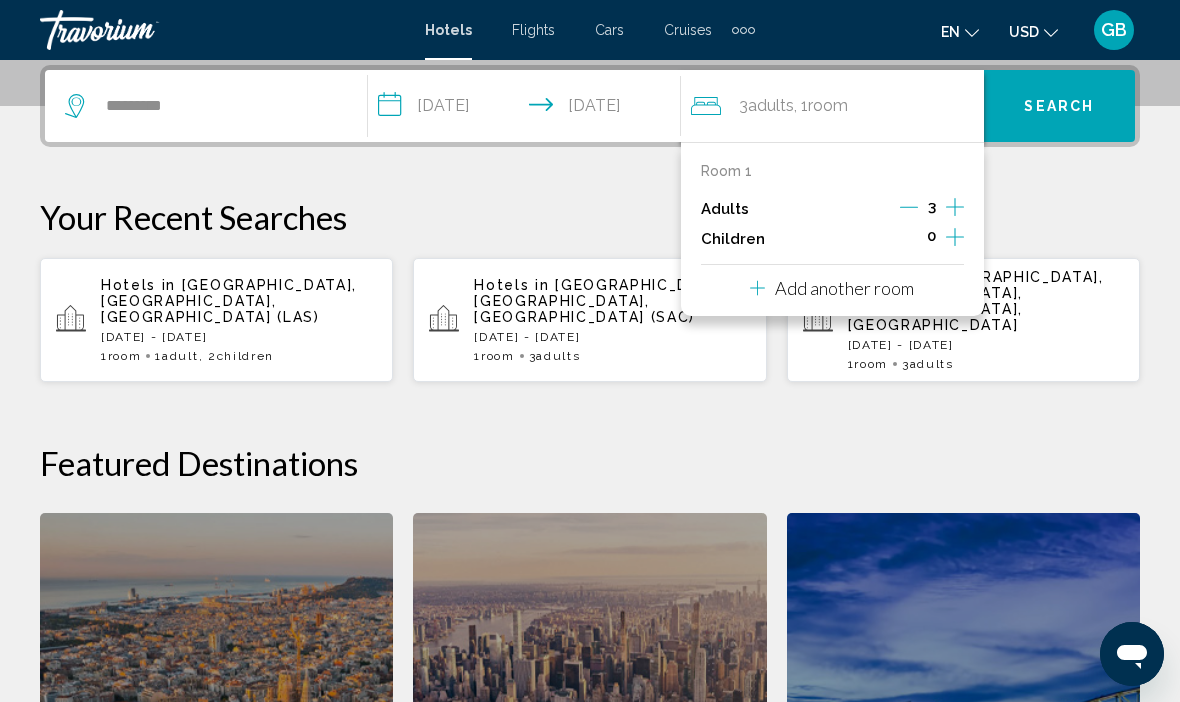 click on "Search" at bounding box center [1059, 107] 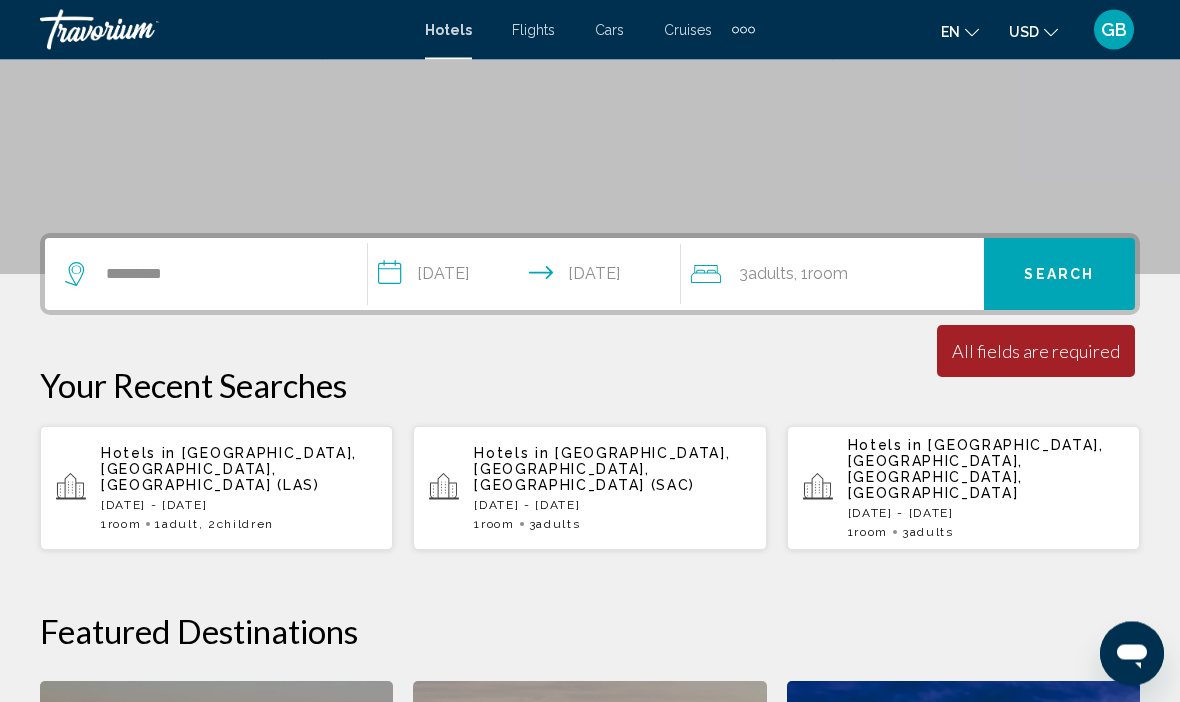 scroll, scrollTop: 322, scrollLeft: 0, axis: vertical 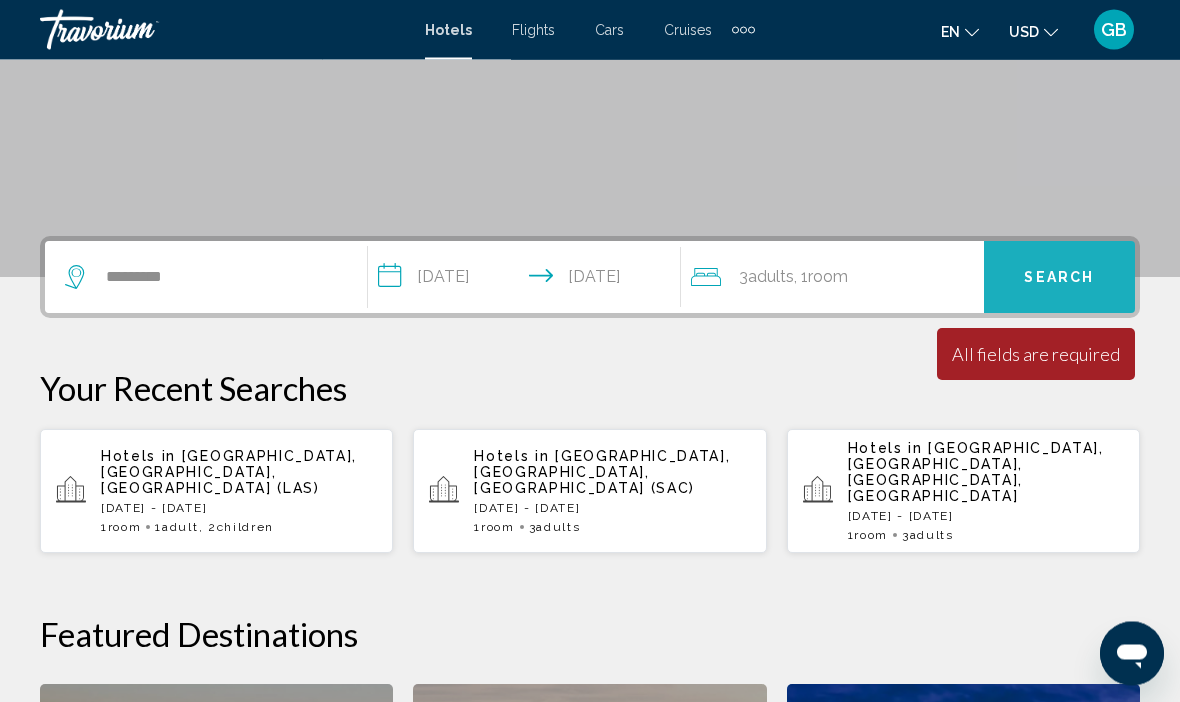 click on "Search" at bounding box center (1059, 278) 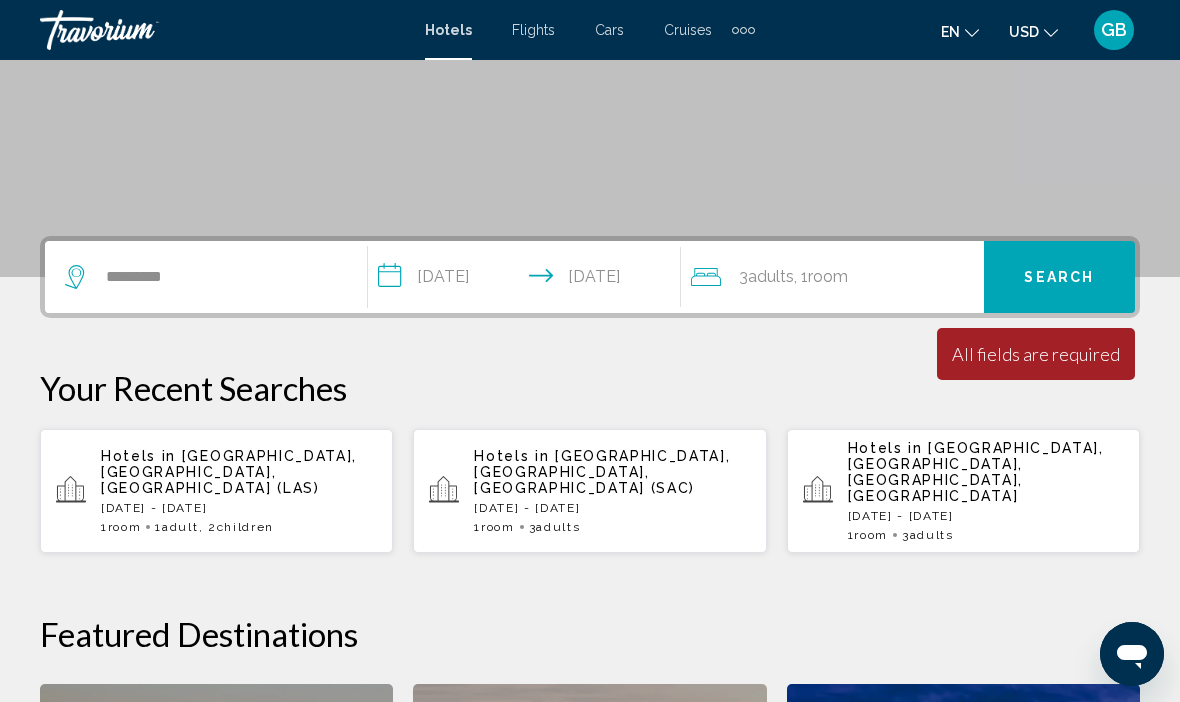 click on "Search" at bounding box center (1059, 278) 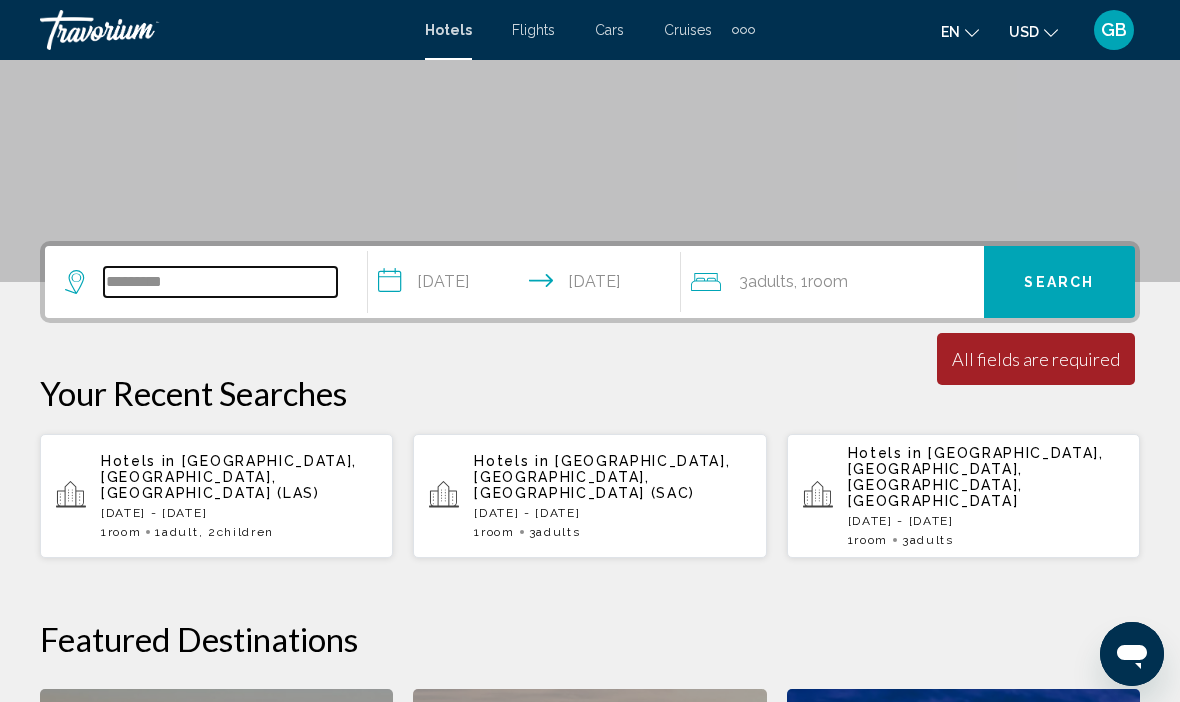 click on "*********" at bounding box center [220, 282] 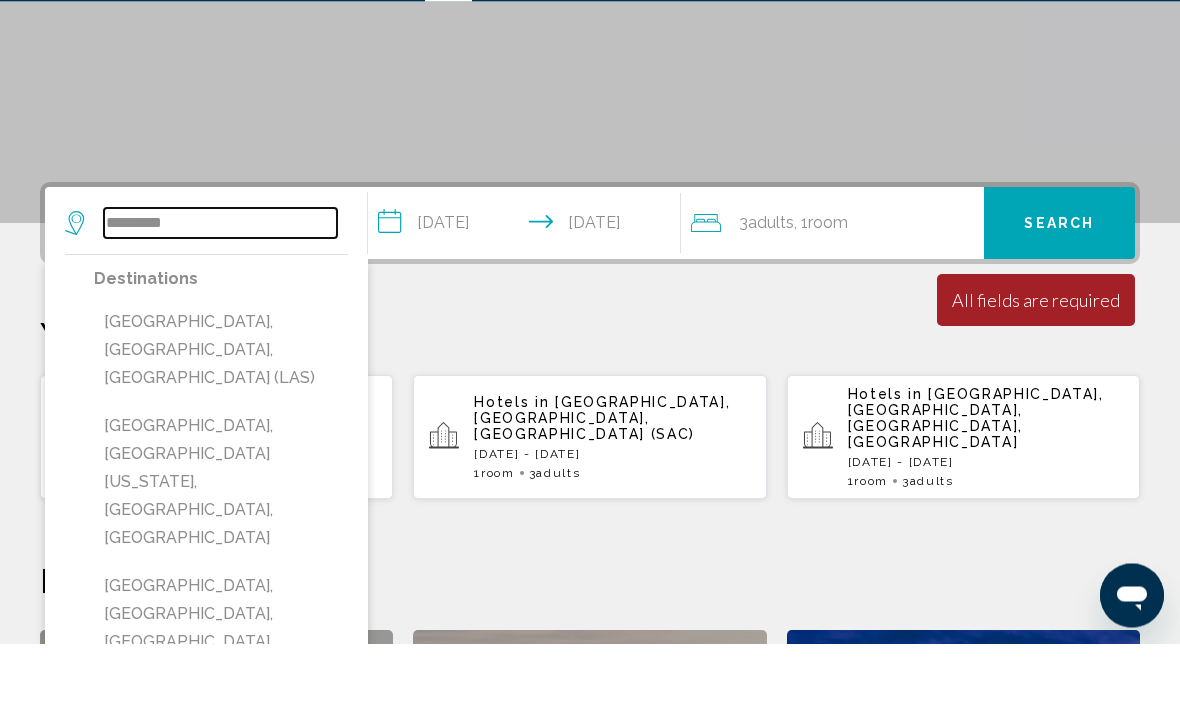 scroll, scrollTop: 425, scrollLeft: 0, axis: vertical 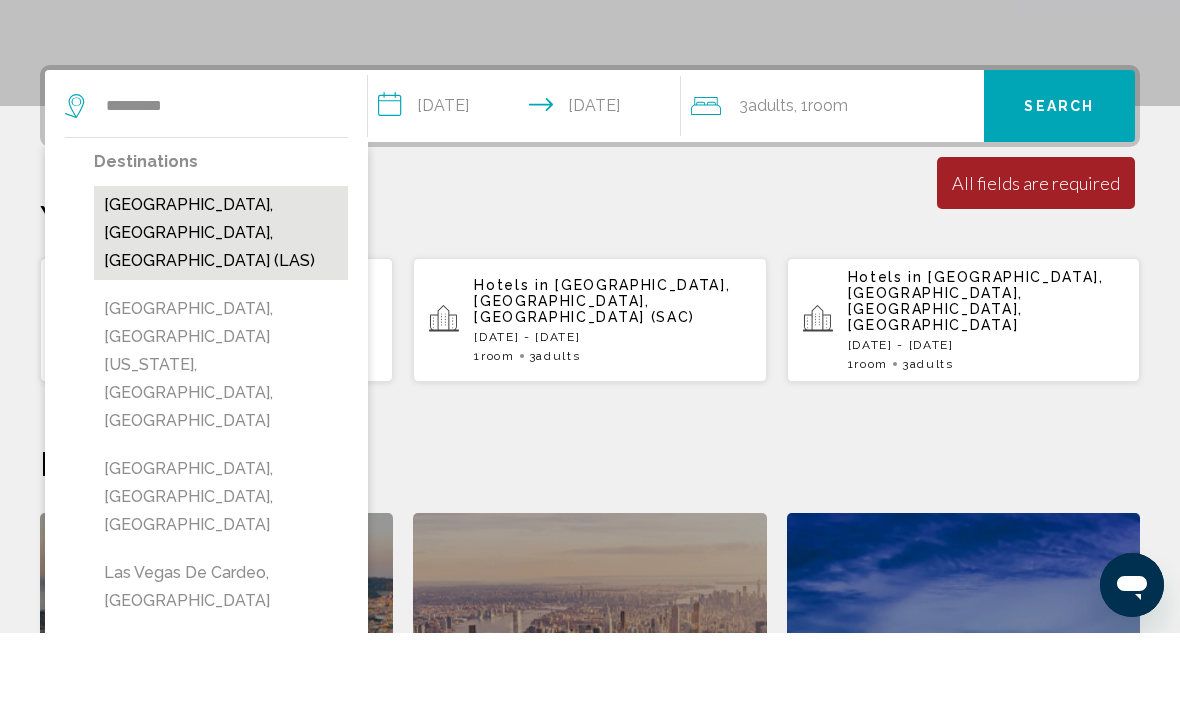 click on "[GEOGRAPHIC_DATA], [GEOGRAPHIC_DATA], [GEOGRAPHIC_DATA] (LAS)" at bounding box center [221, 302] 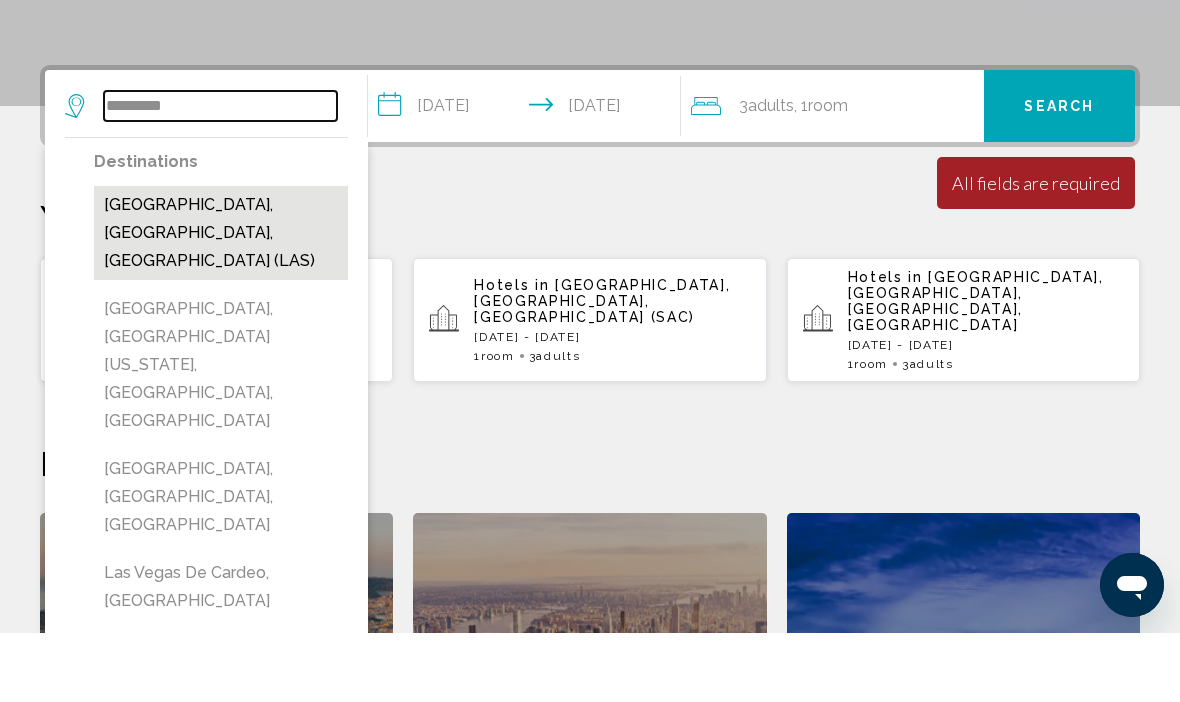 type on "**********" 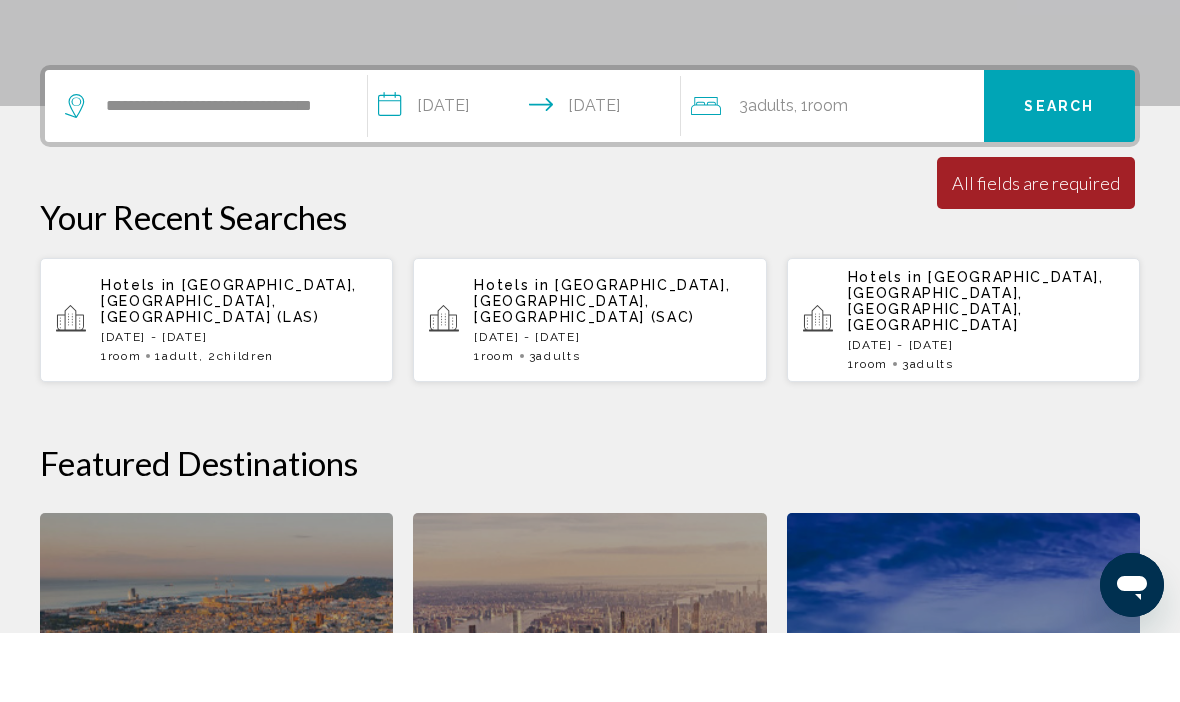 click on "Search" at bounding box center (1059, 176) 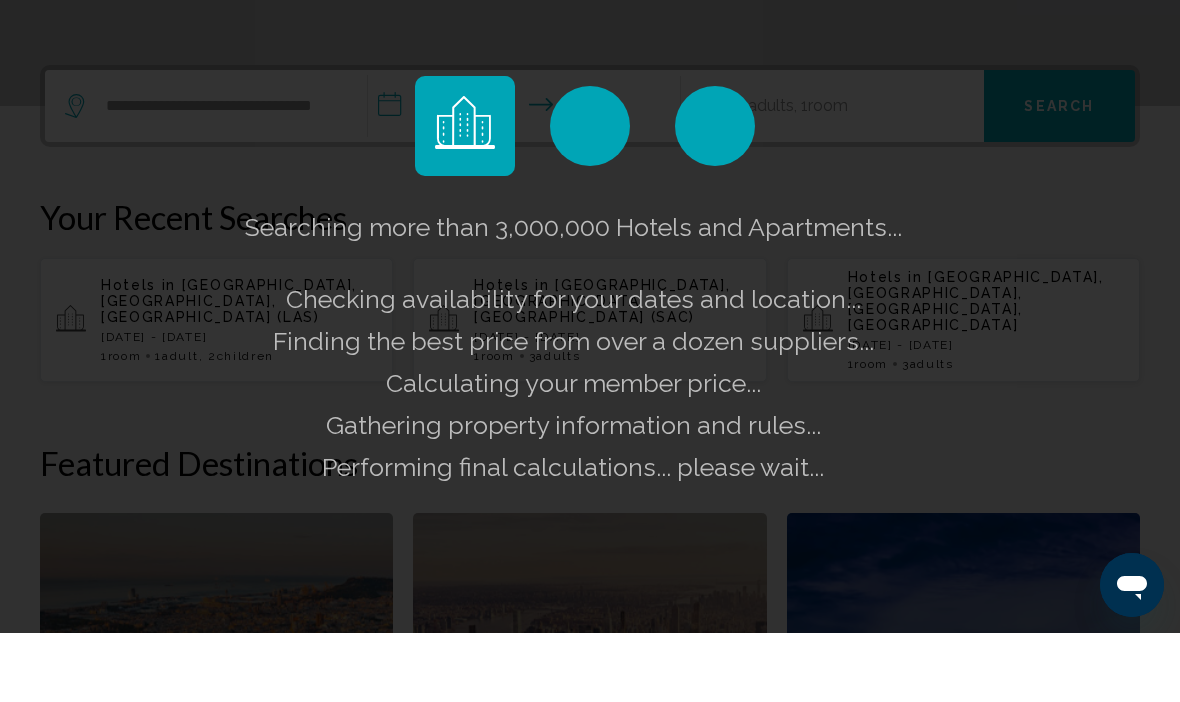 scroll, scrollTop: 494, scrollLeft: 0, axis: vertical 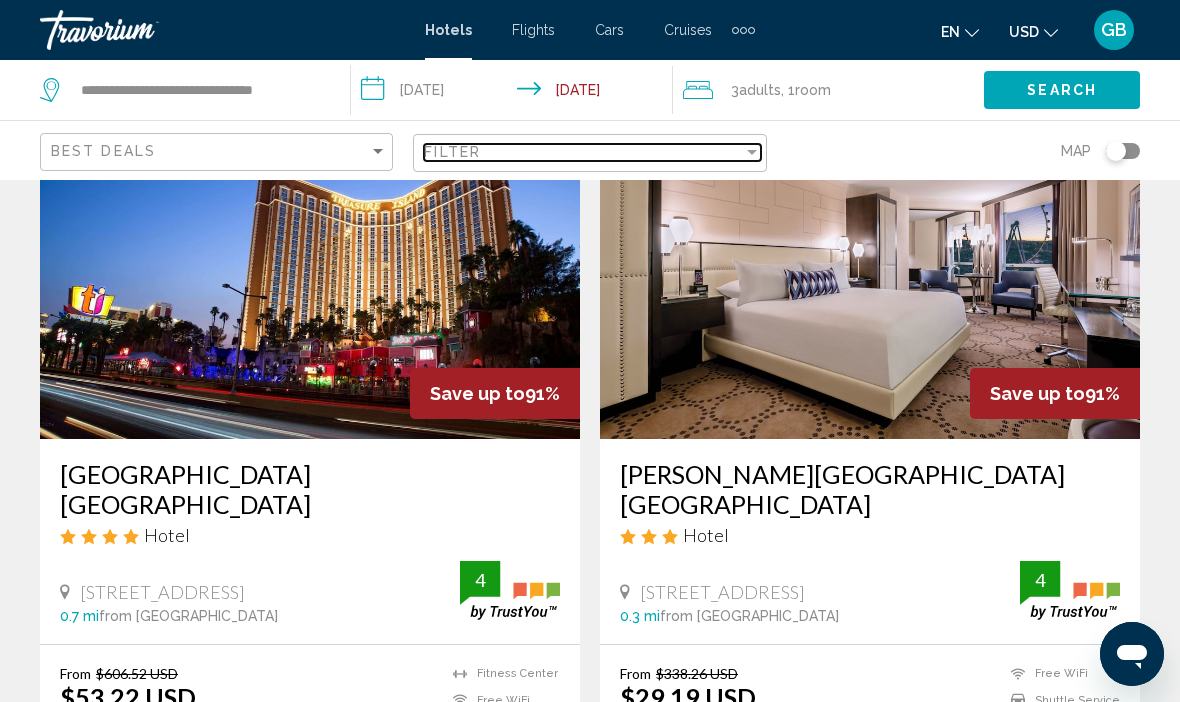 click on "Filter" at bounding box center (583, 152) 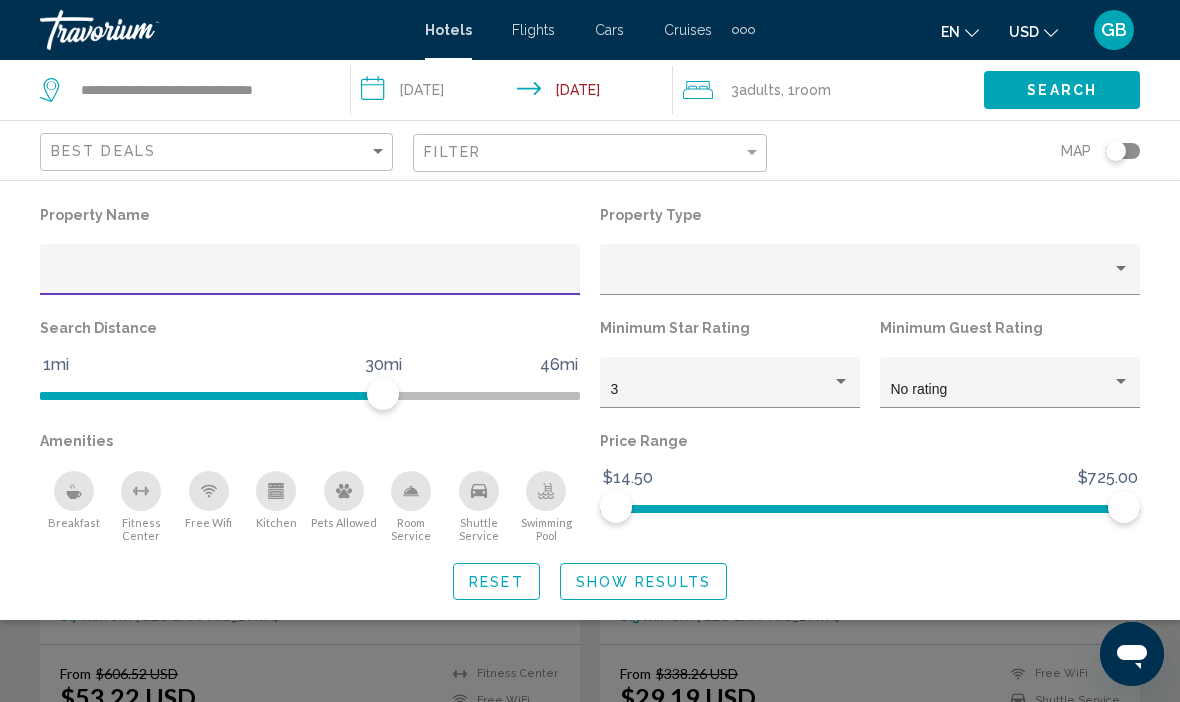 click at bounding box center (310, 277) 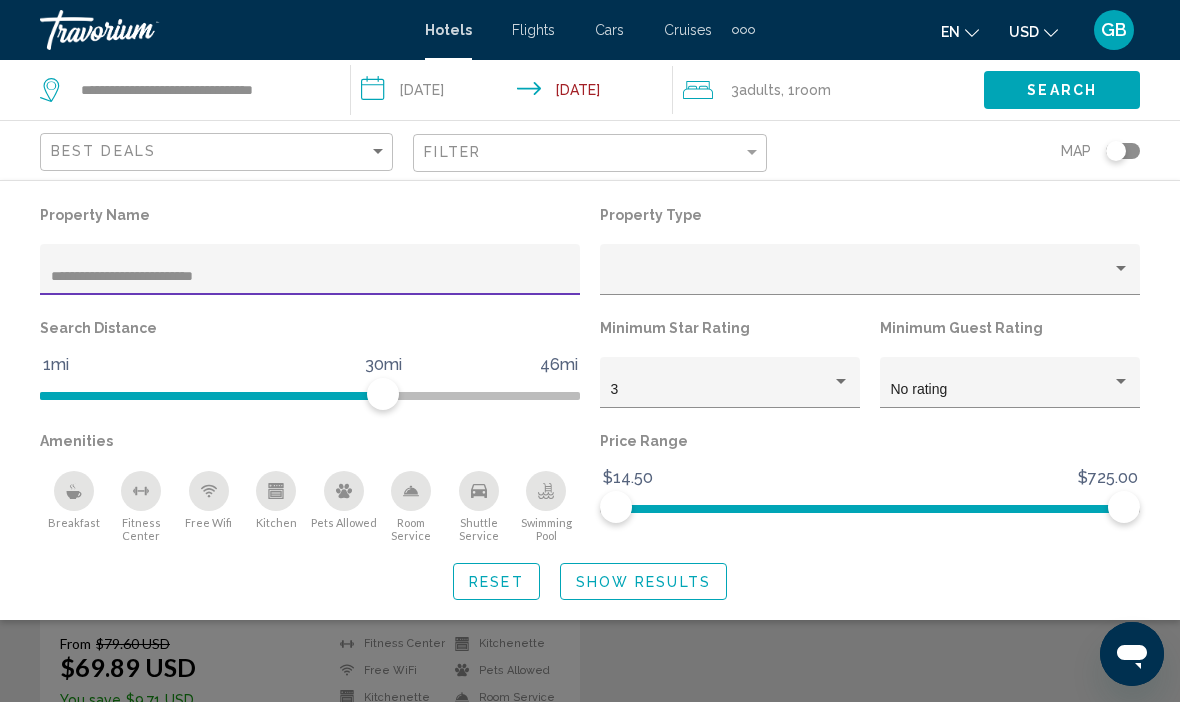 type on "**********" 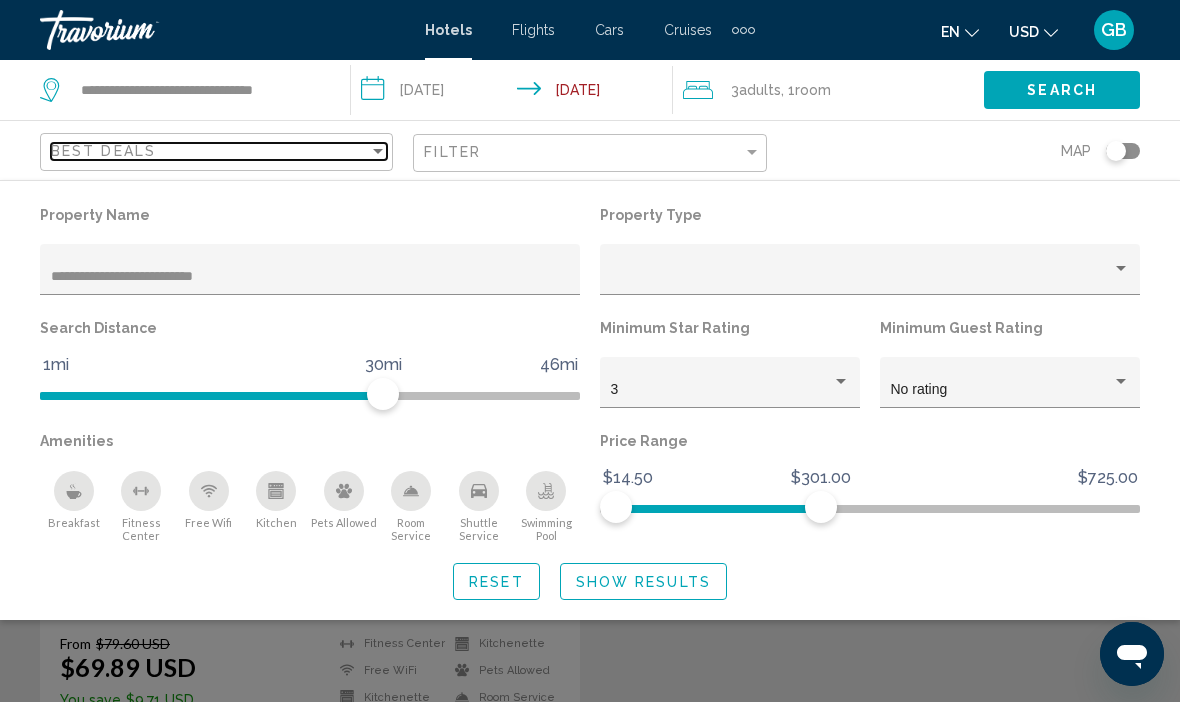click at bounding box center [378, 151] 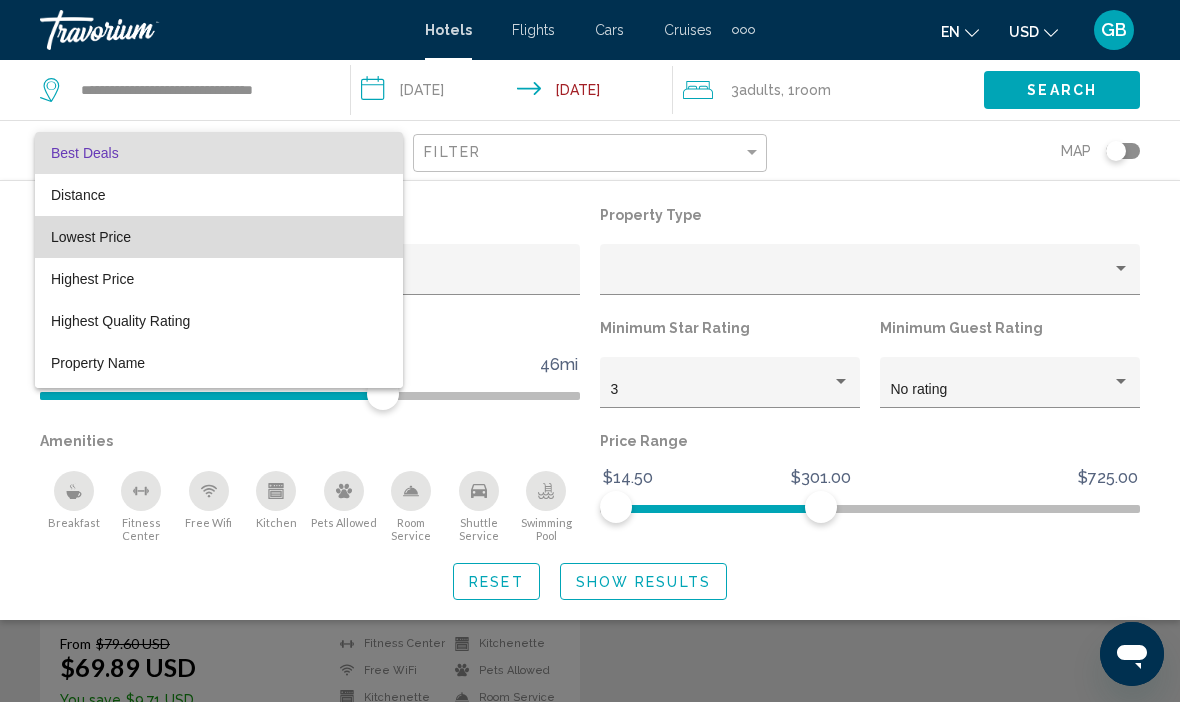 click on "Lowest Price" at bounding box center (219, 237) 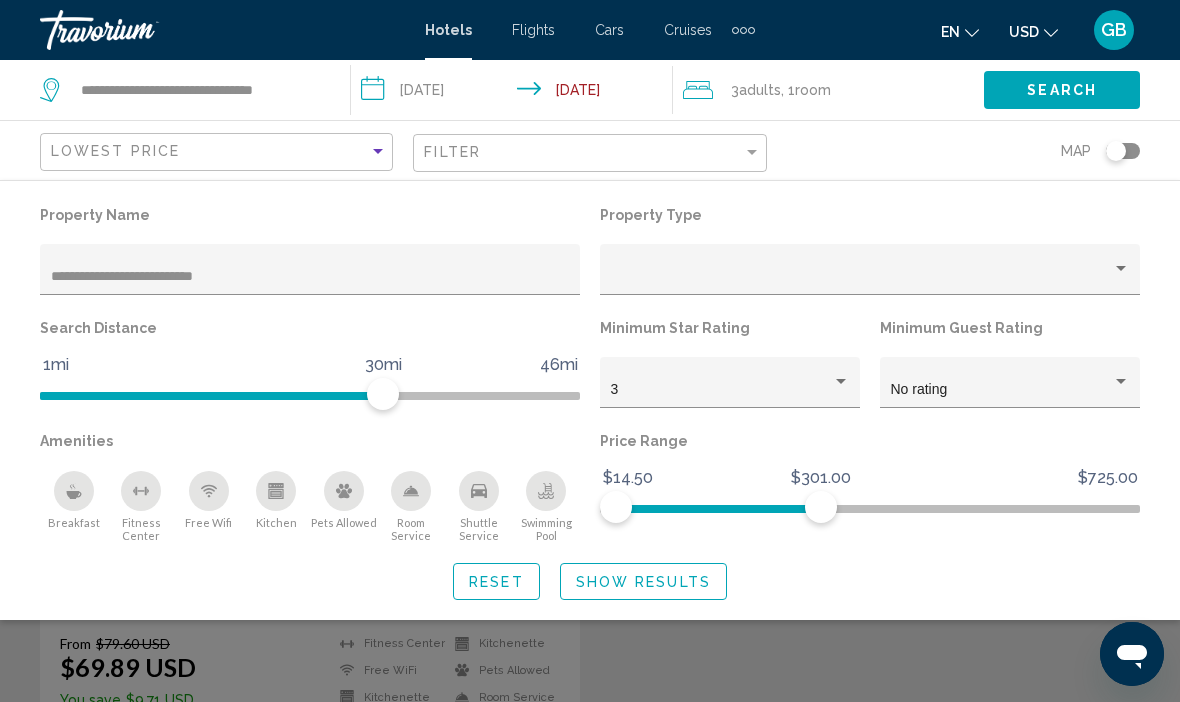 click on "Search" 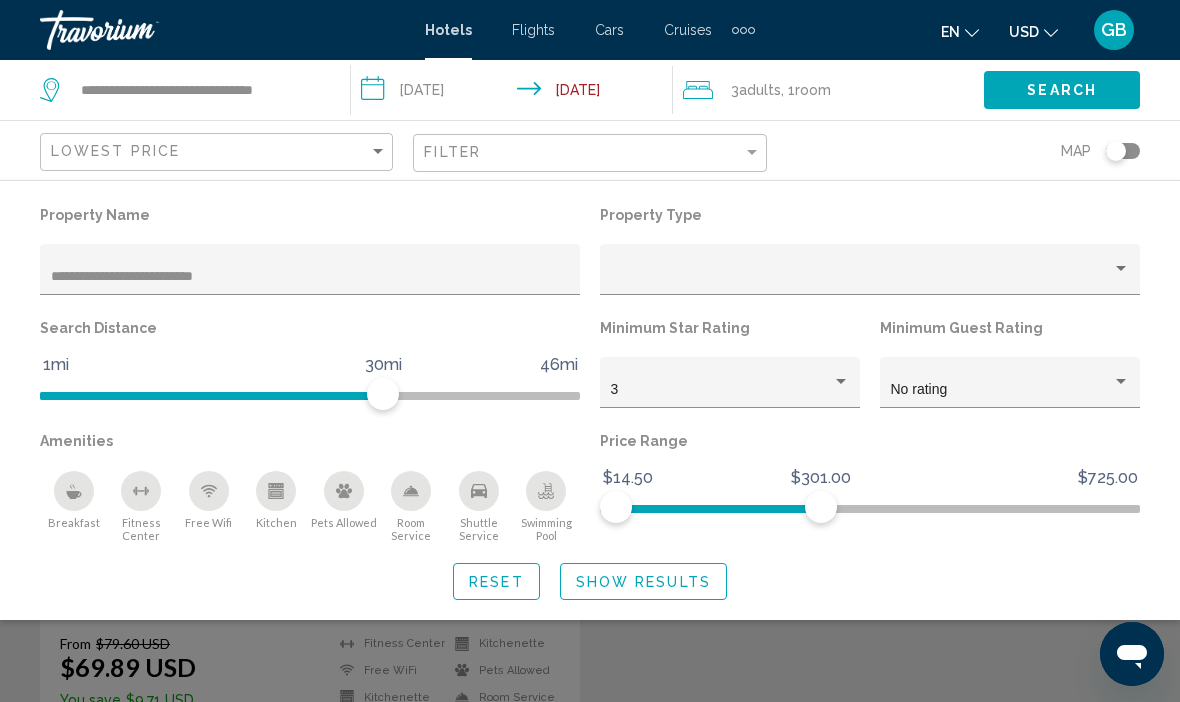 click on "Show Results" 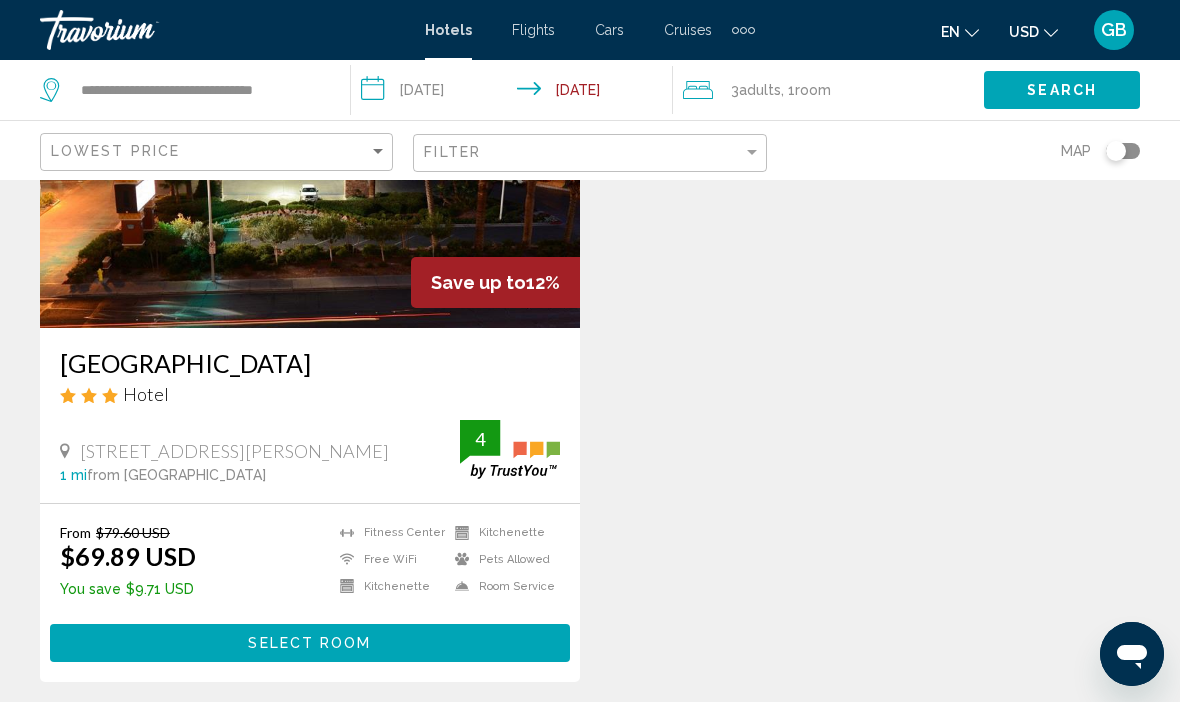 scroll, scrollTop: 244, scrollLeft: 0, axis: vertical 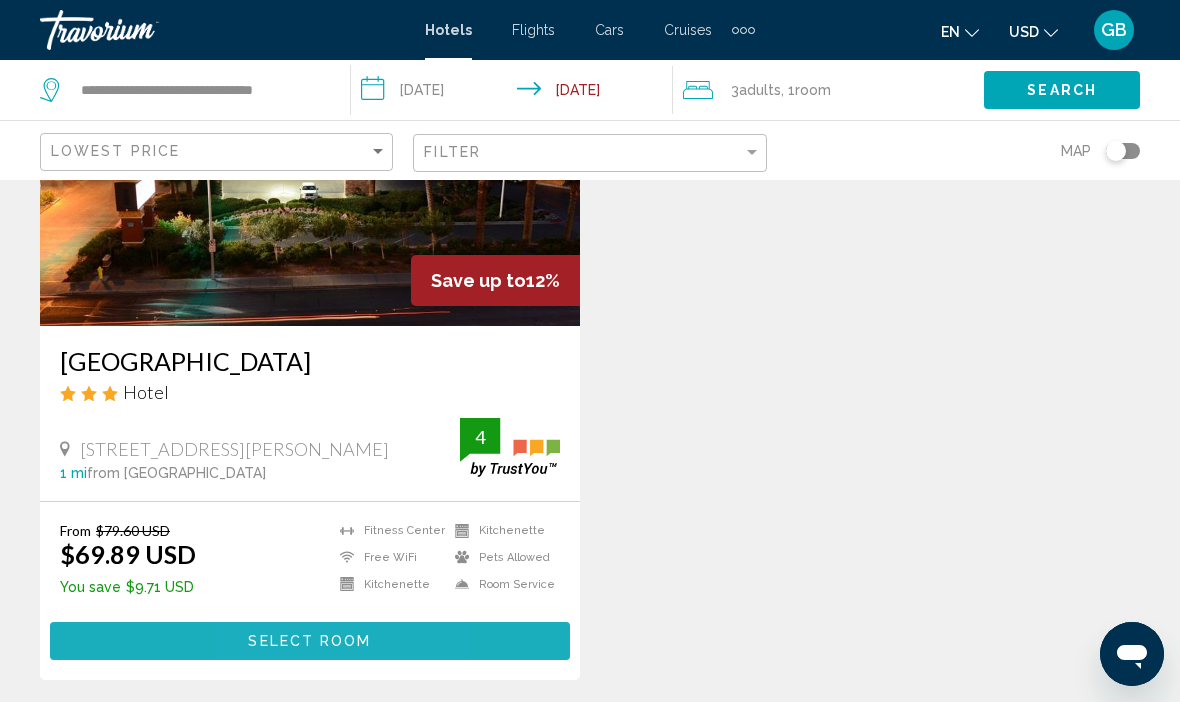 click on "Select Room" at bounding box center (309, 642) 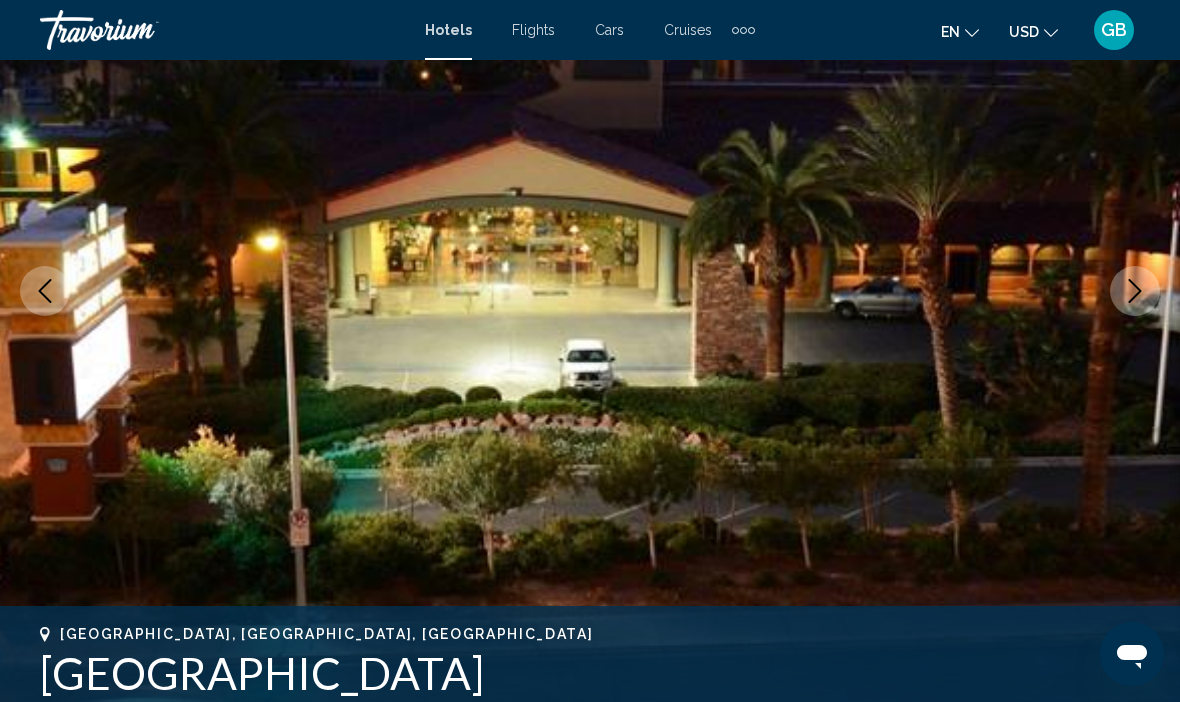 scroll, scrollTop: 0, scrollLeft: 0, axis: both 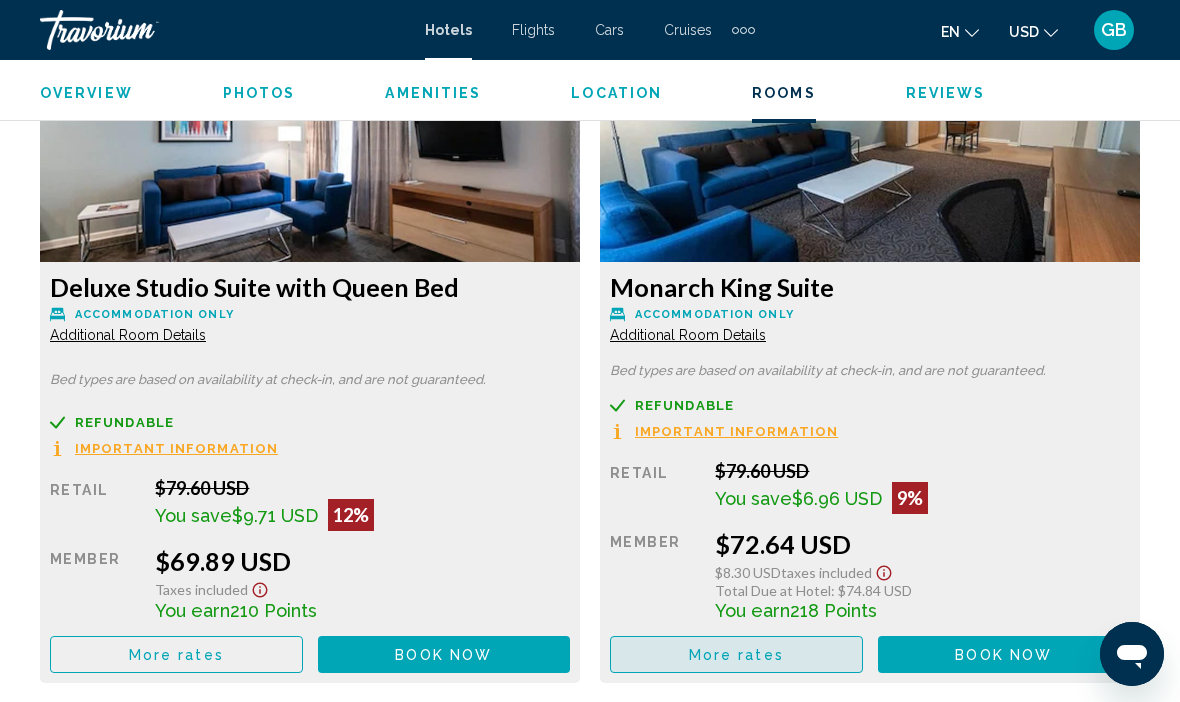 click on "More rates" at bounding box center [176, 654] 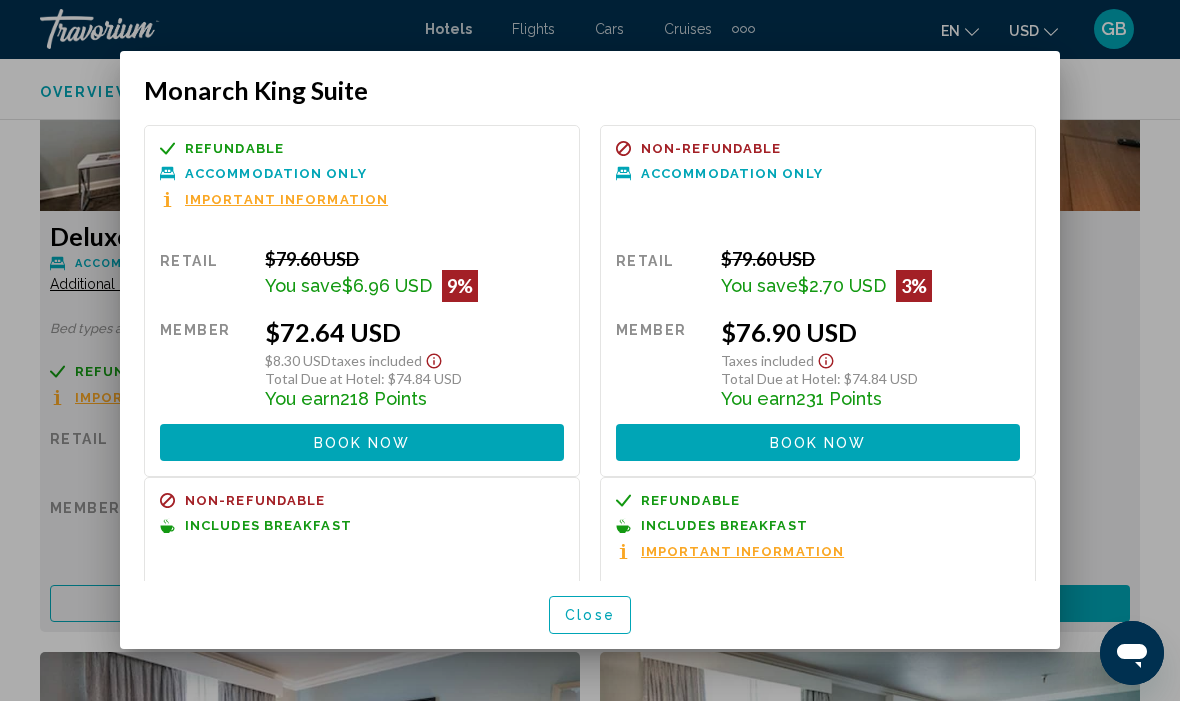 scroll, scrollTop: 0, scrollLeft: 0, axis: both 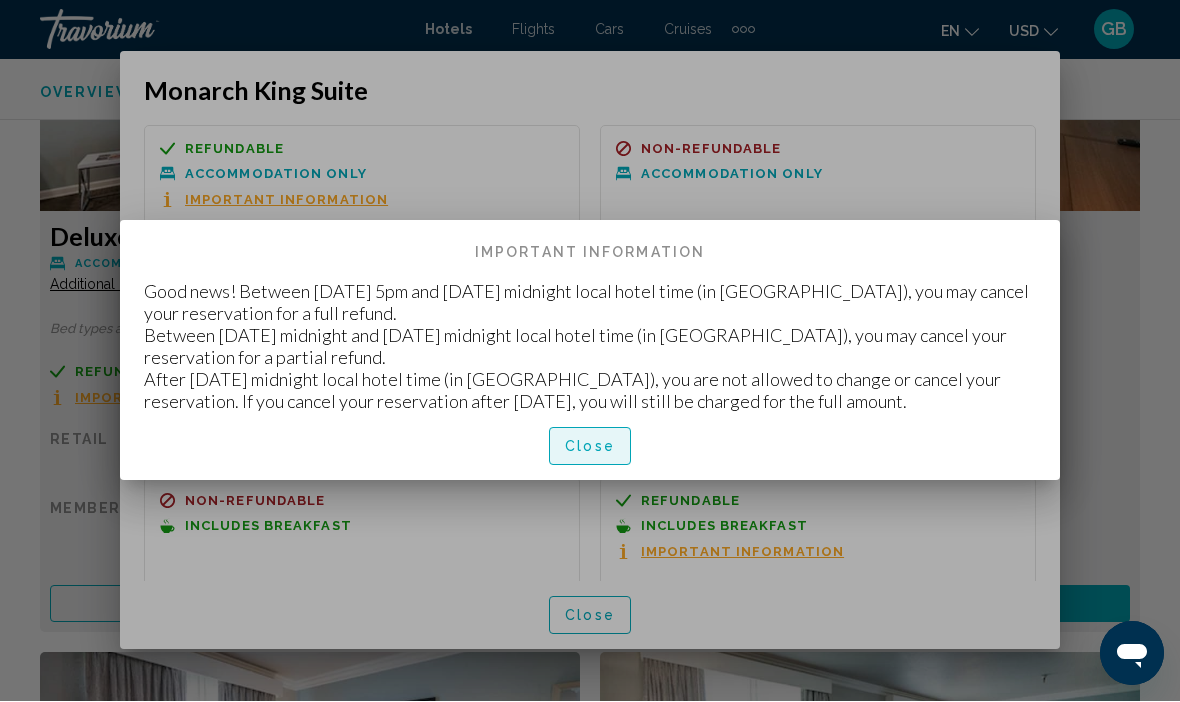 click on "Close" at bounding box center (590, 446) 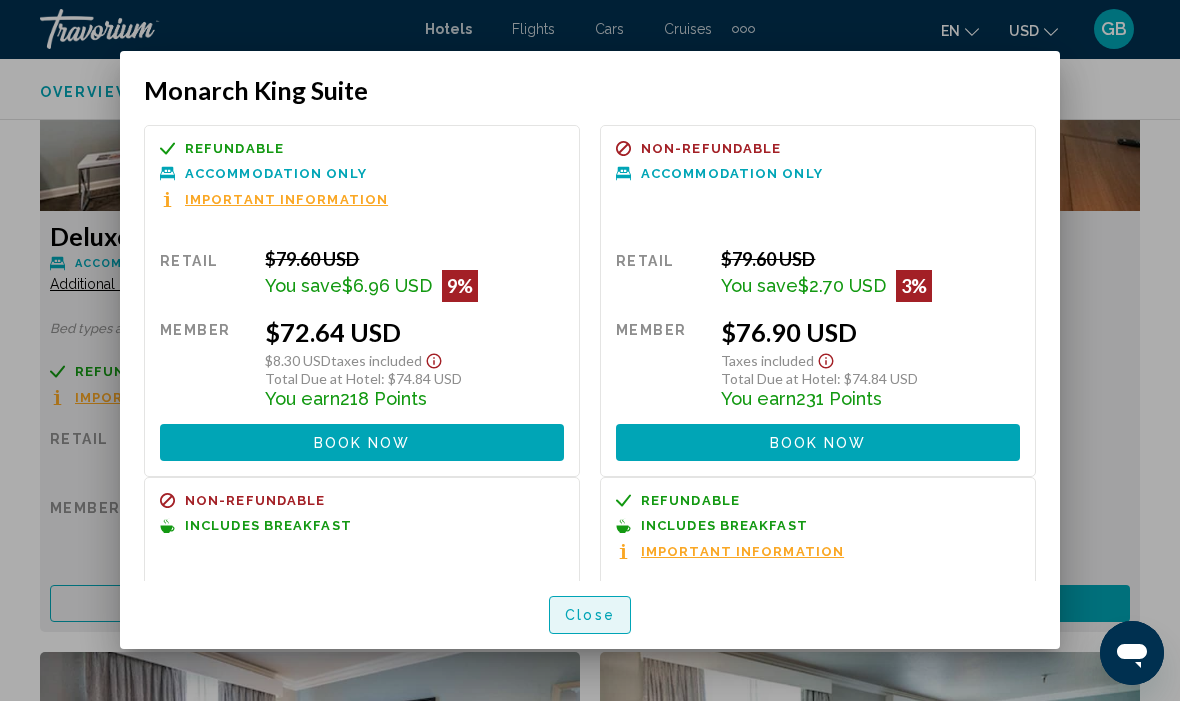 click on "Close" at bounding box center [590, 617] 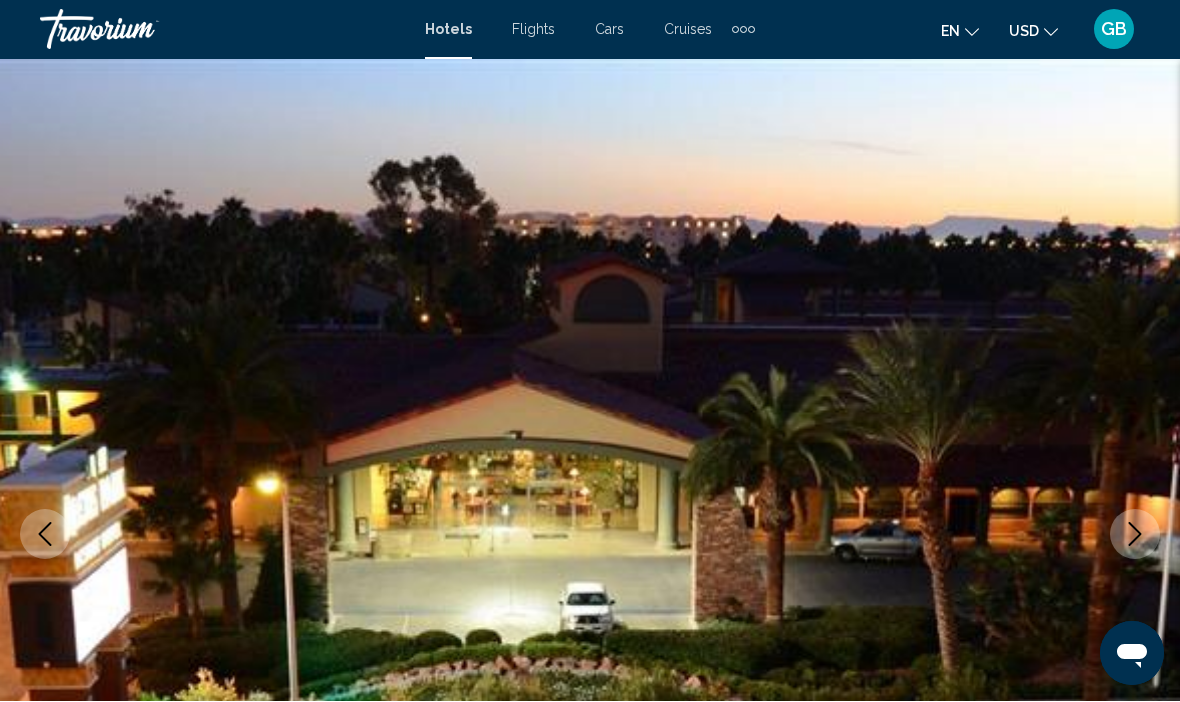 scroll, scrollTop: 3220, scrollLeft: 0, axis: vertical 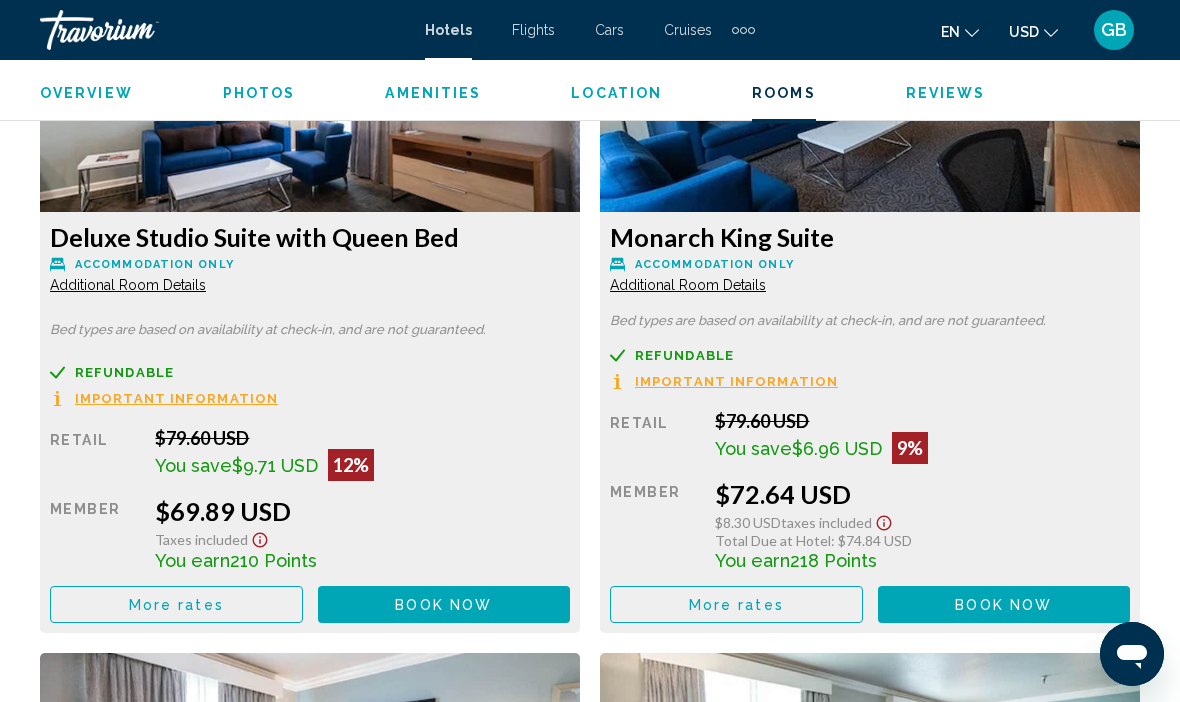 click on "Book now" at bounding box center (443, 605) 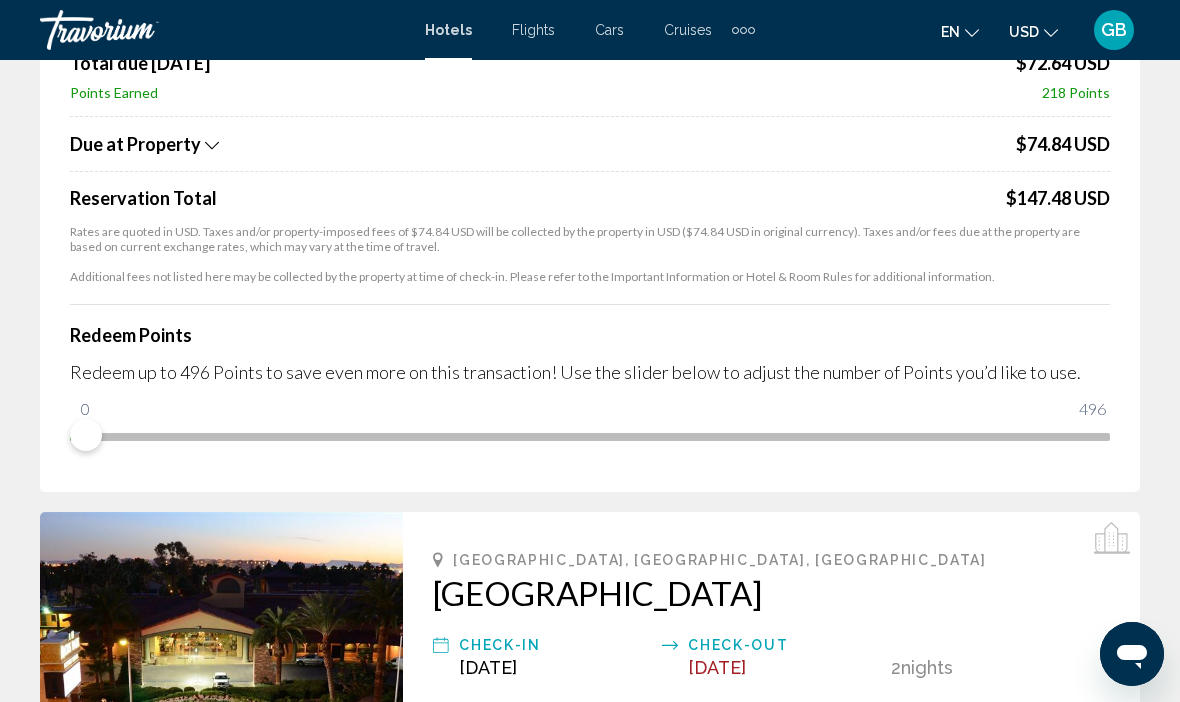 scroll, scrollTop: 423, scrollLeft: 0, axis: vertical 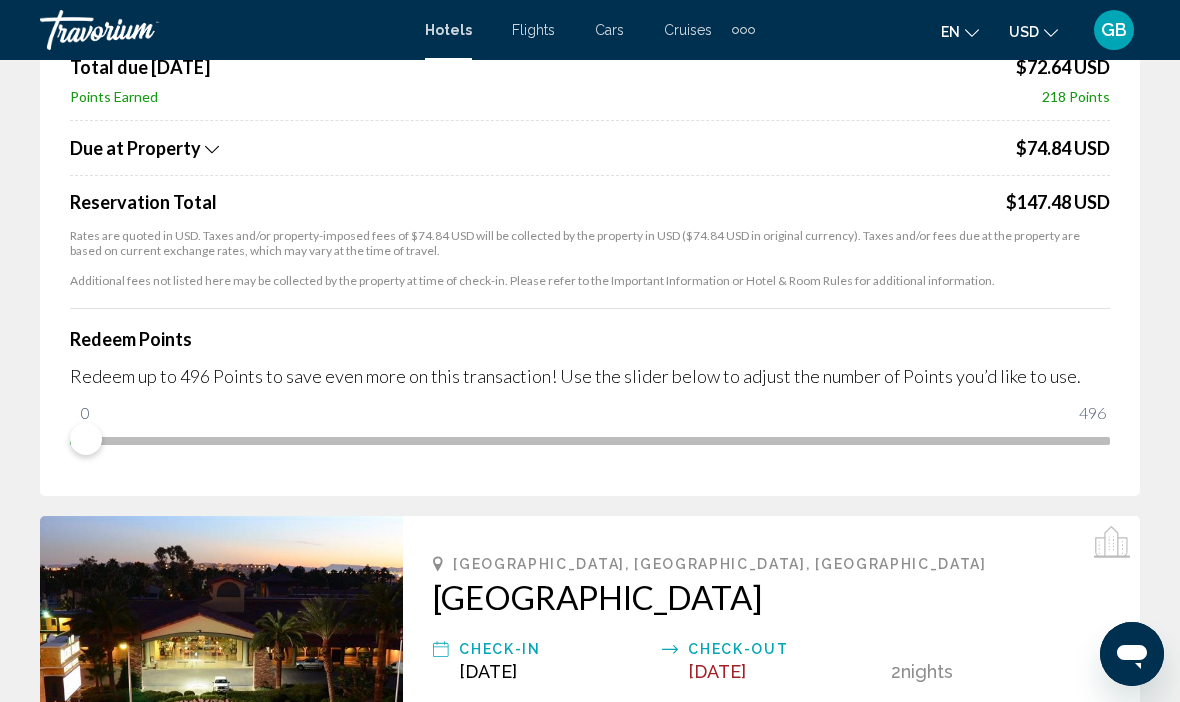click 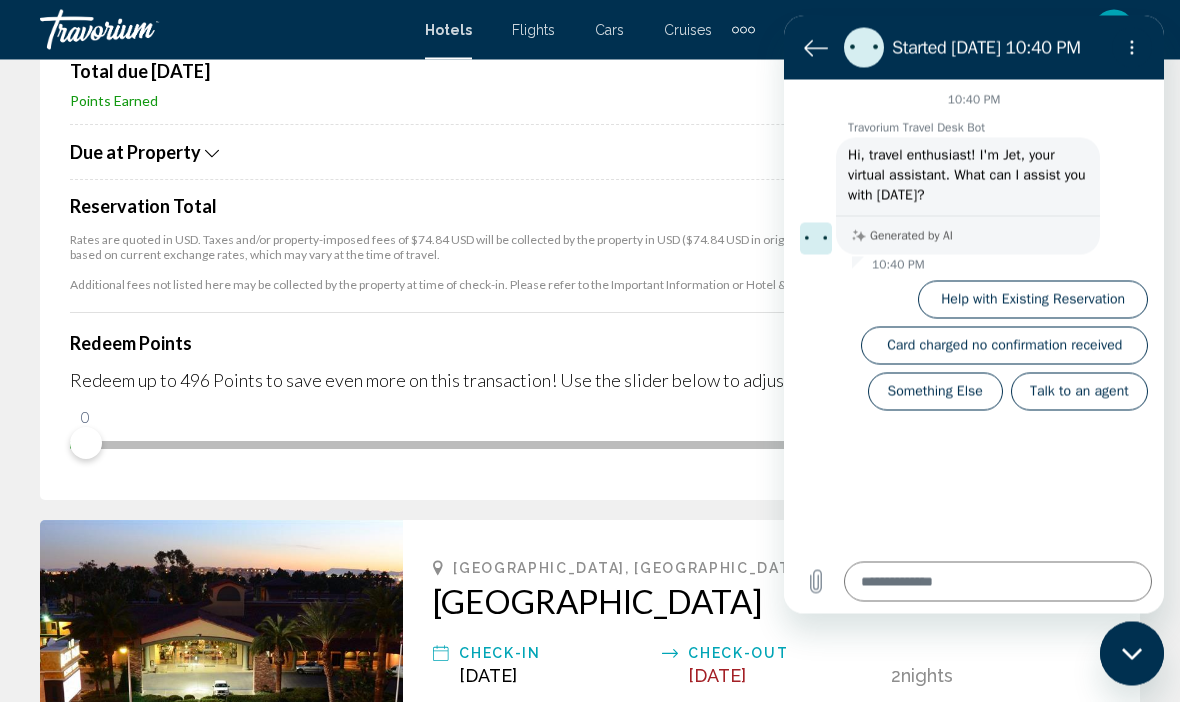 scroll, scrollTop: 419, scrollLeft: 0, axis: vertical 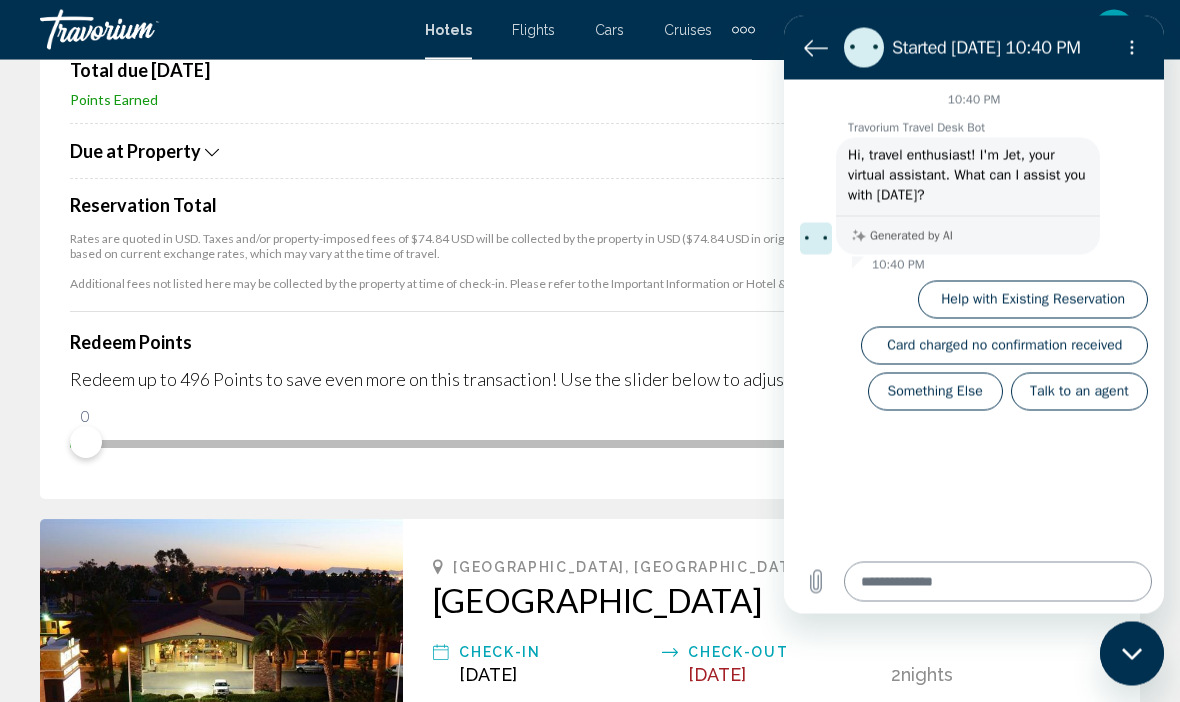 click at bounding box center [998, 581] 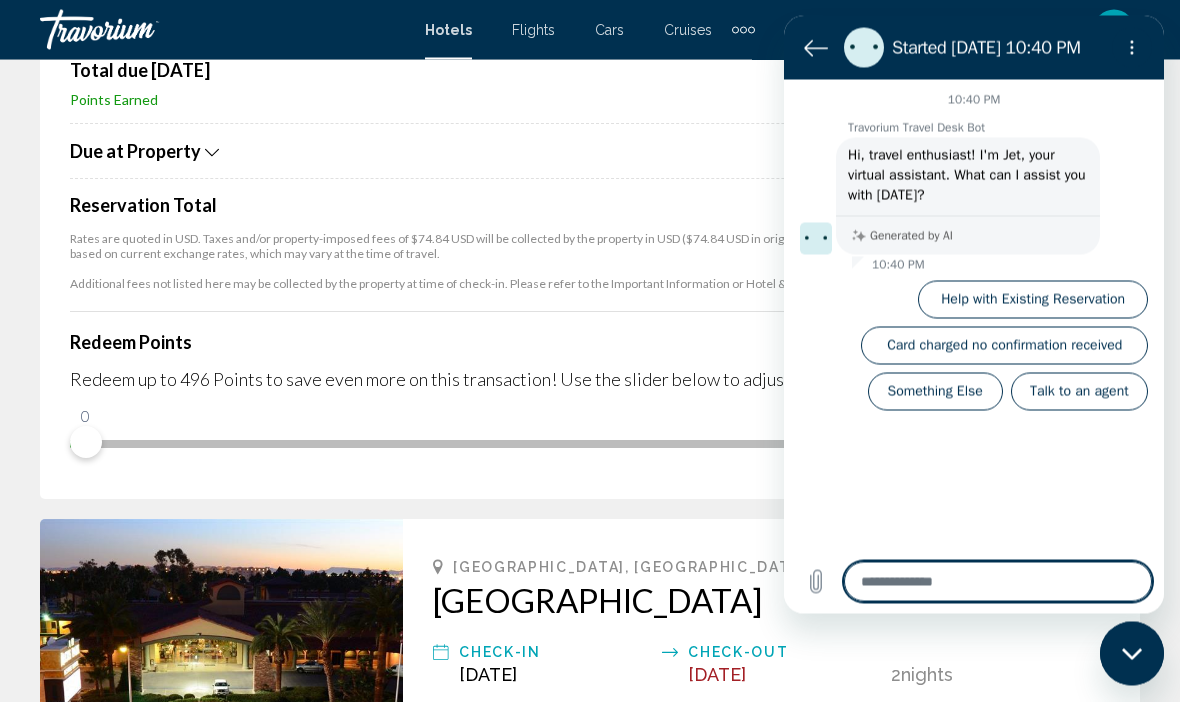 scroll, scrollTop: 651, scrollLeft: 0, axis: vertical 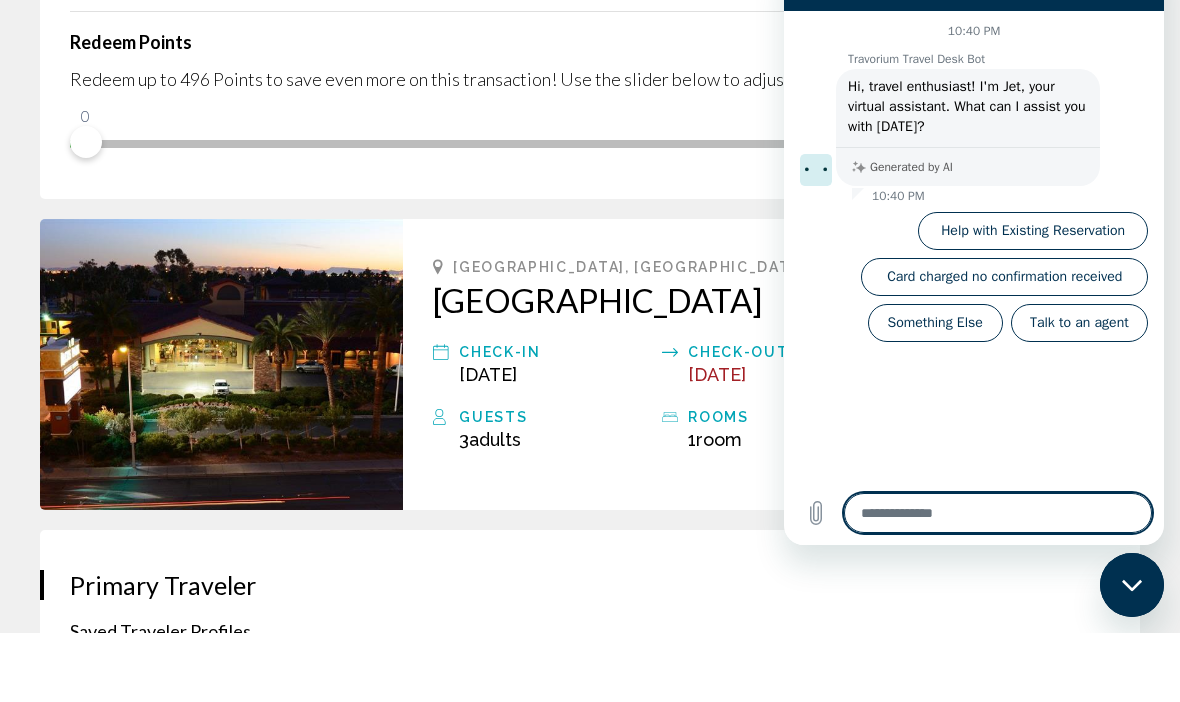 type on "*" 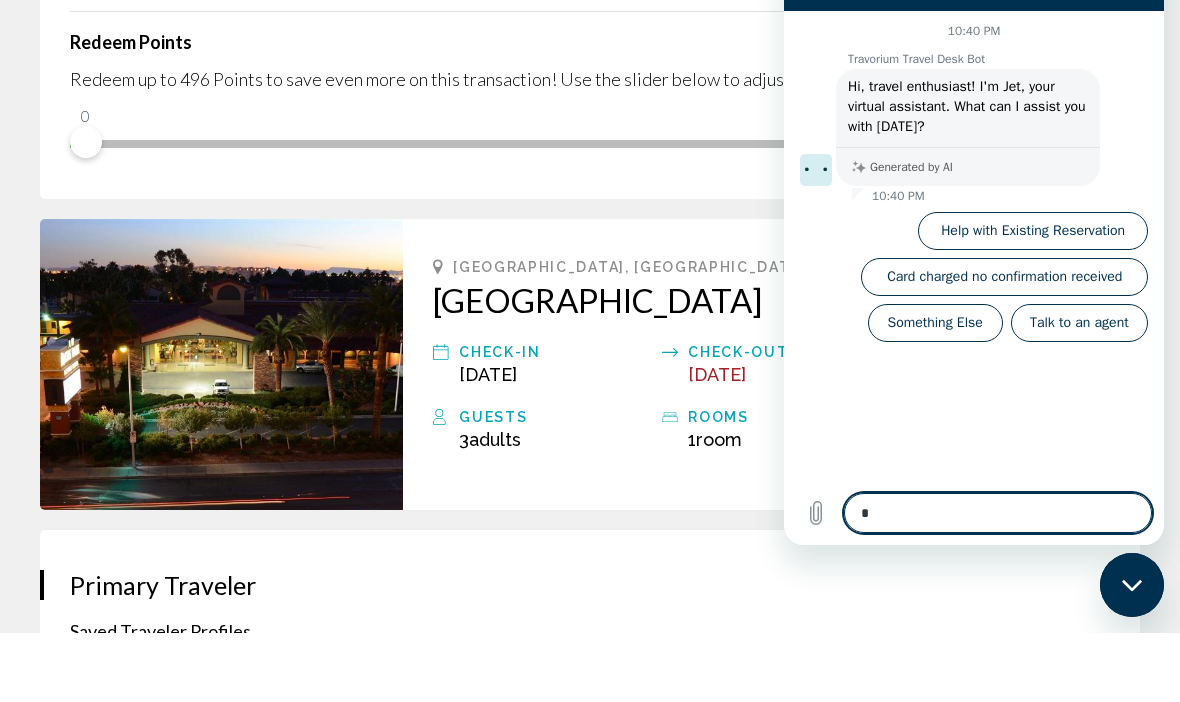 type on "*" 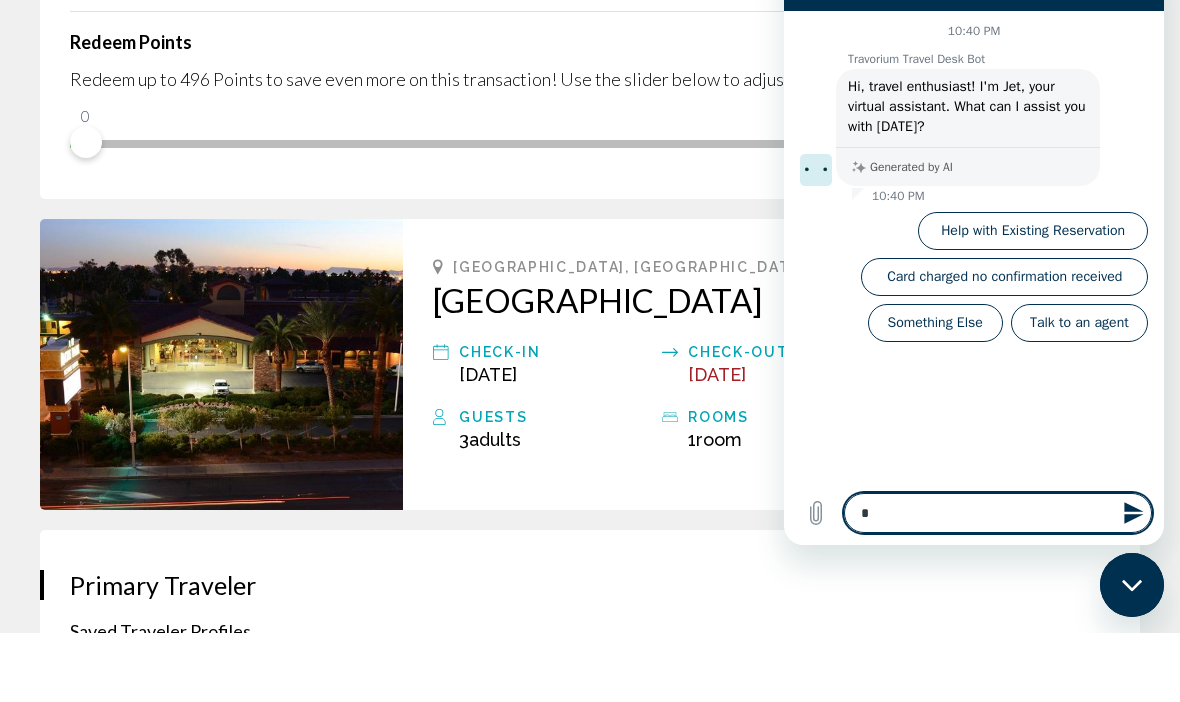 type on "**" 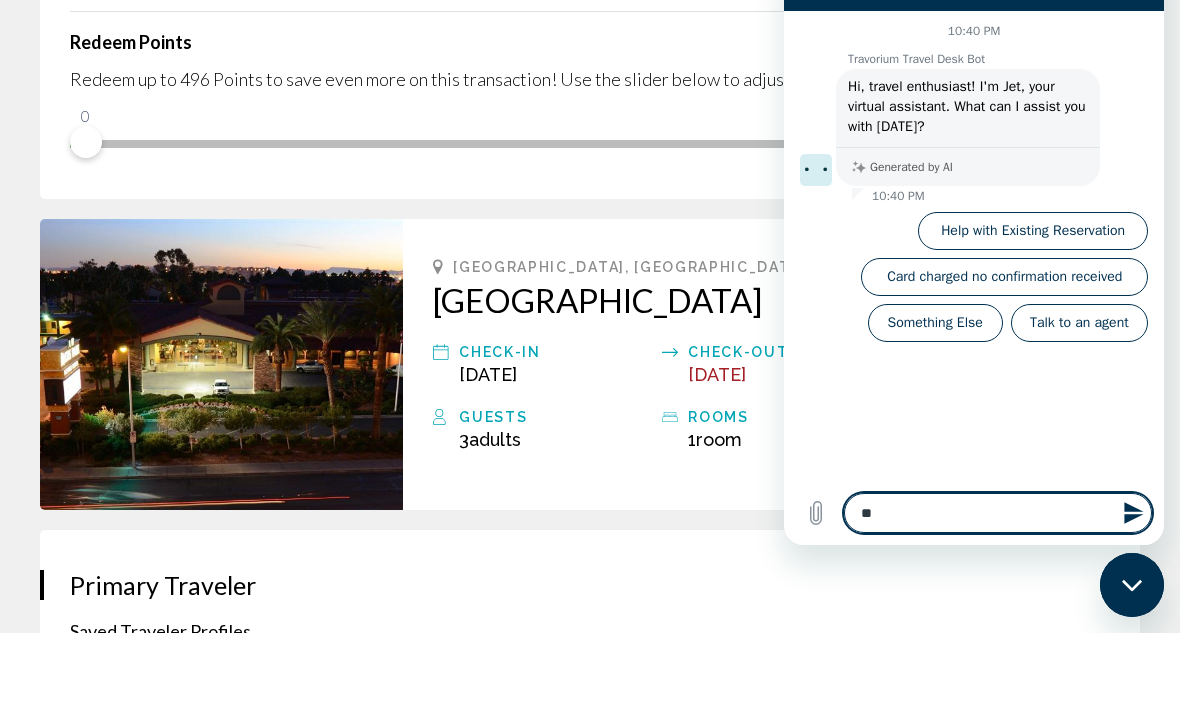 type on "***" 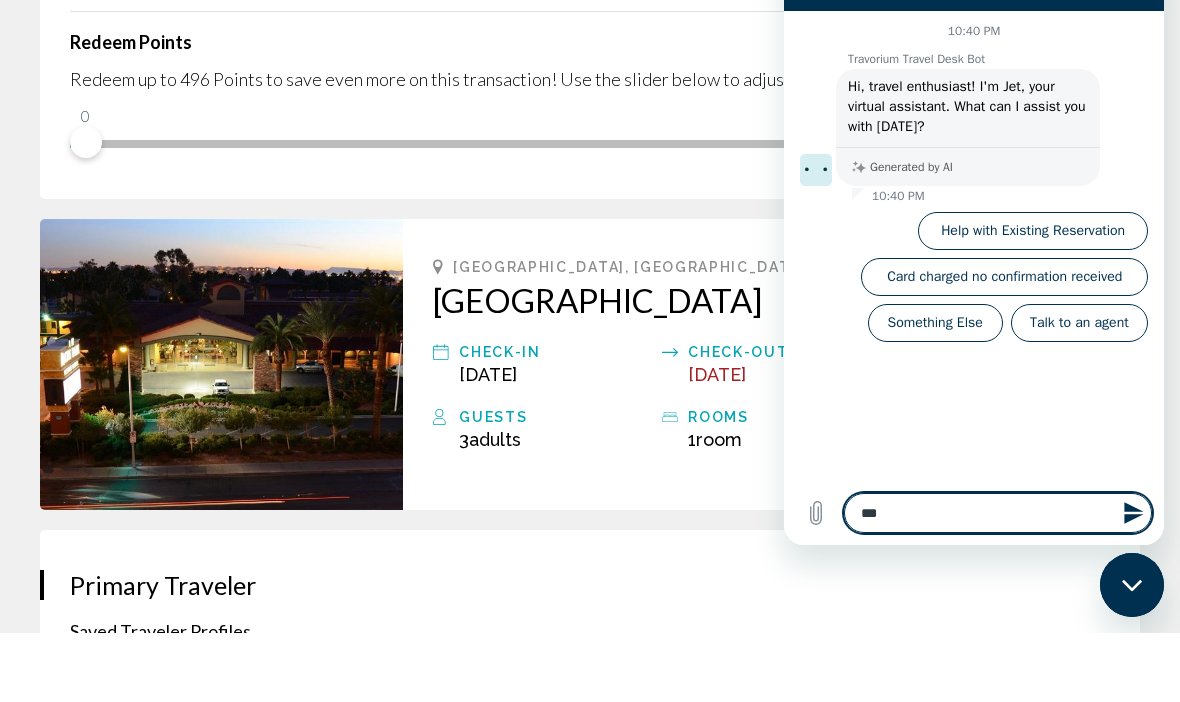 type on "****" 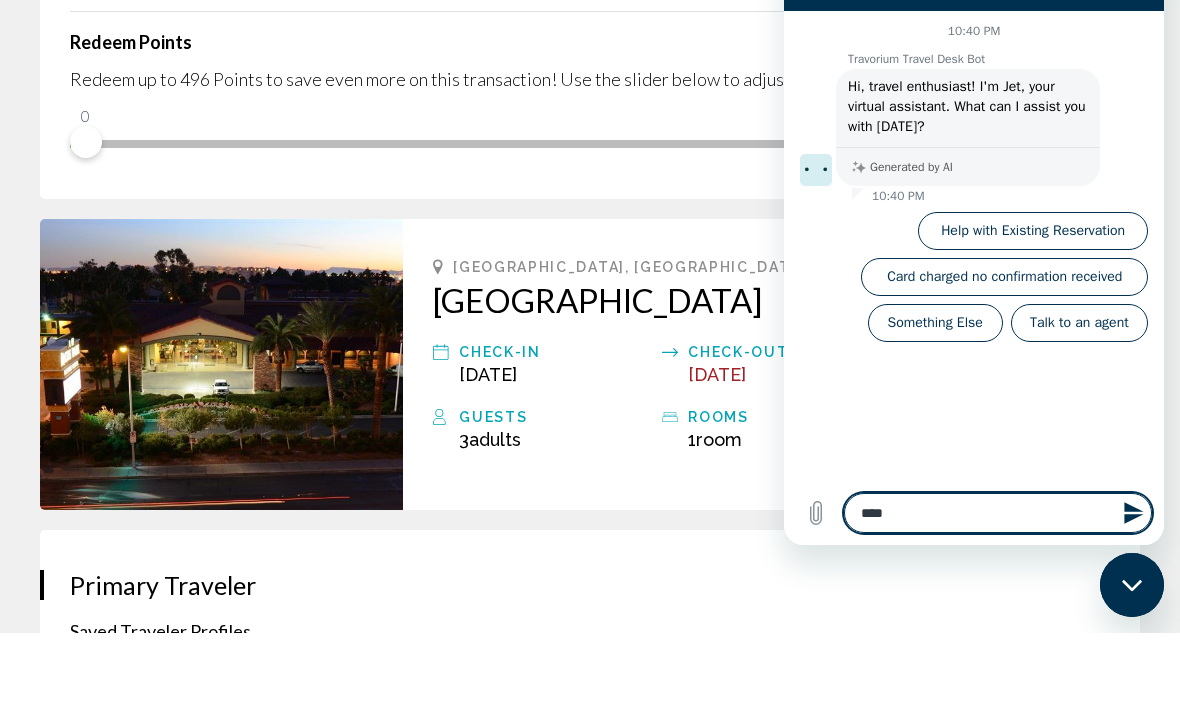type on "*****" 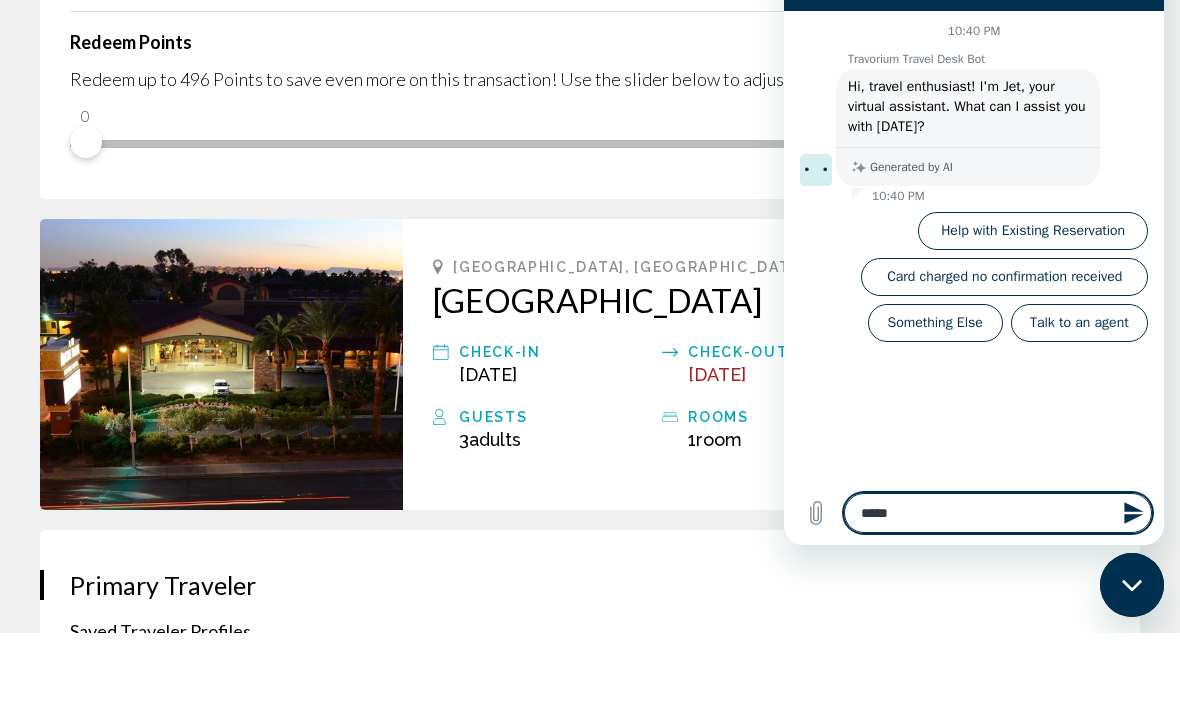 type on "******" 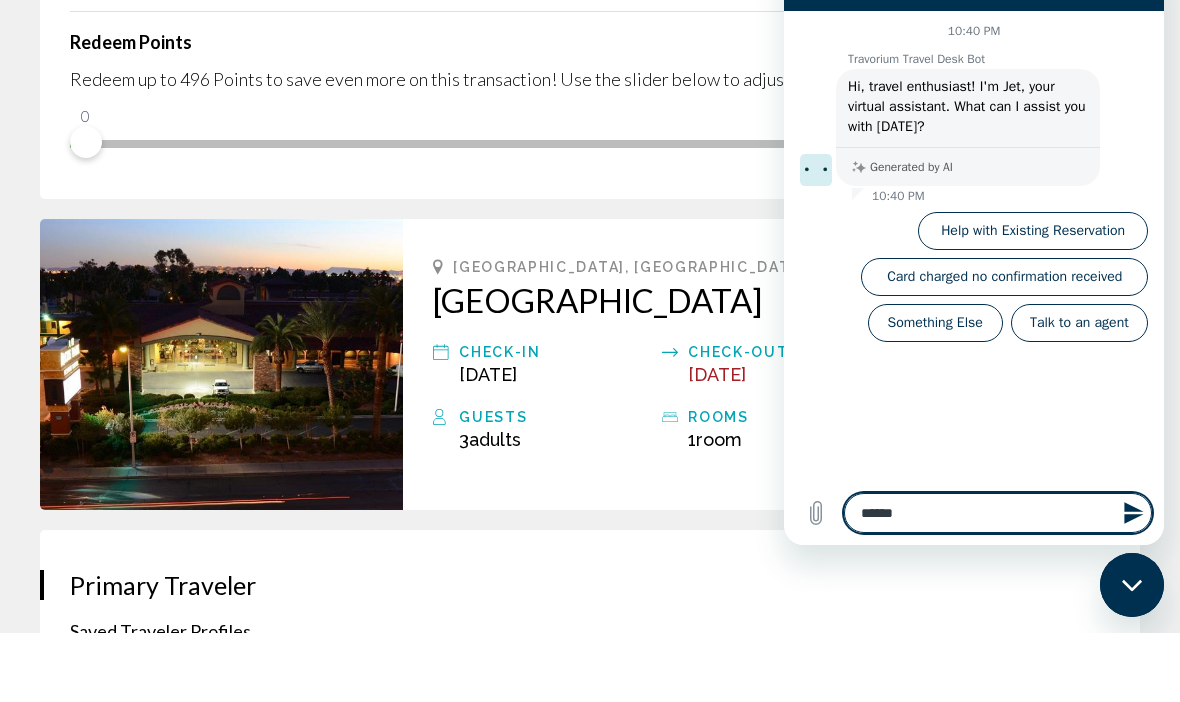 type on "******" 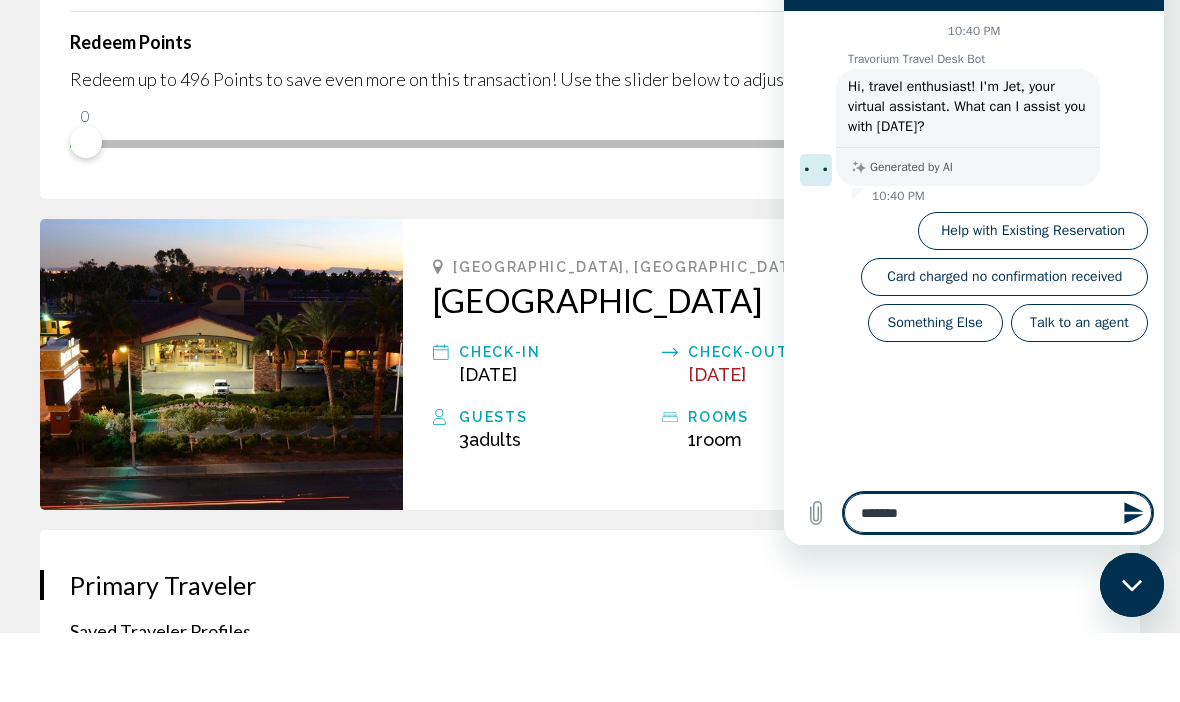 type on "********" 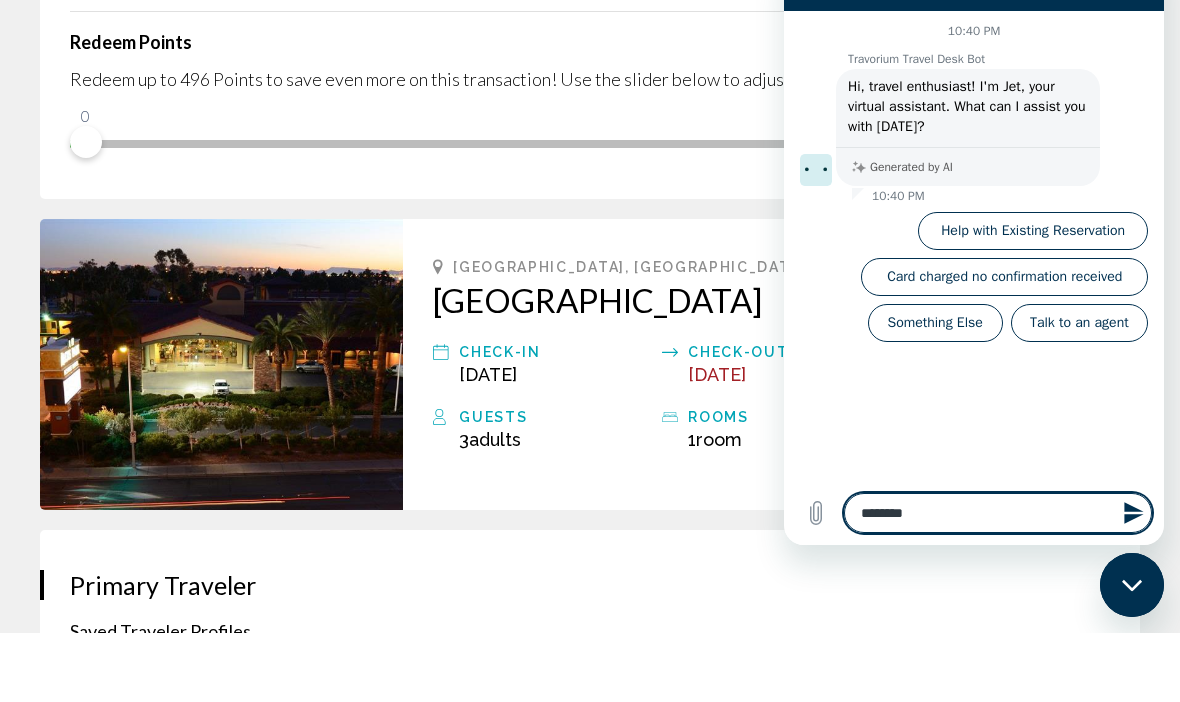 type on "*********" 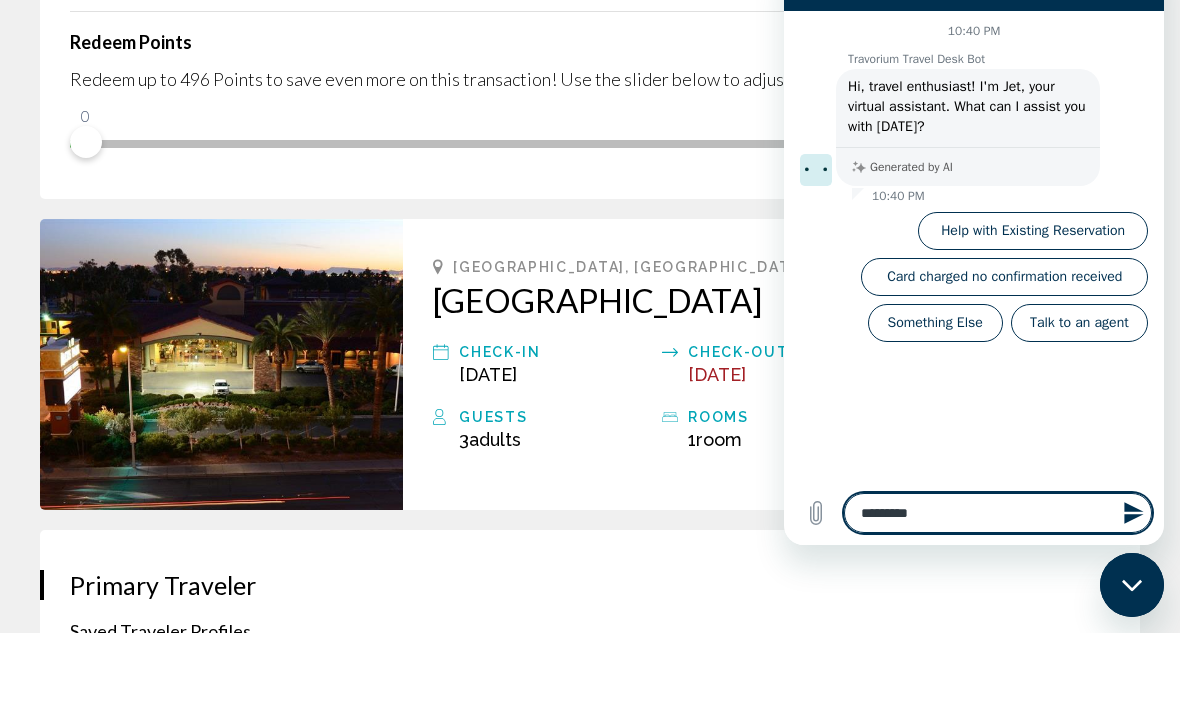 type on "**********" 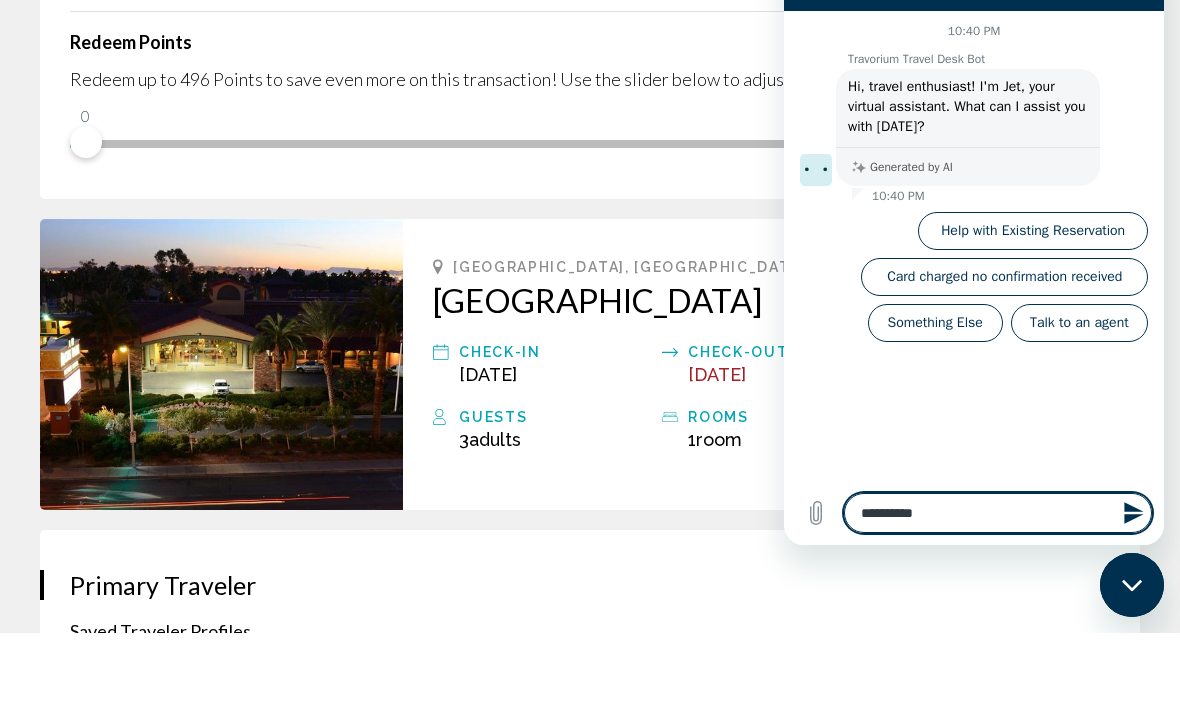 type on "**********" 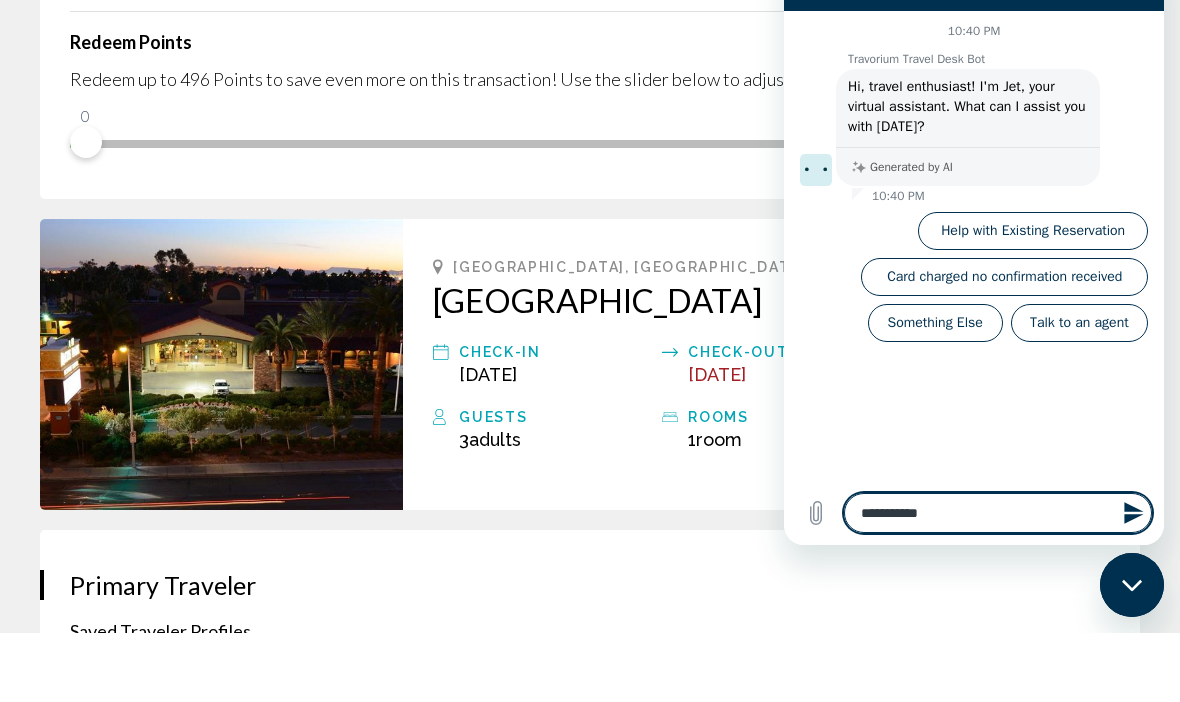 type on "**********" 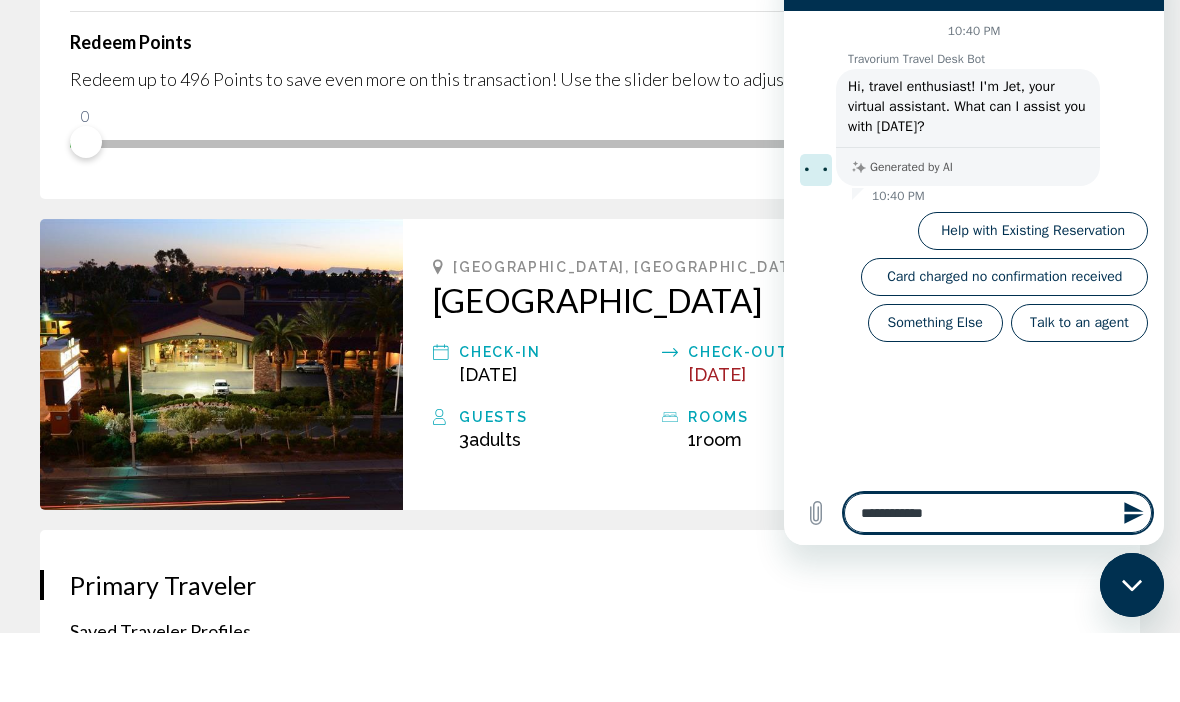 type on "**********" 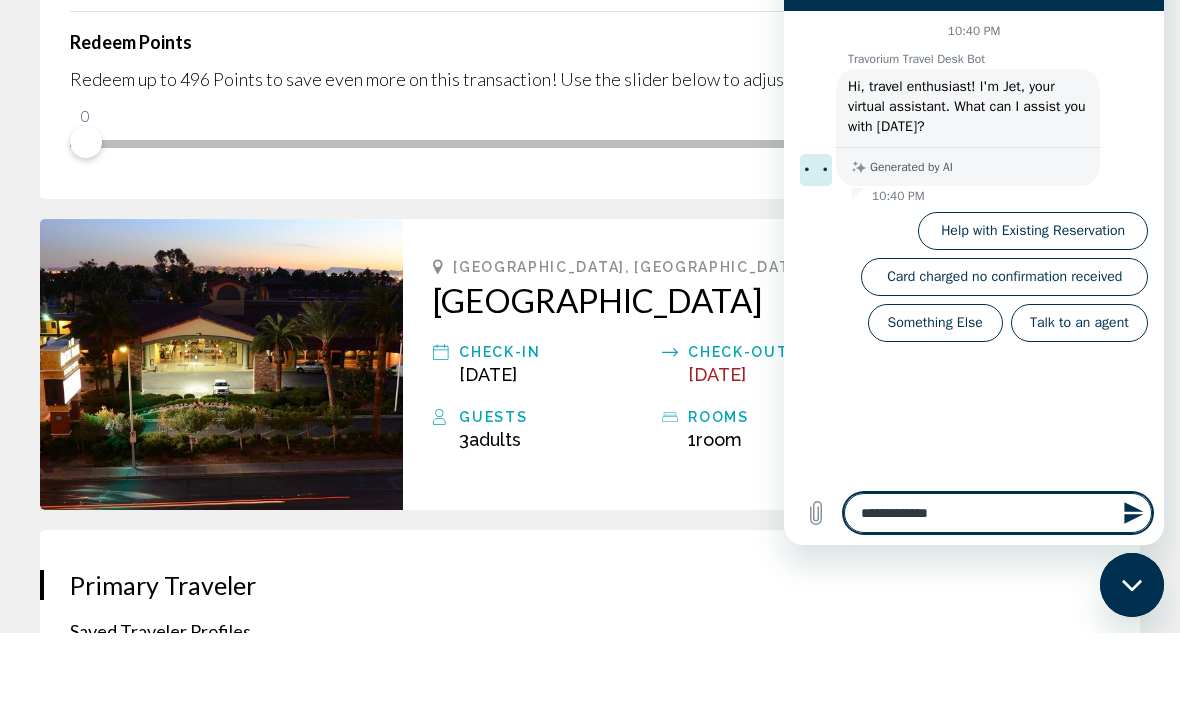 type on "**********" 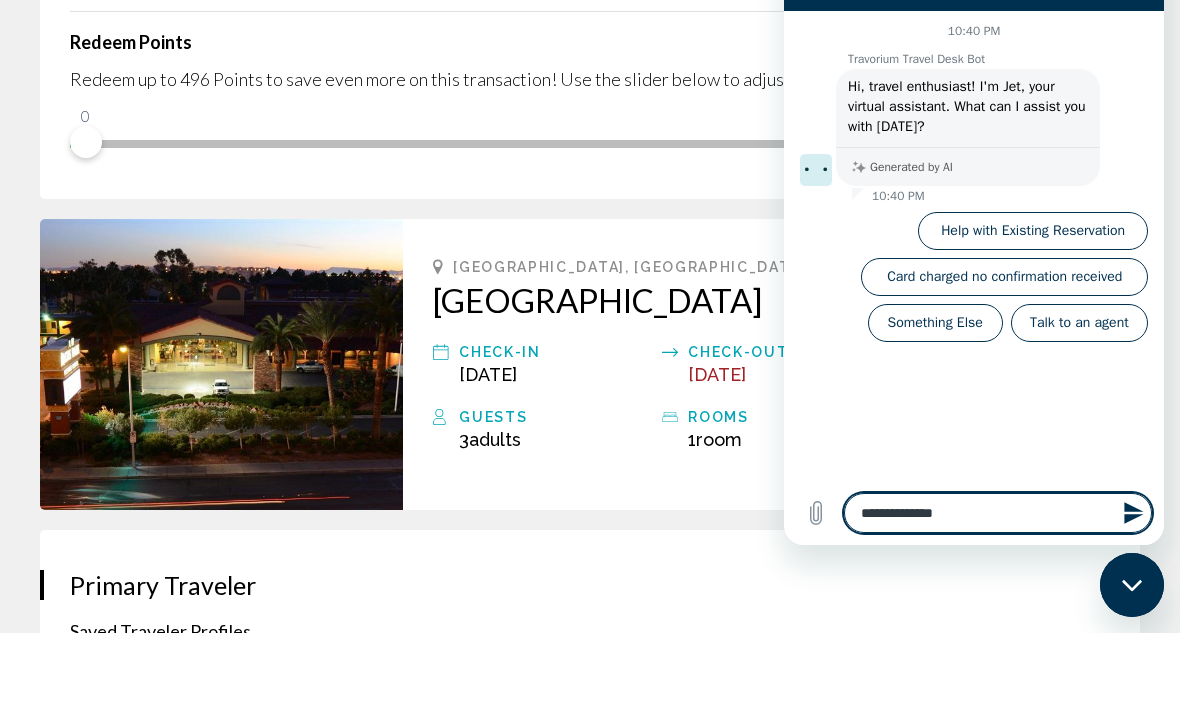 type on "**********" 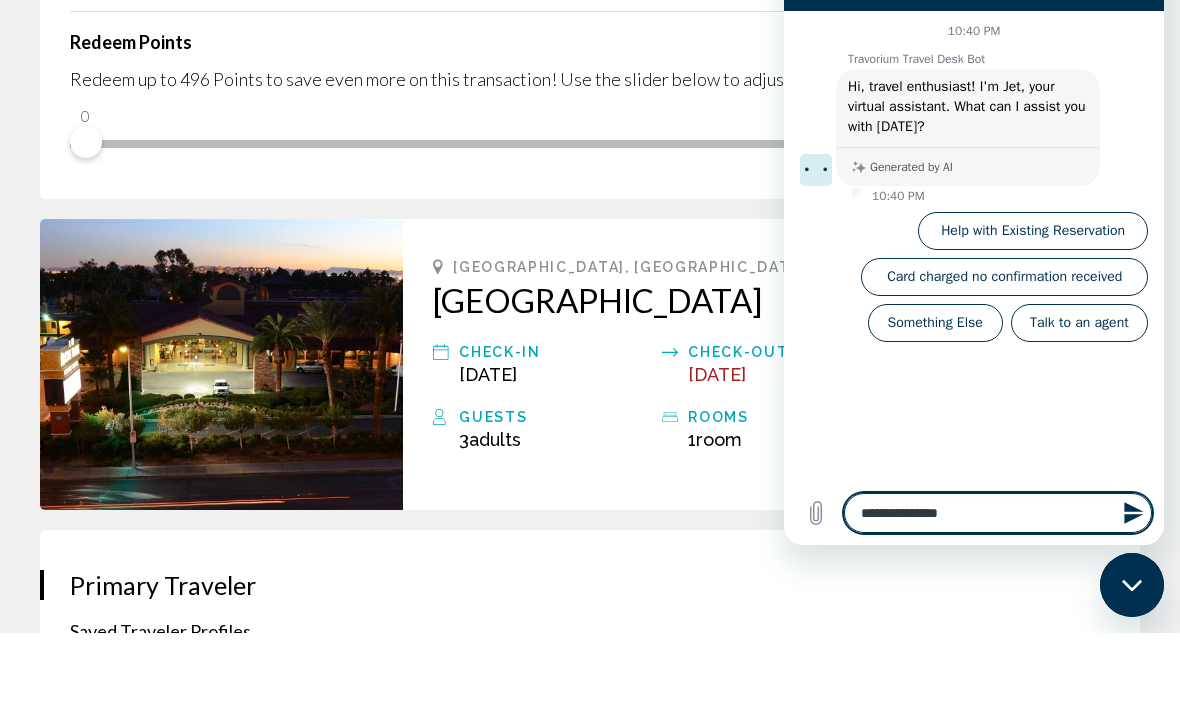 type on "**********" 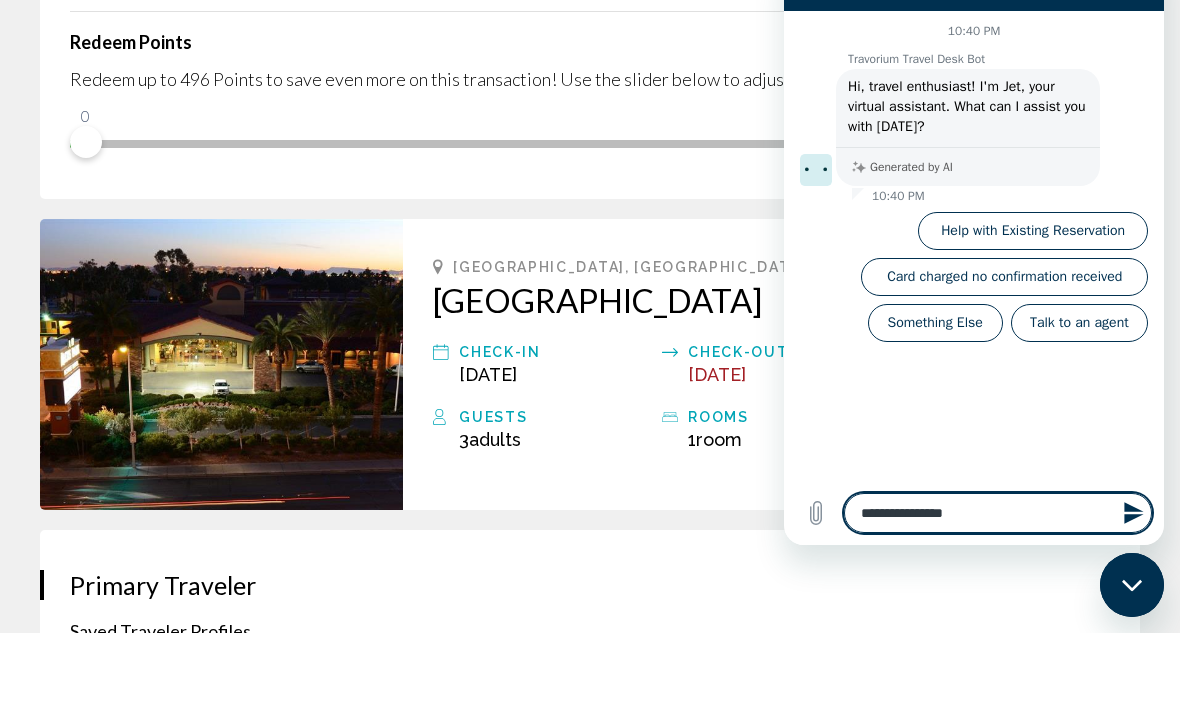 type on "**********" 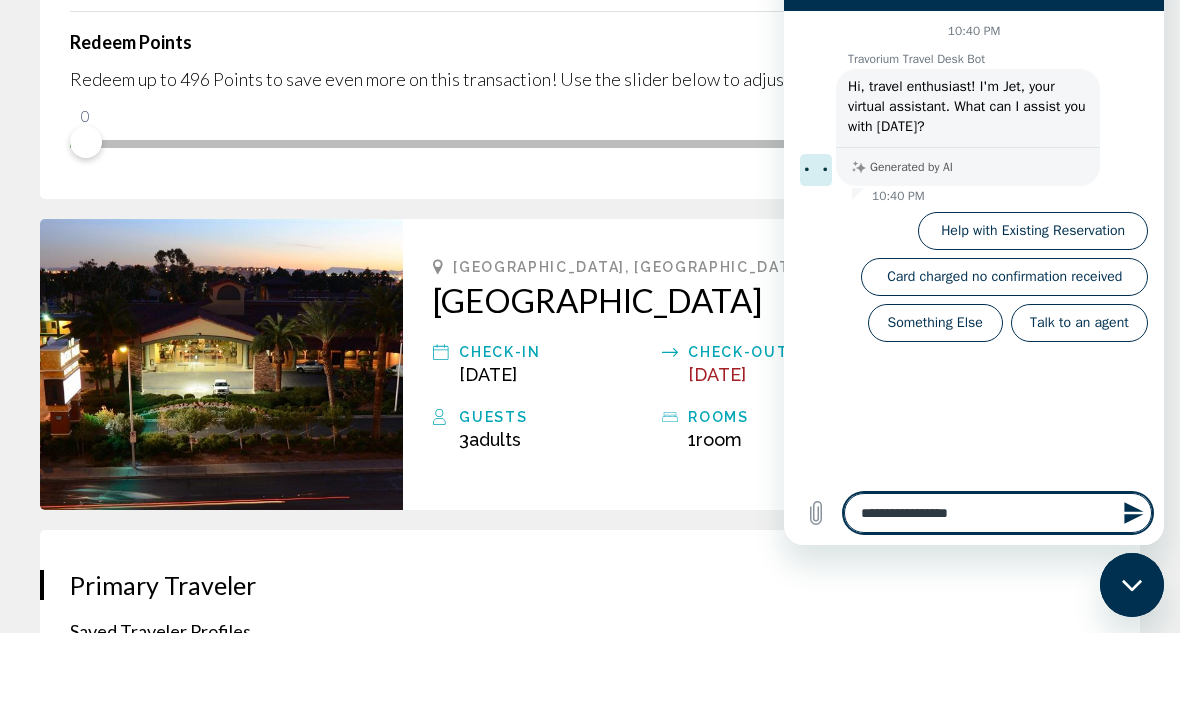 type on "**********" 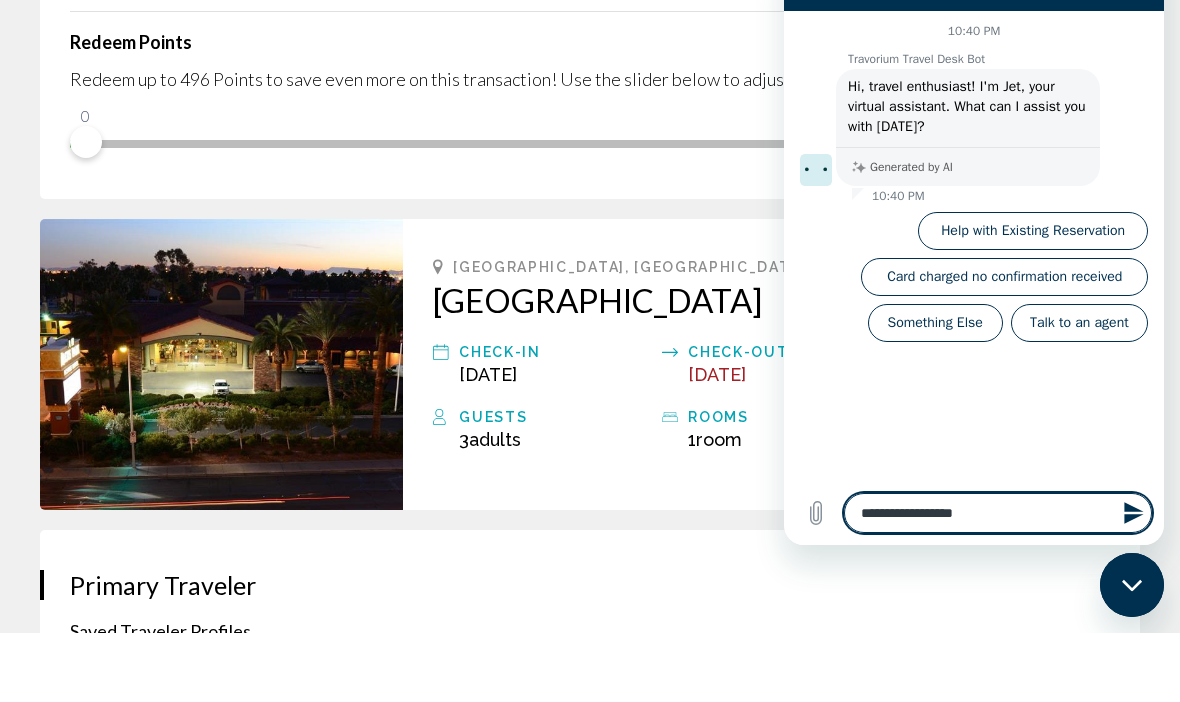 type on "**********" 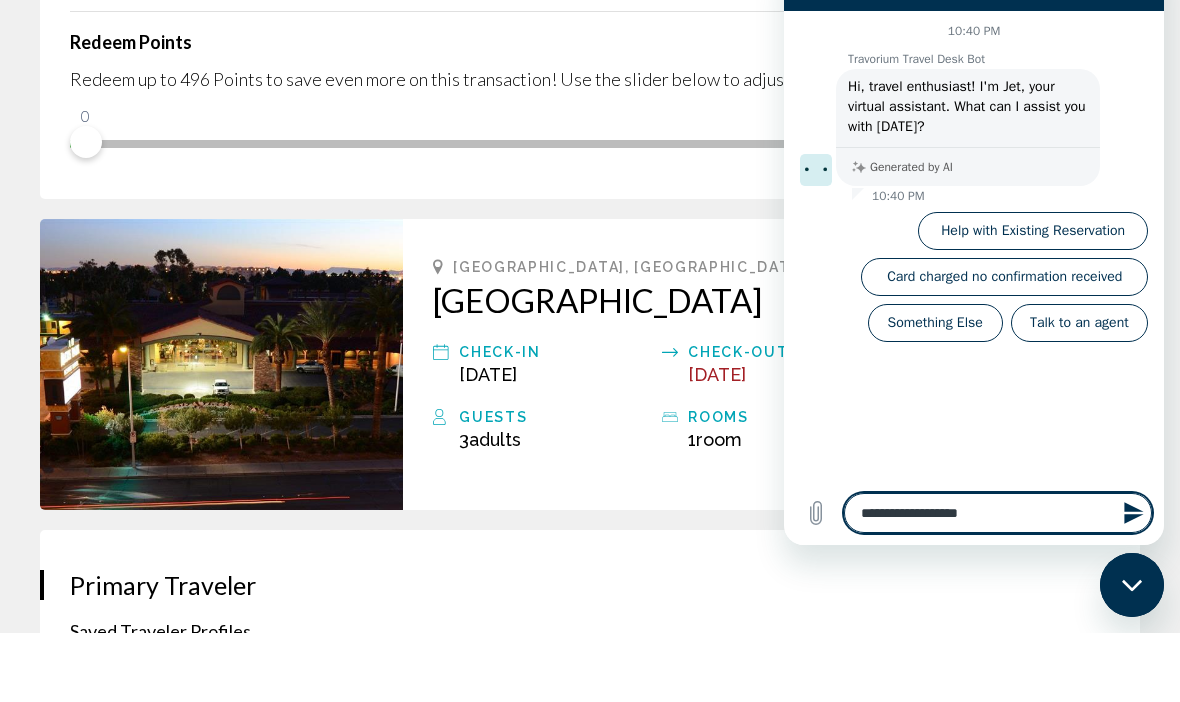 type on "**********" 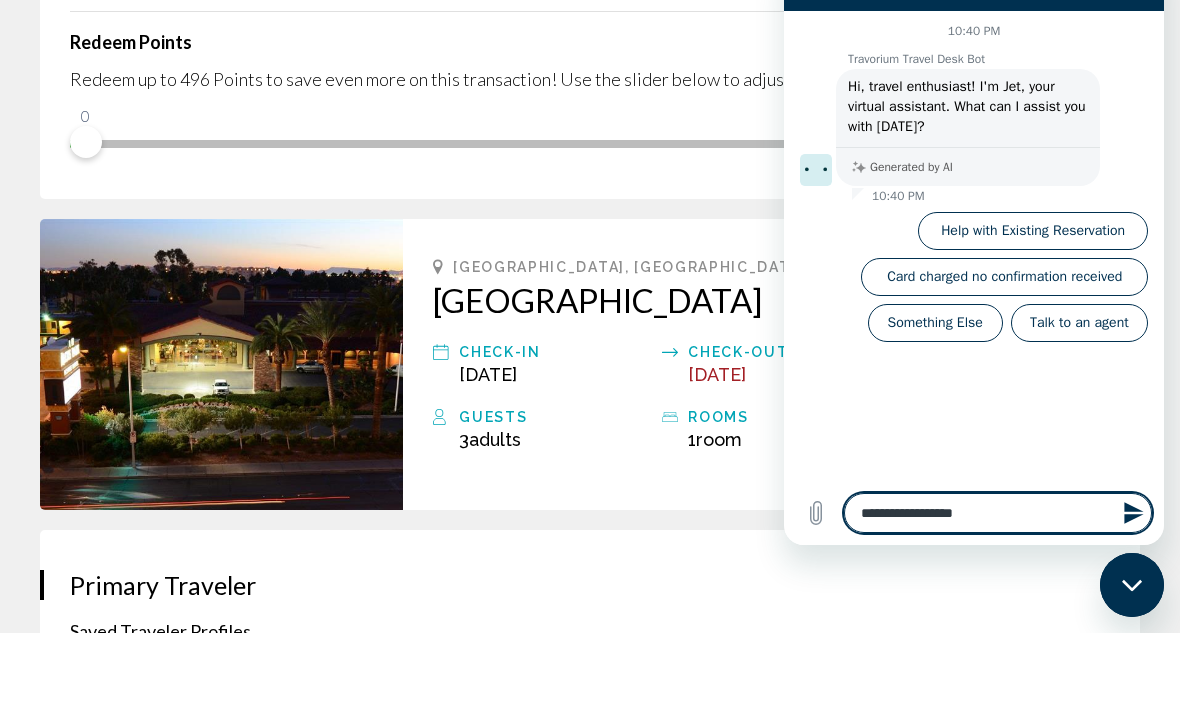 type on "**********" 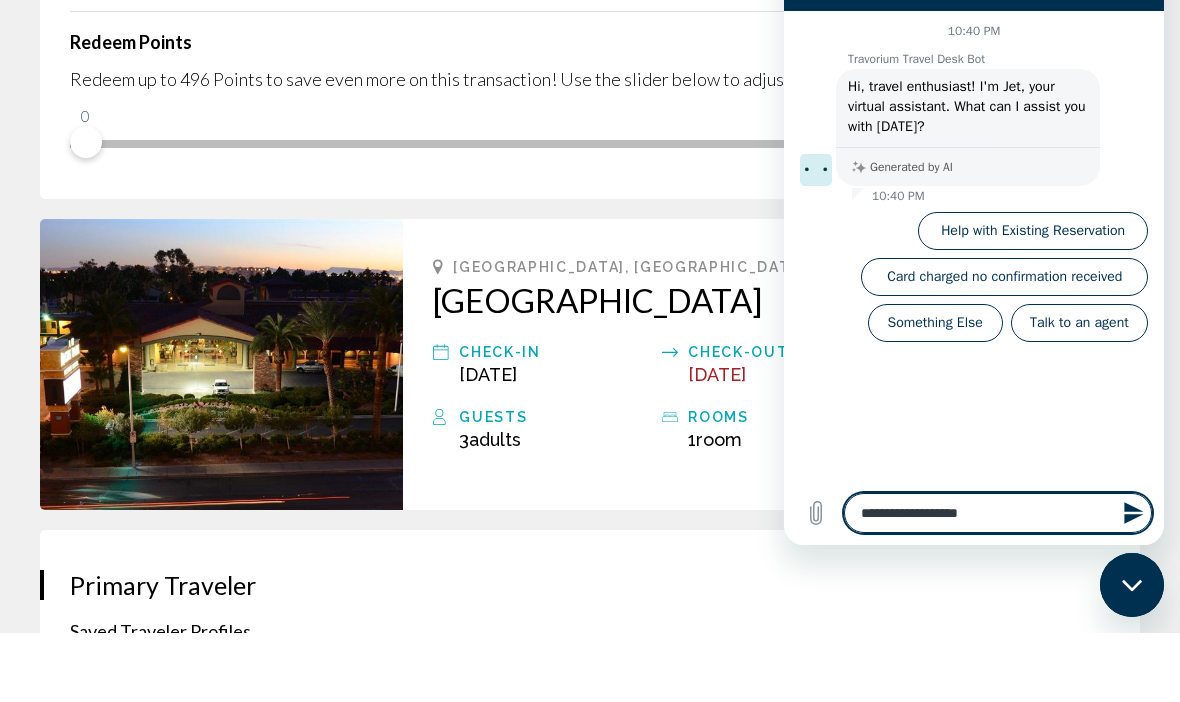 type on "**********" 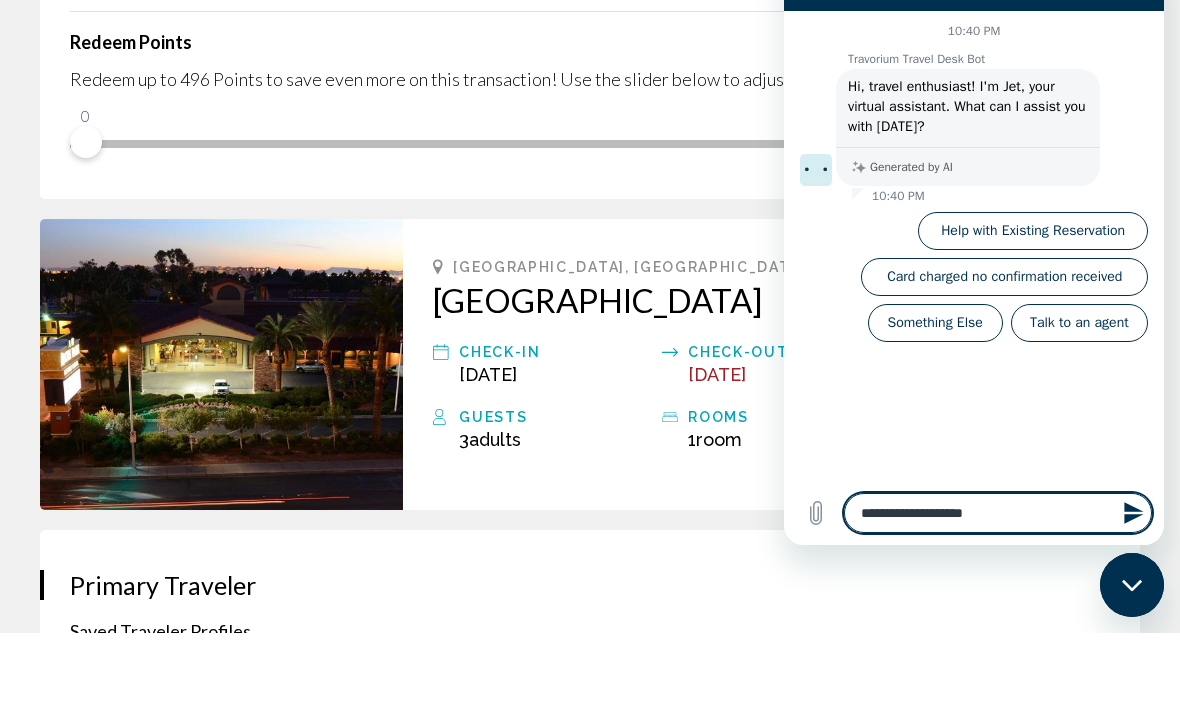 type on "**********" 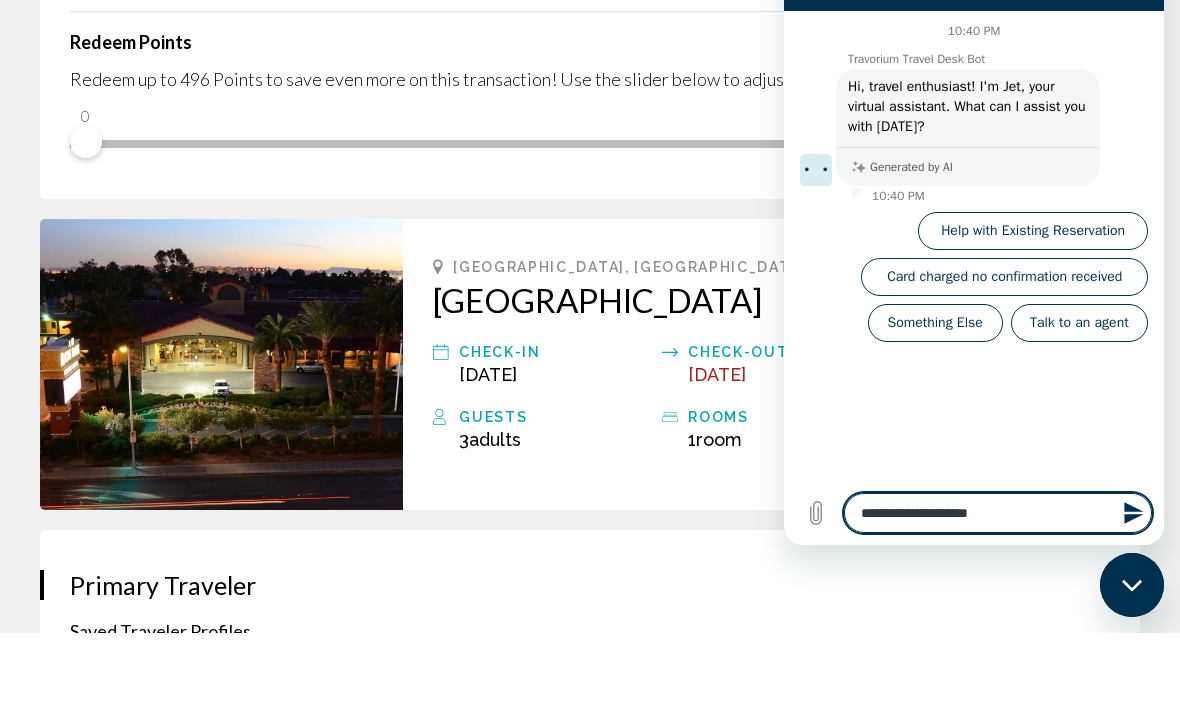 type on "**********" 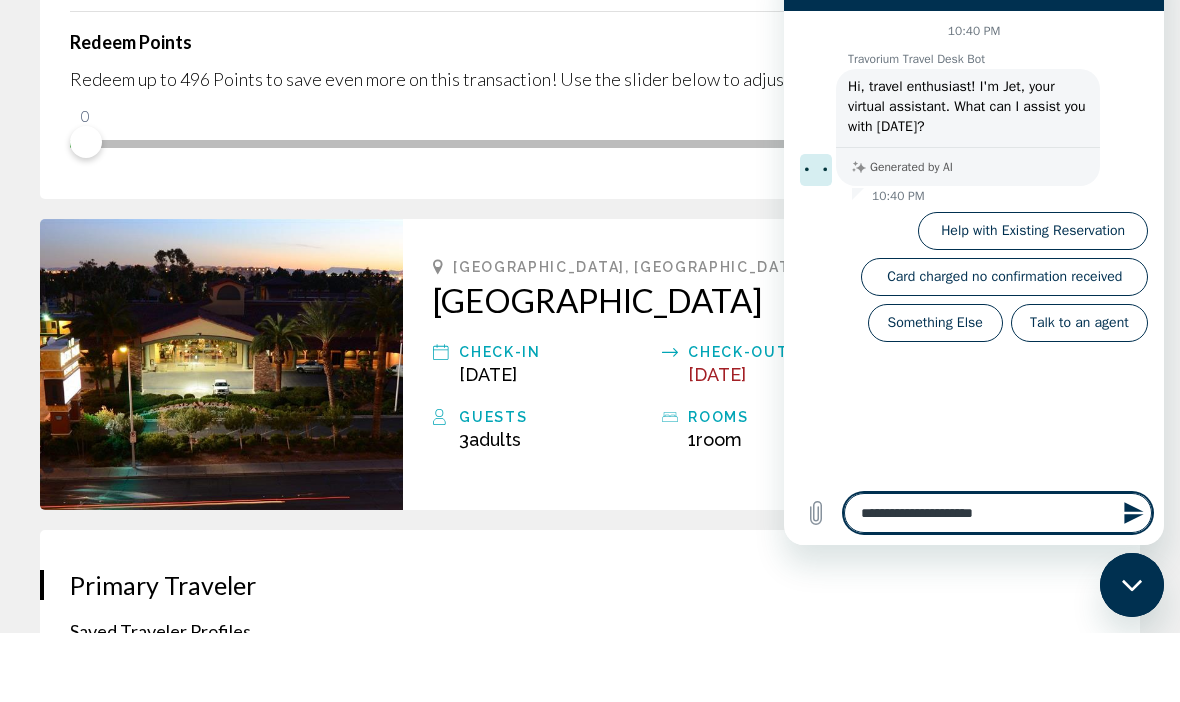 type on "**********" 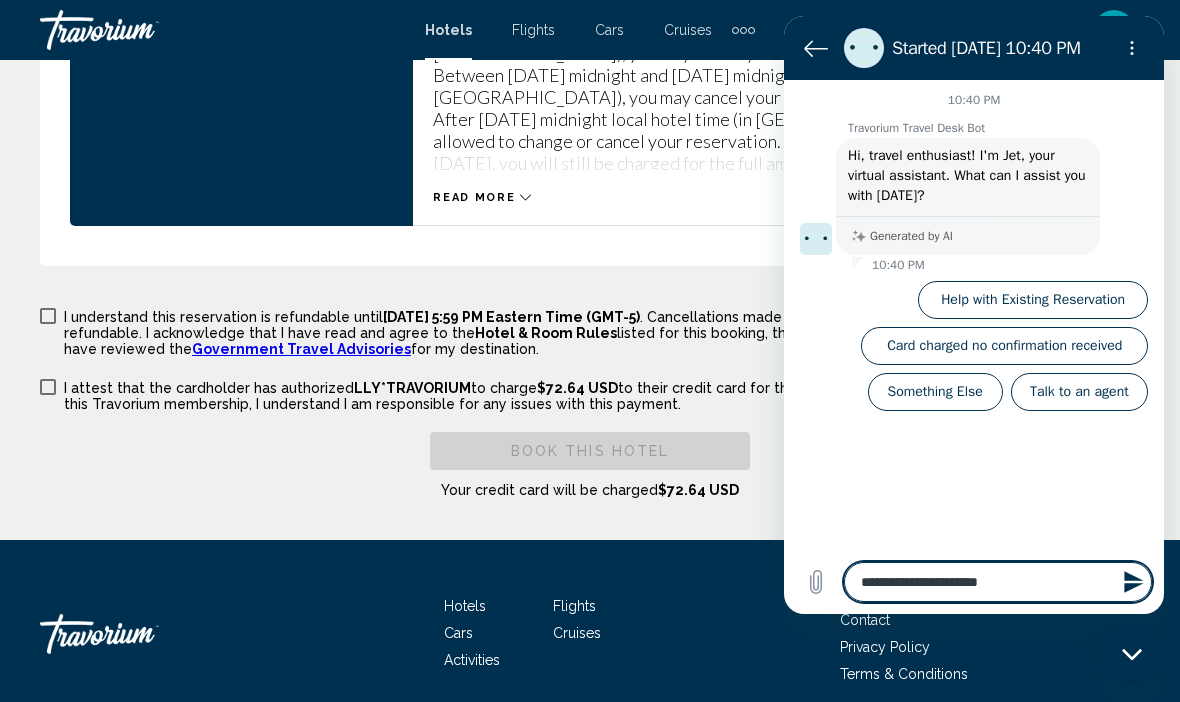 scroll, scrollTop: 3764, scrollLeft: 0, axis: vertical 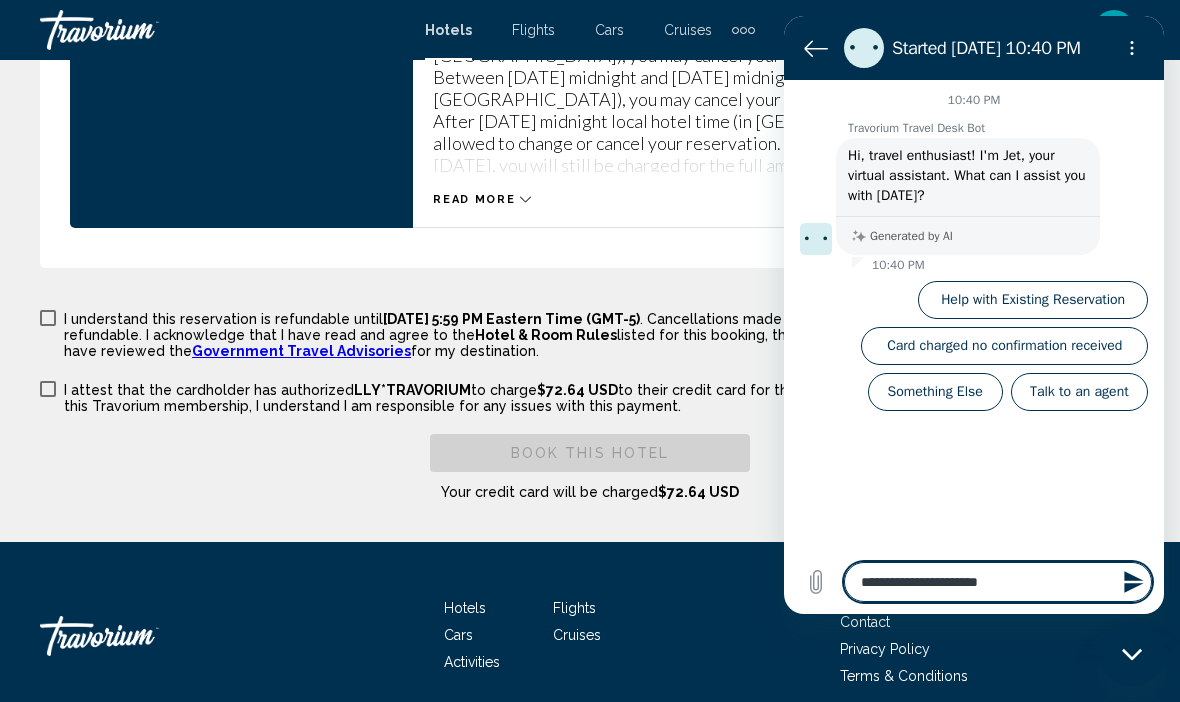 type on "**********" 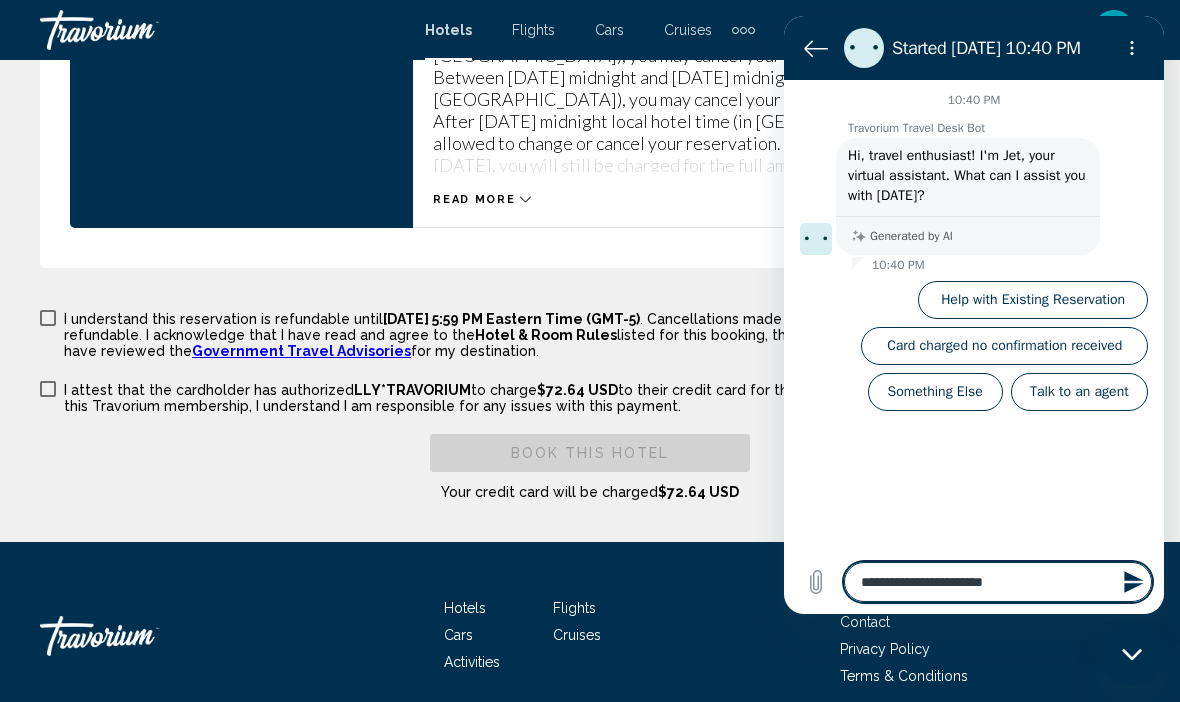 type on "**********" 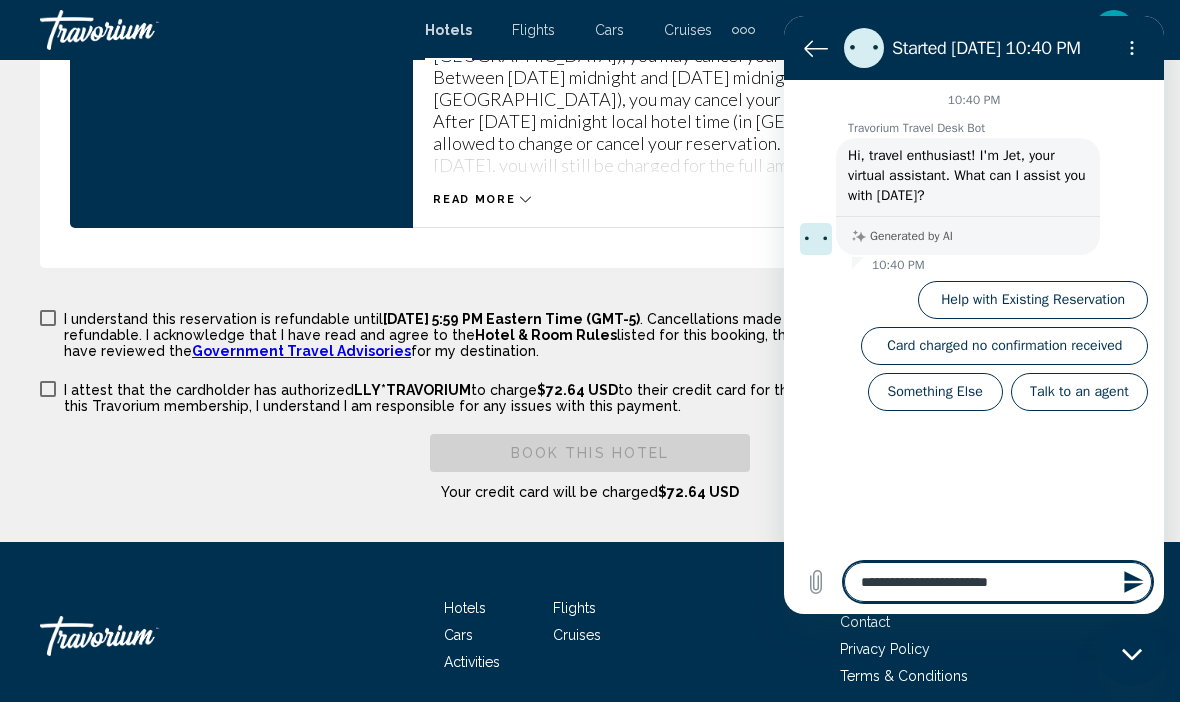 type on "**********" 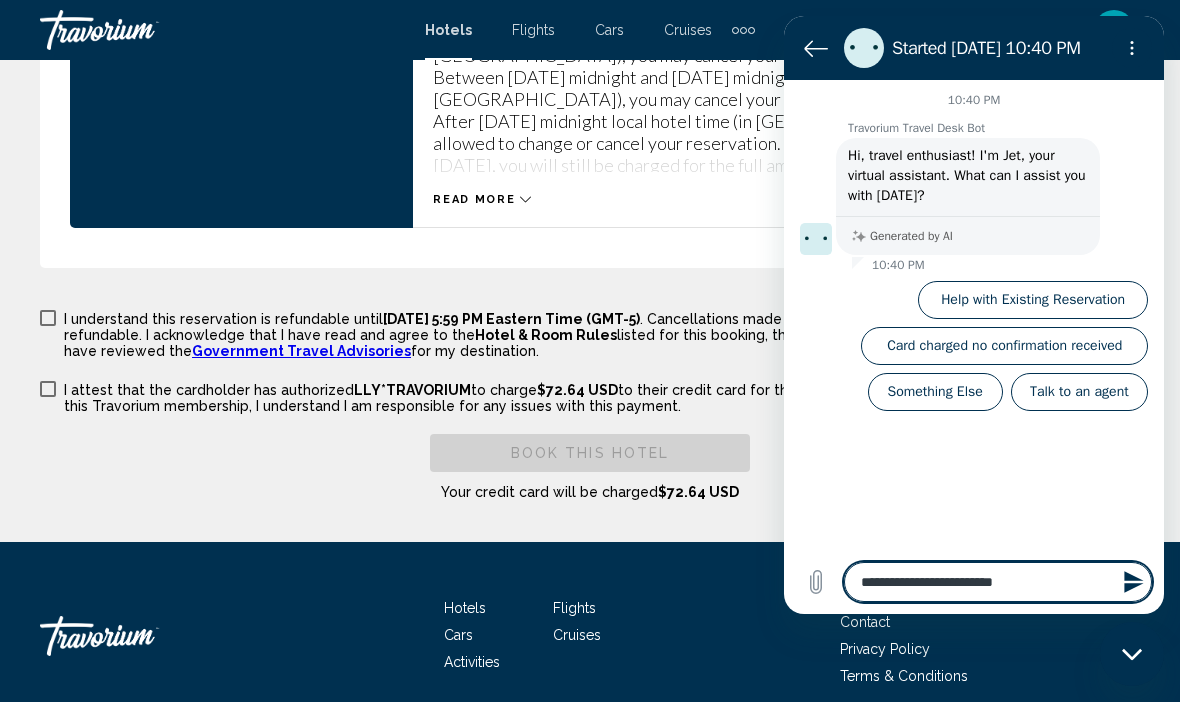 type on "**********" 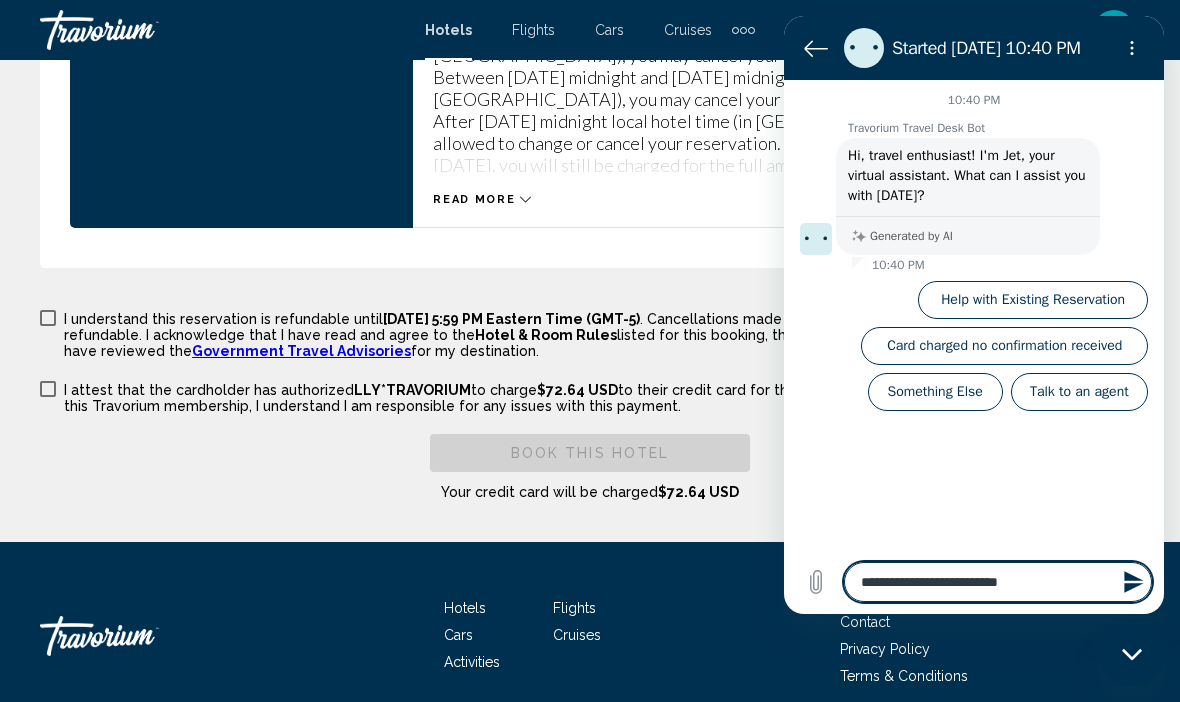 type on "**********" 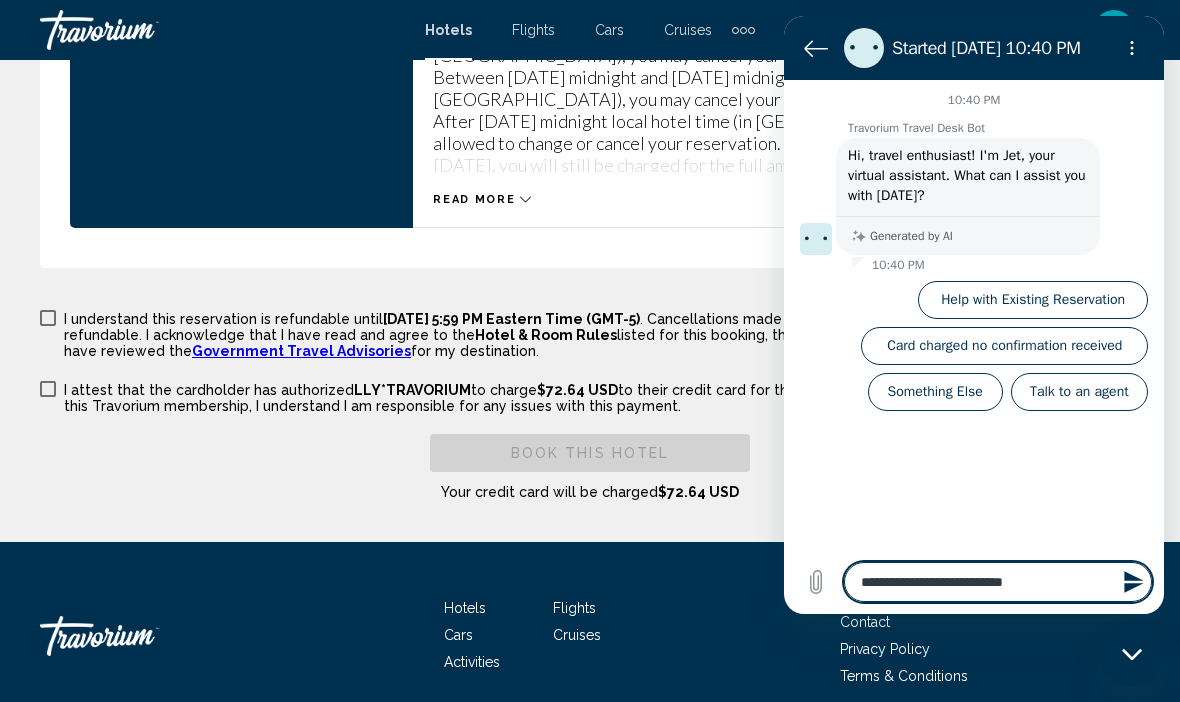 type on "**********" 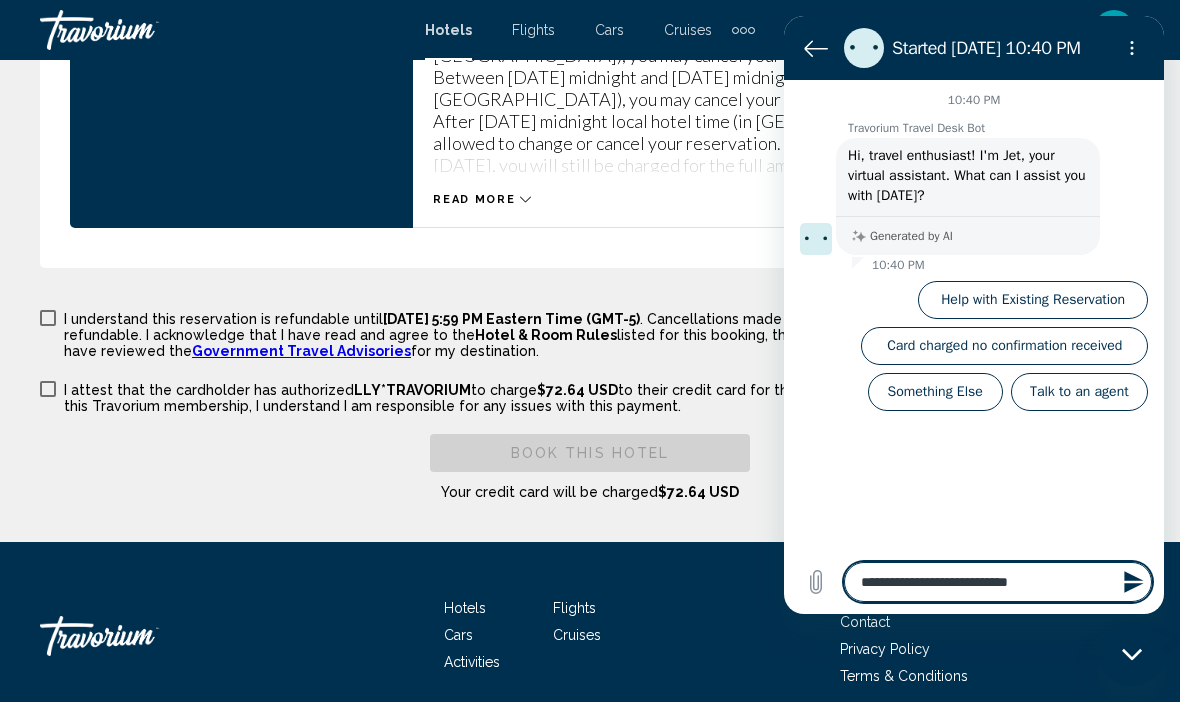 type on "**********" 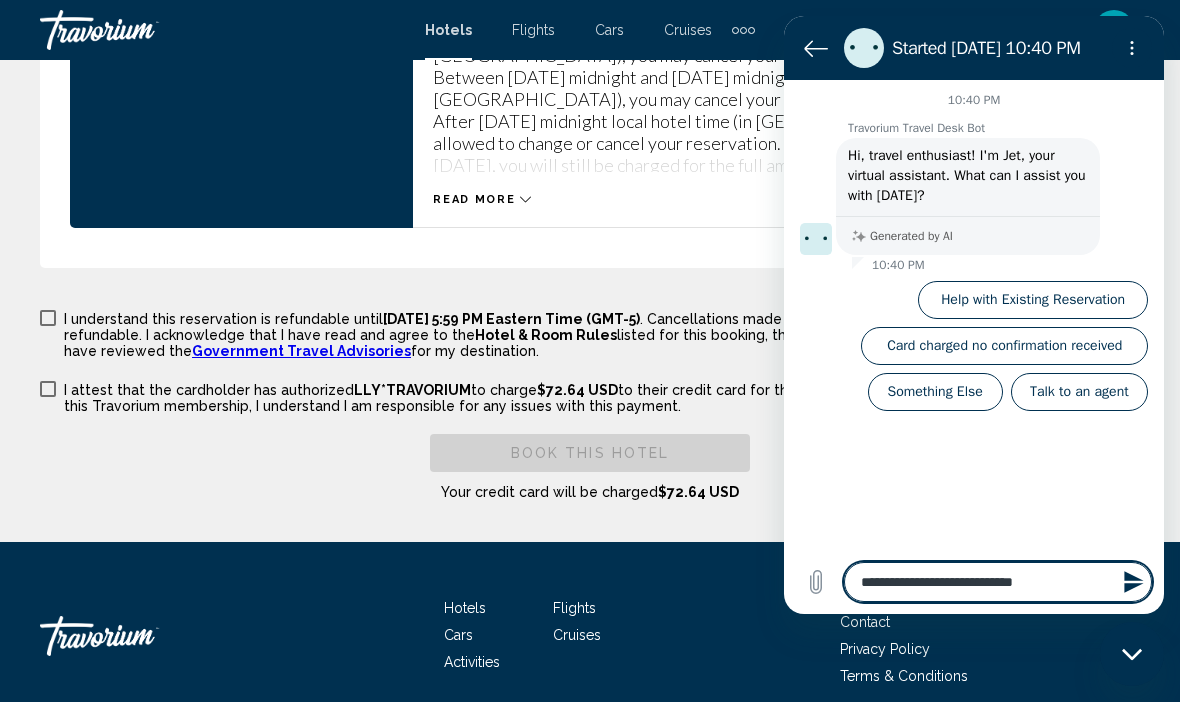 type on "**********" 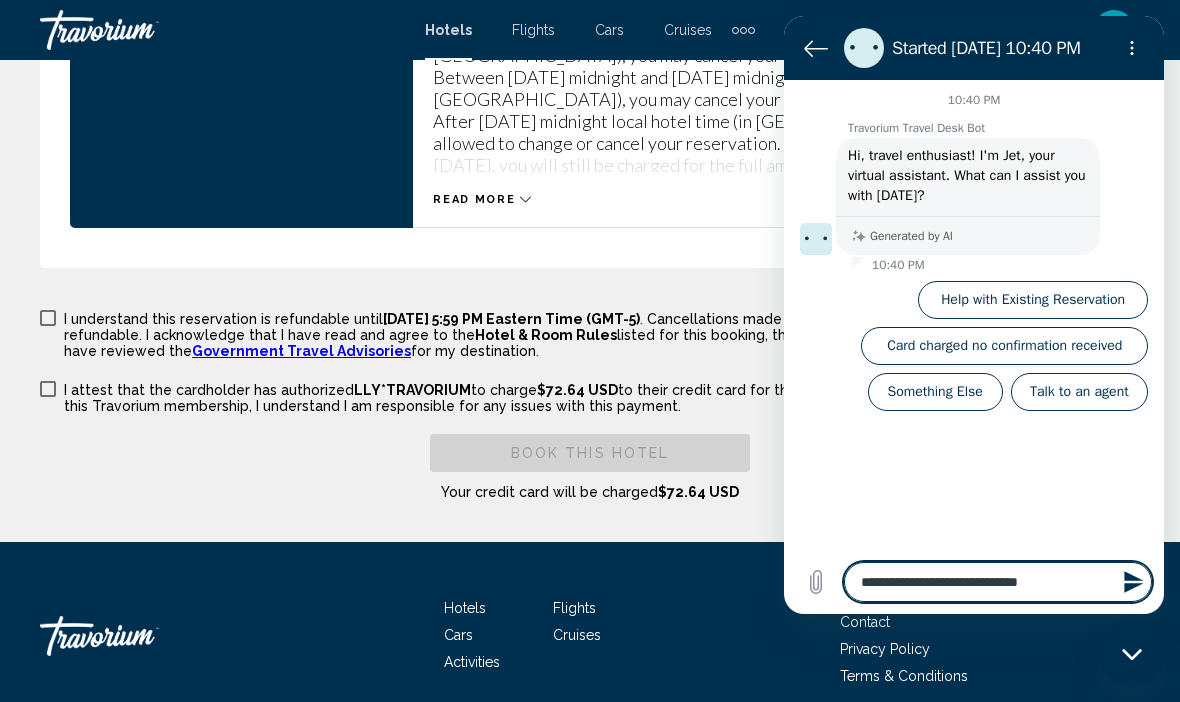 type on "**********" 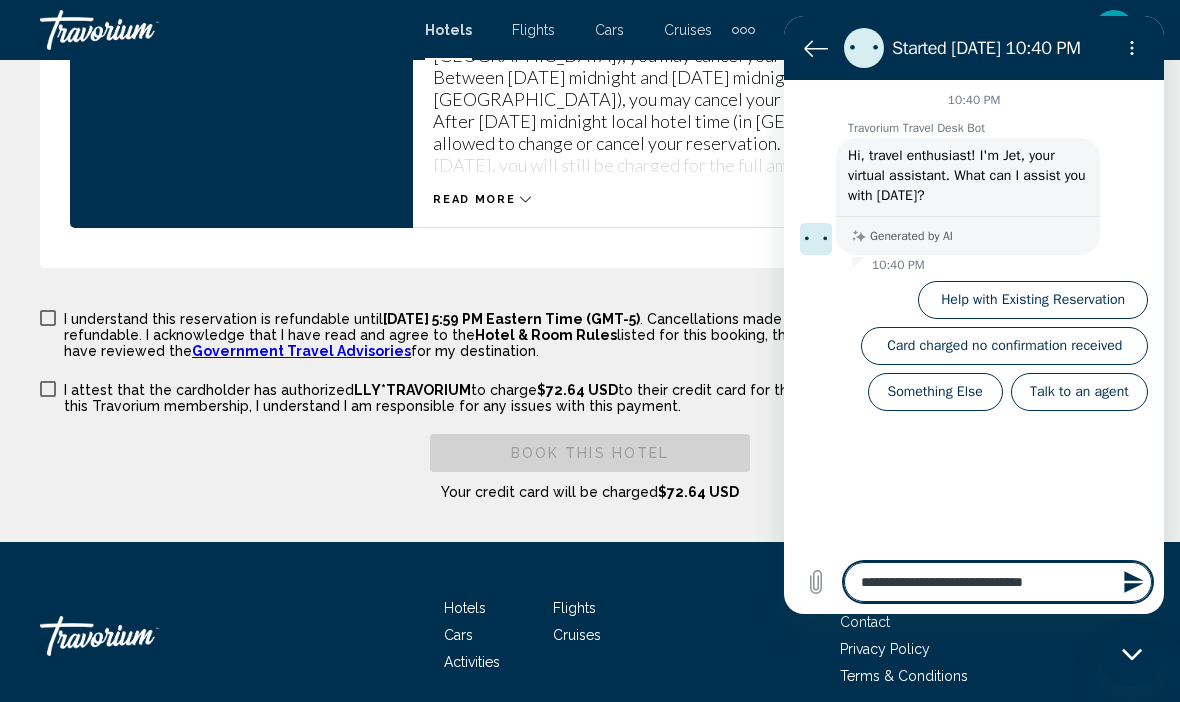 type on "**********" 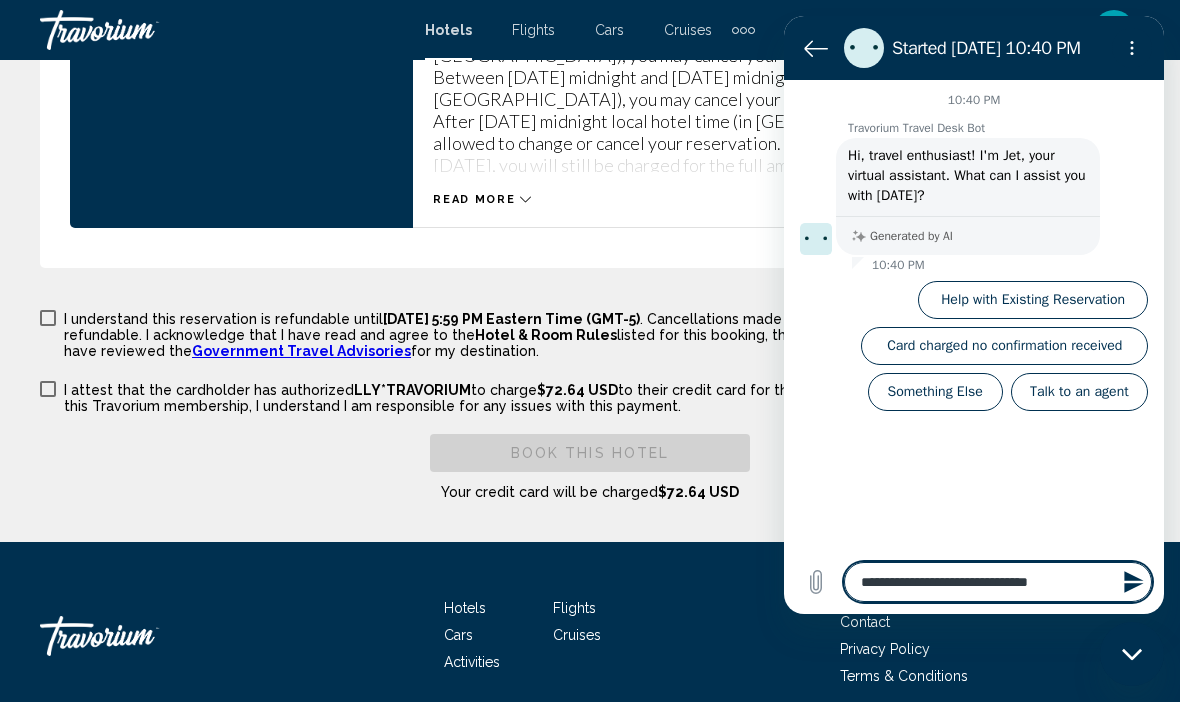 type on "**********" 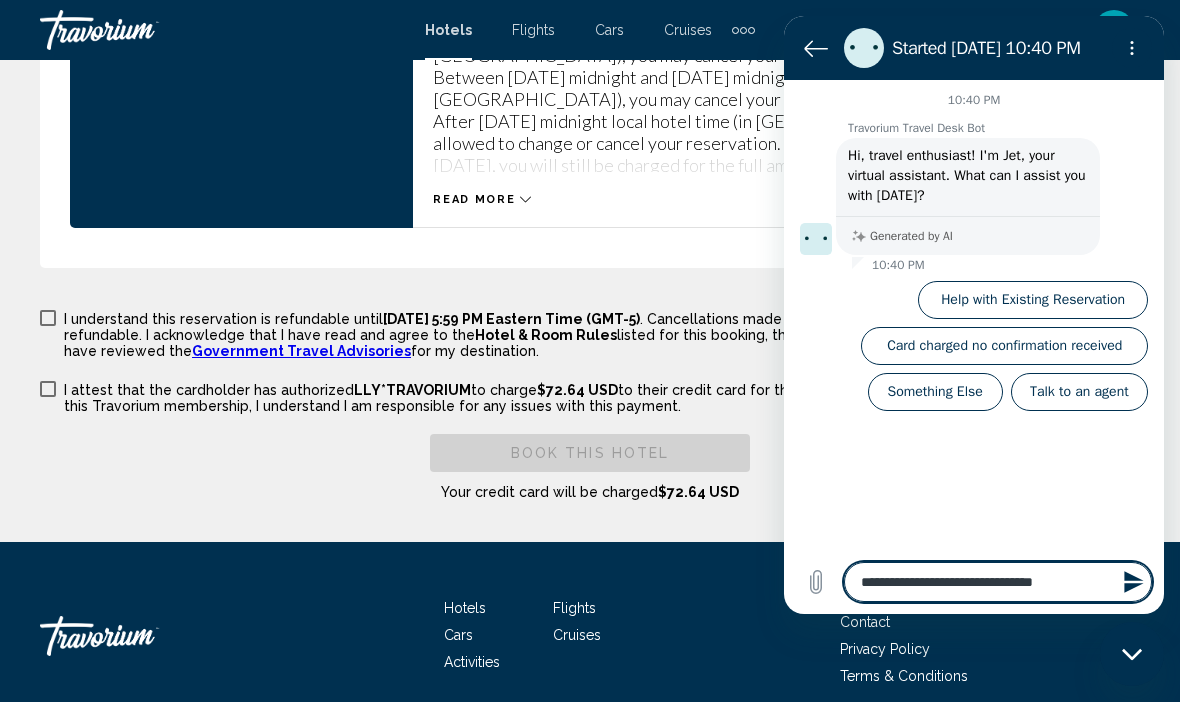 type on "**********" 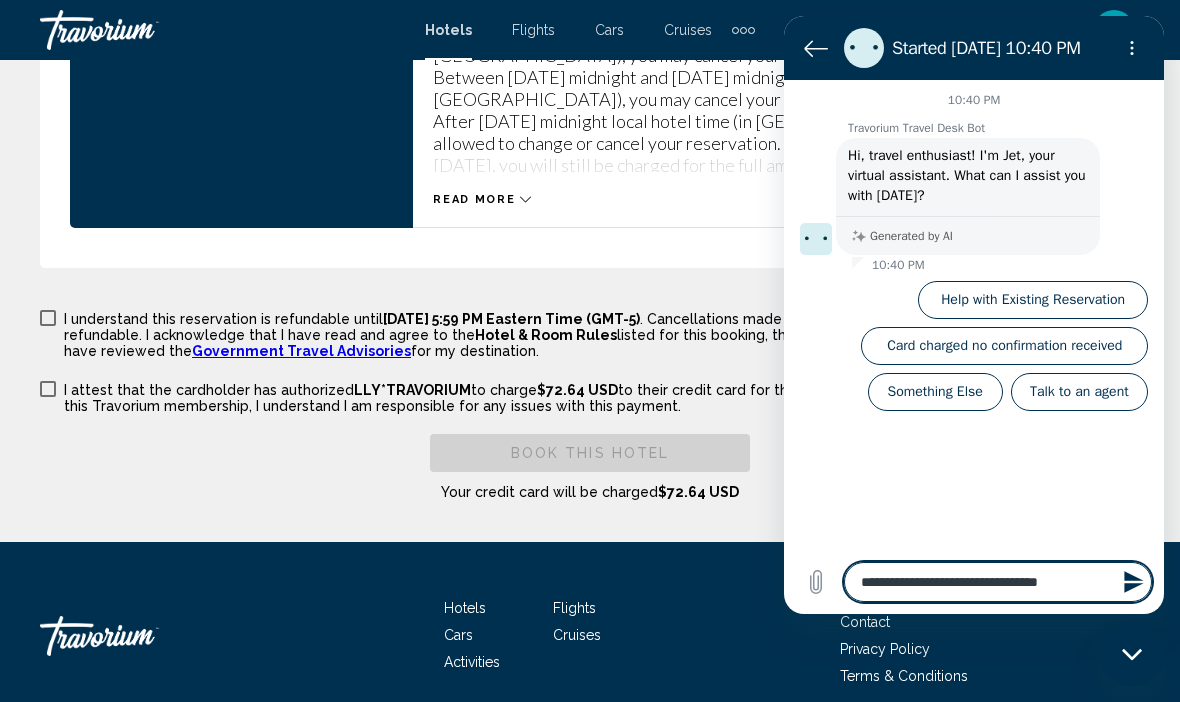type on "**********" 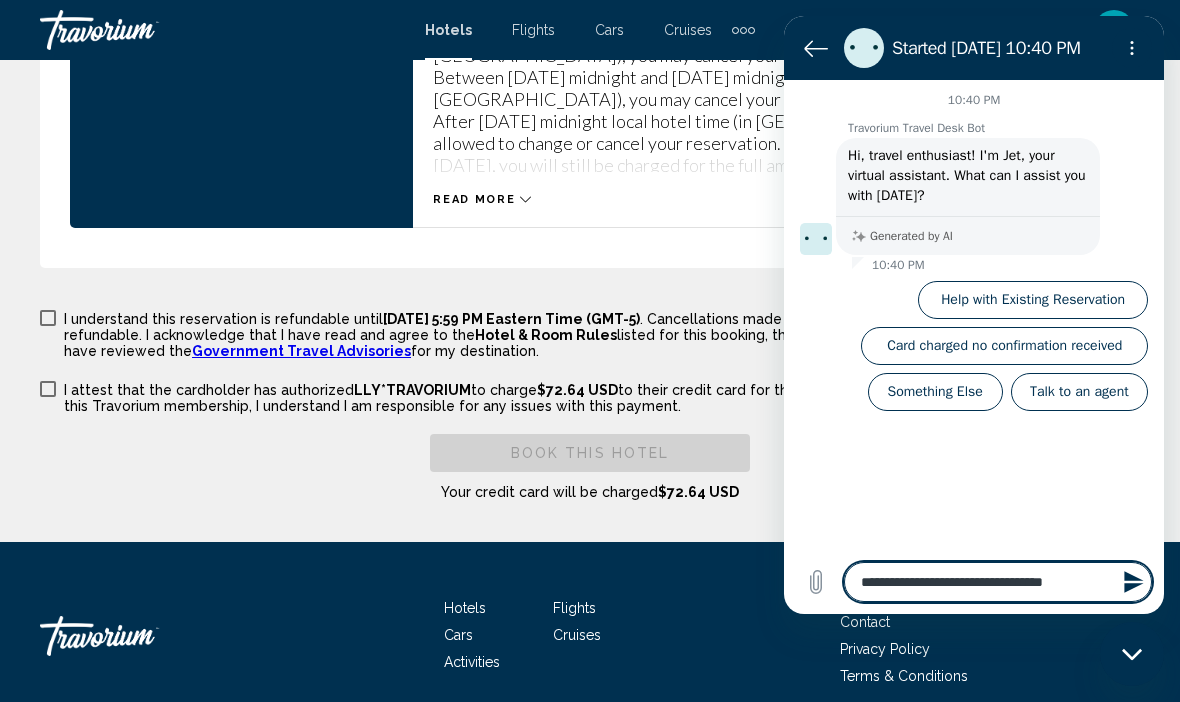 type on "**********" 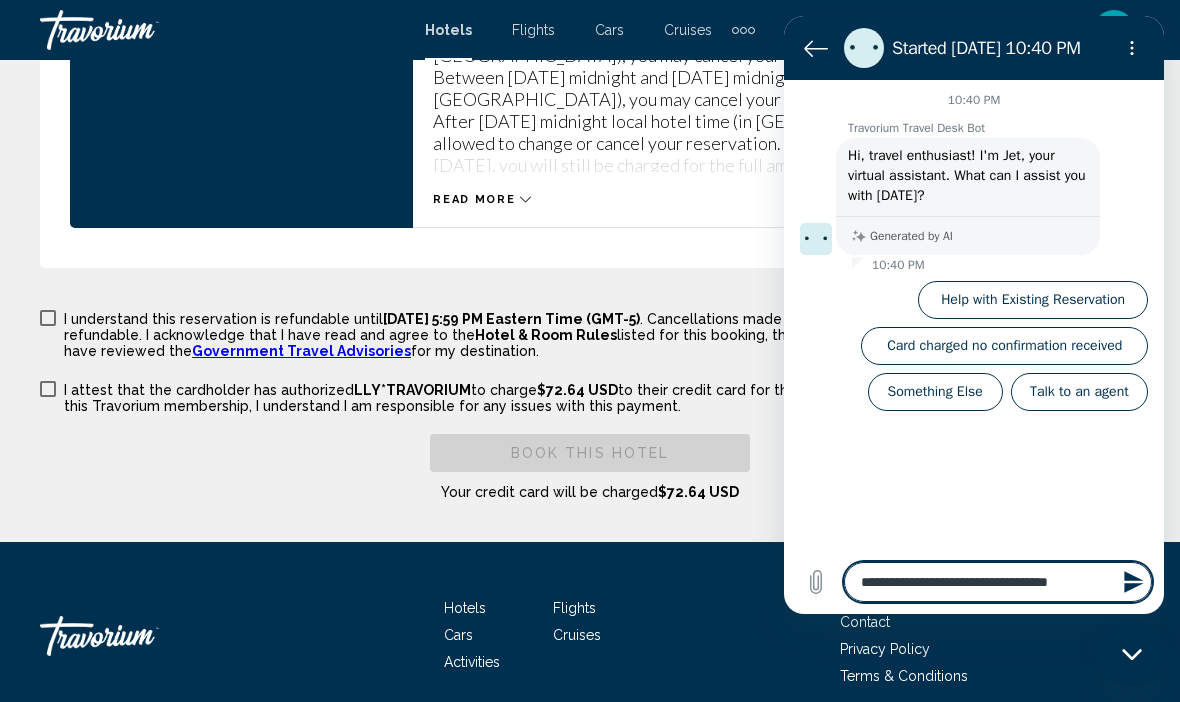 type on "**********" 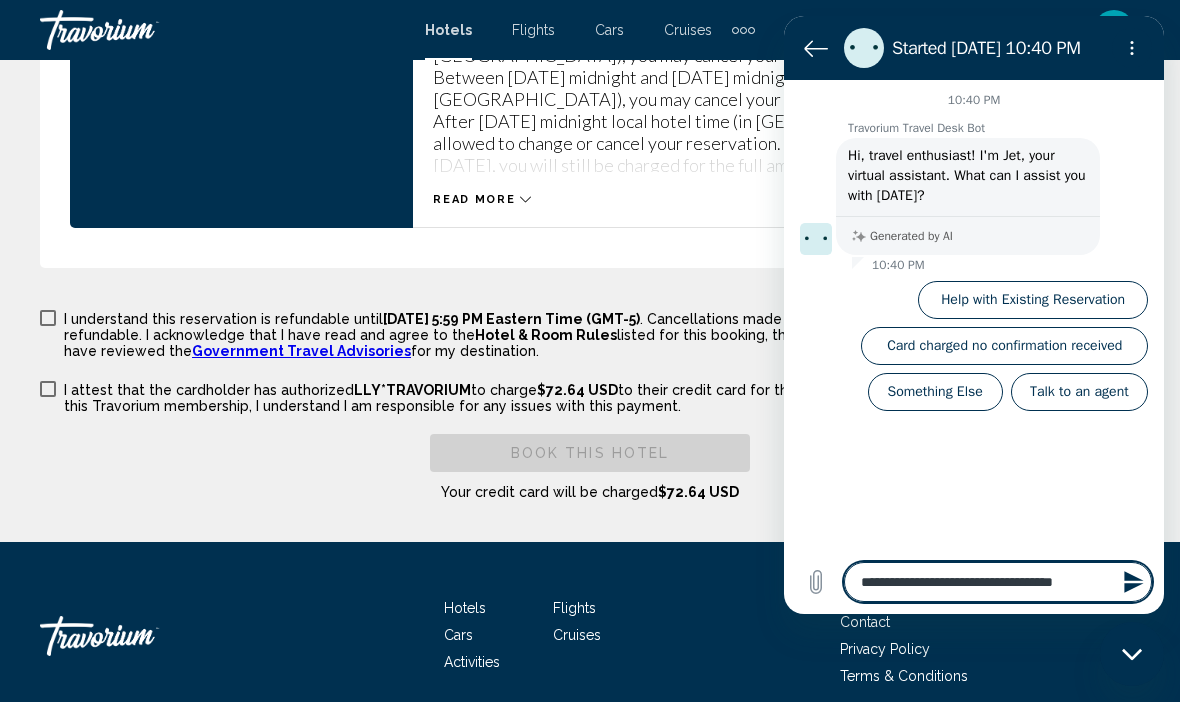 type on "**********" 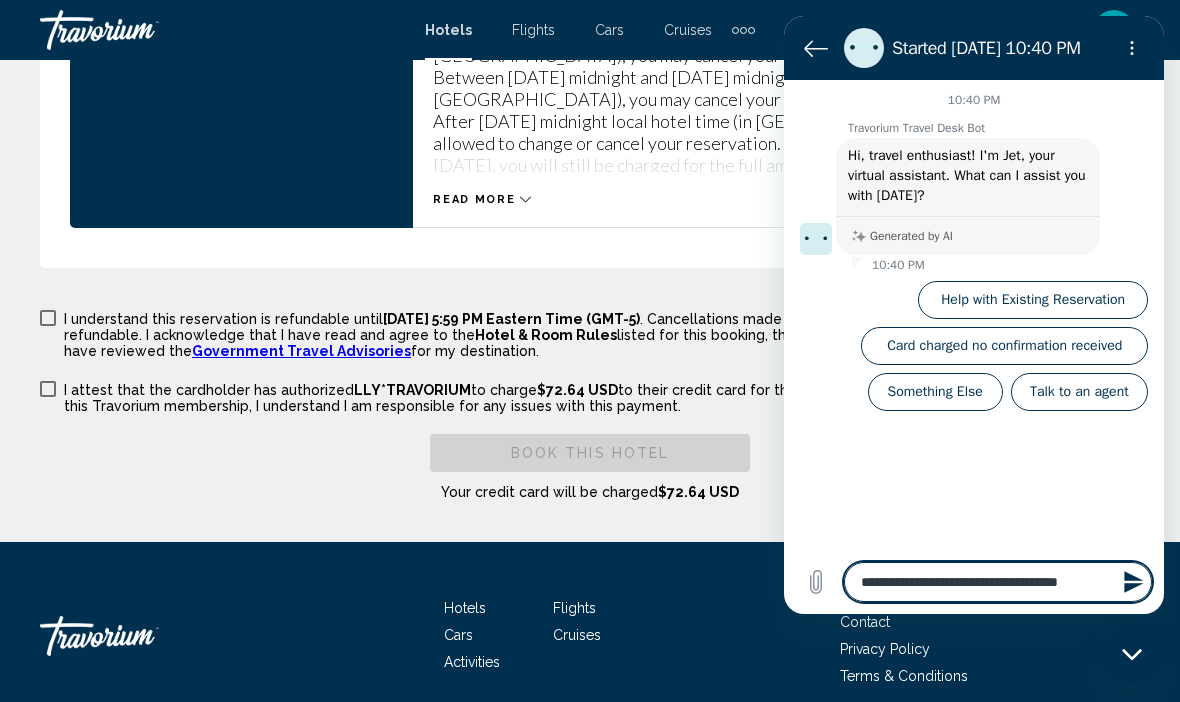 type on "**********" 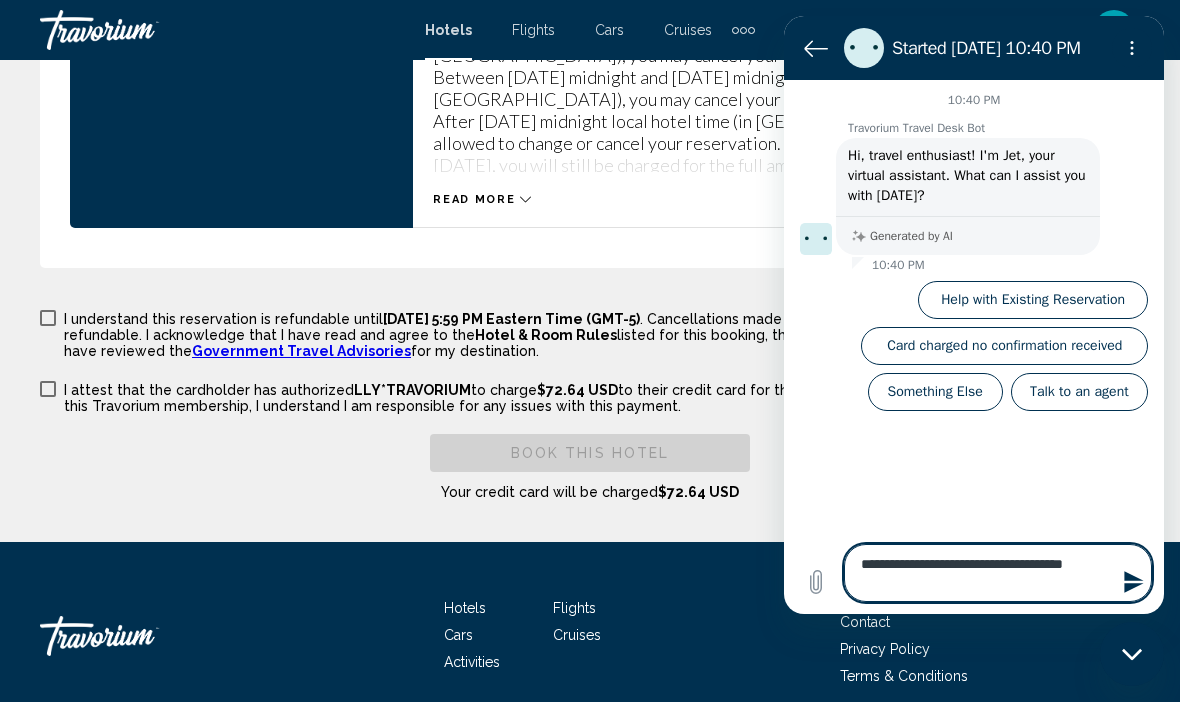 type on "**********" 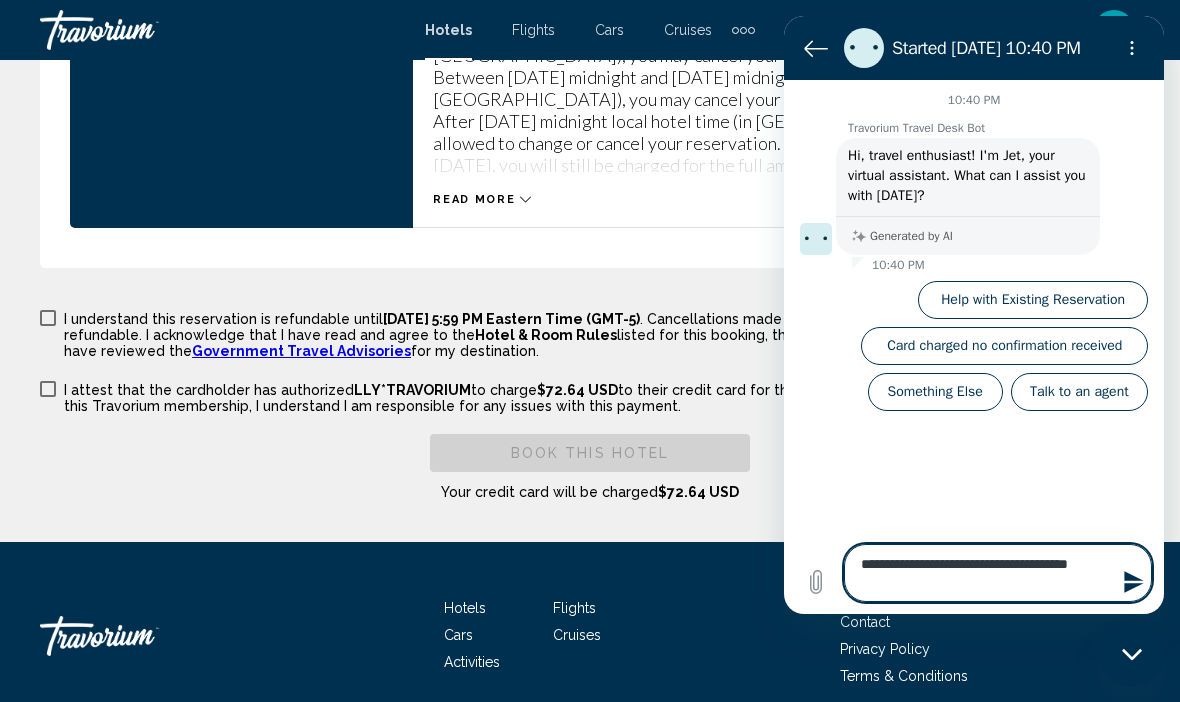 type on "**********" 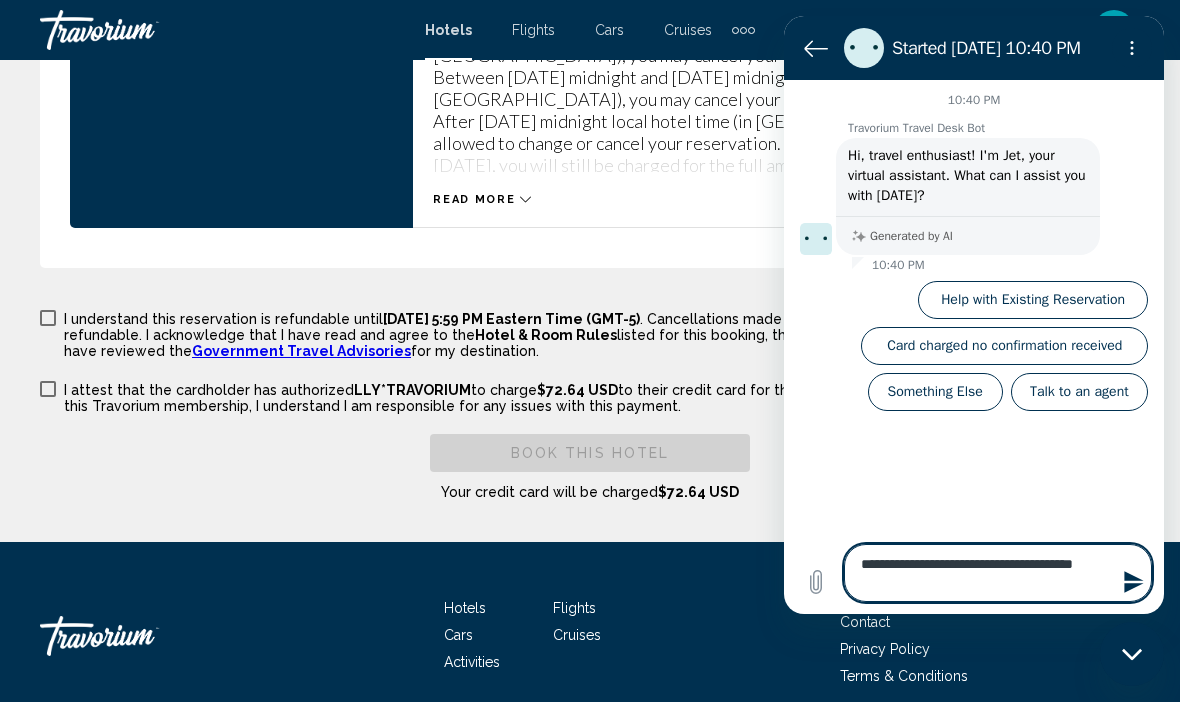 type on "**********" 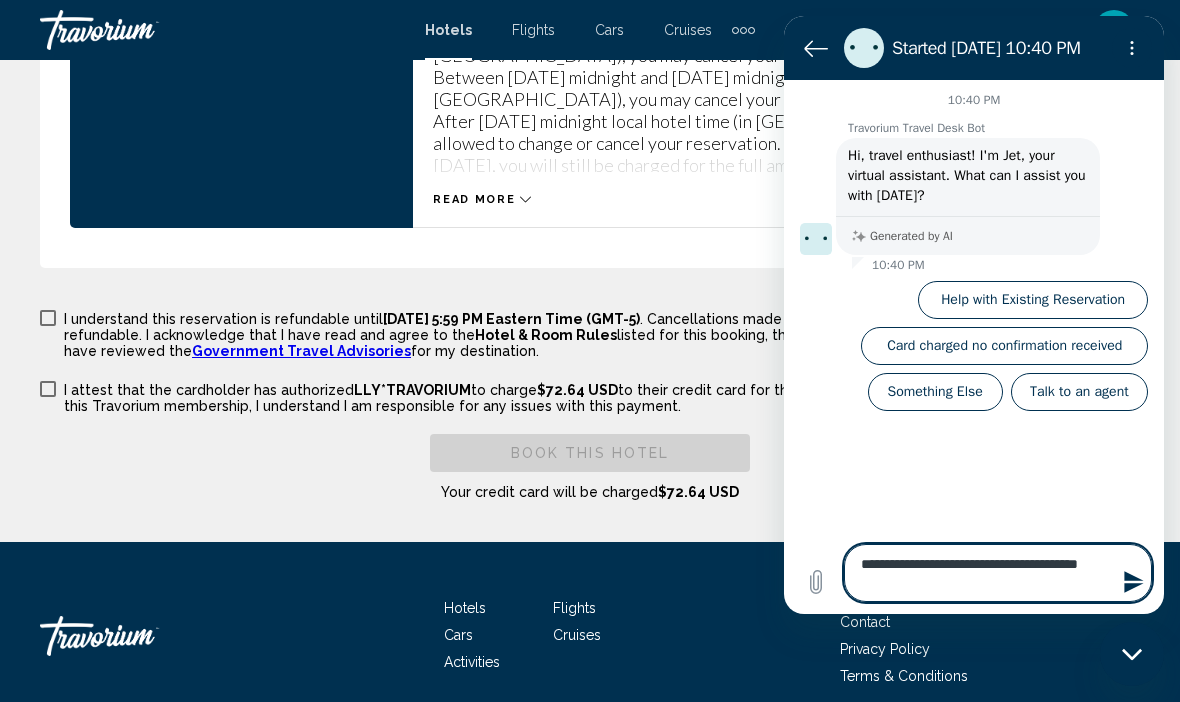 type on "**********" 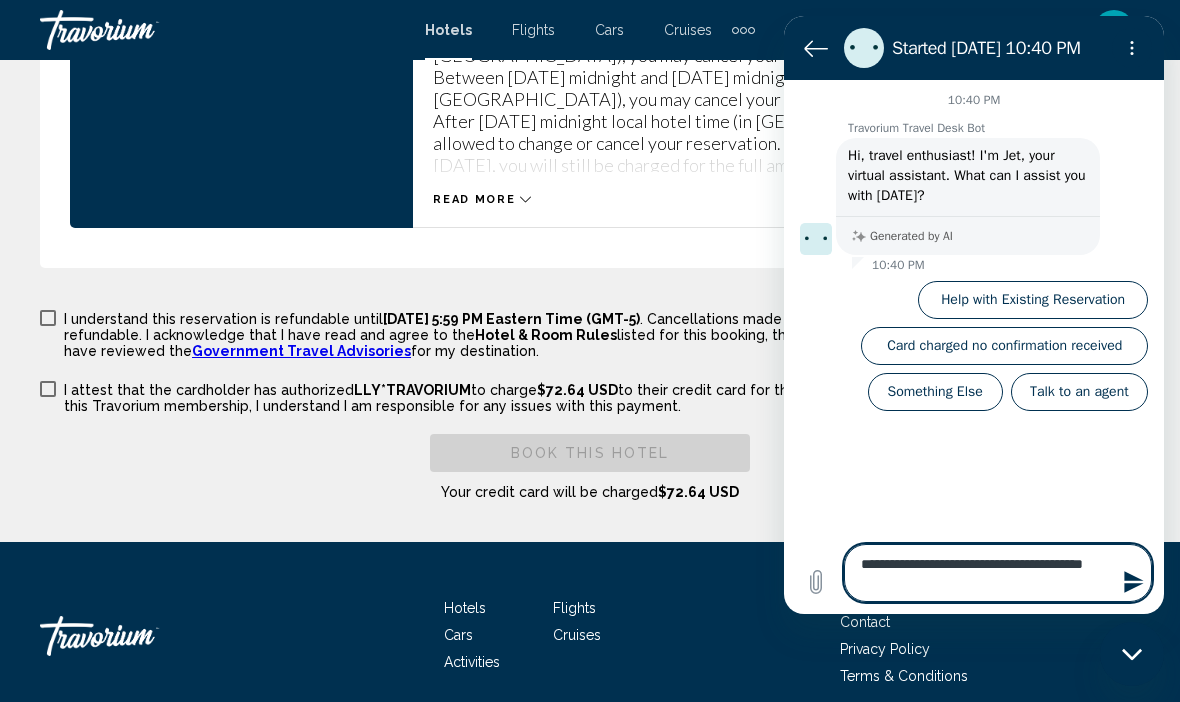 type on "**********" 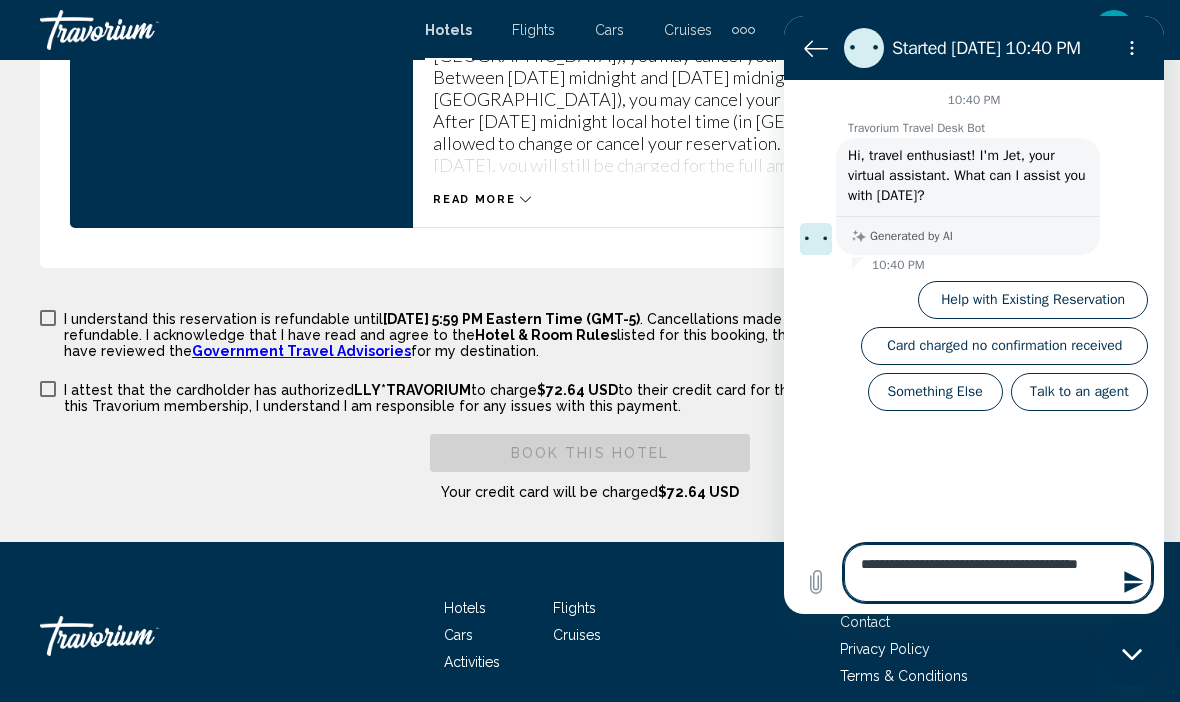 type on "*" 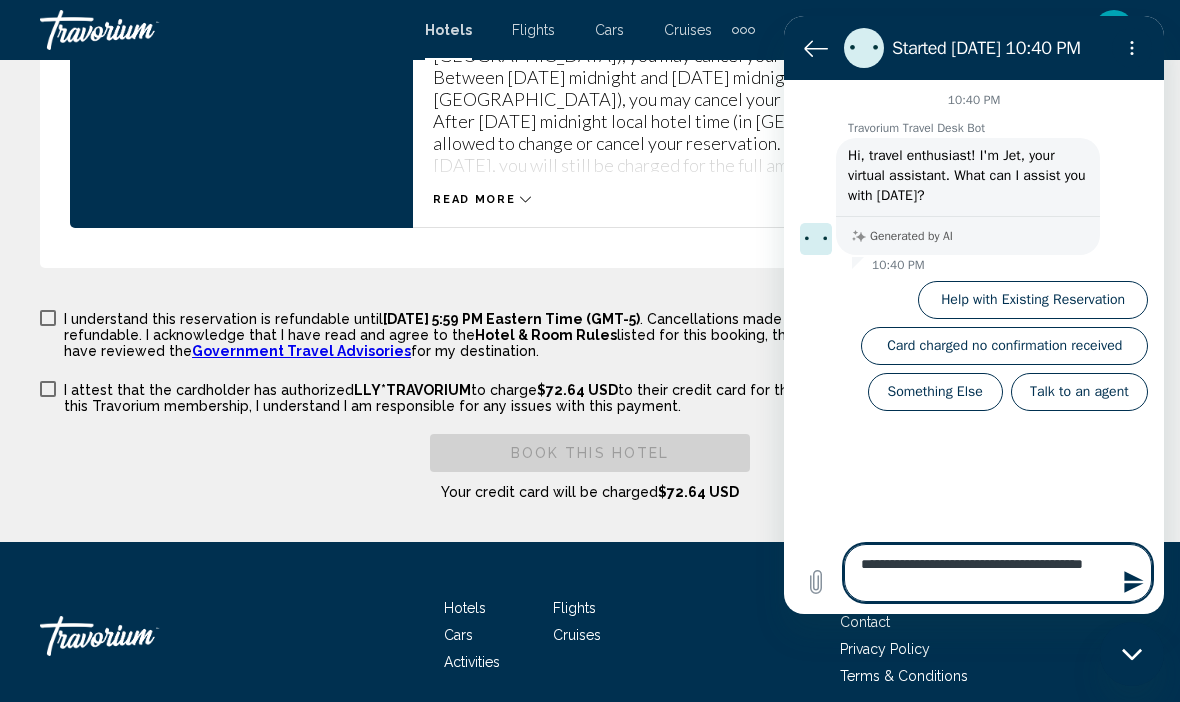 type on "**********" 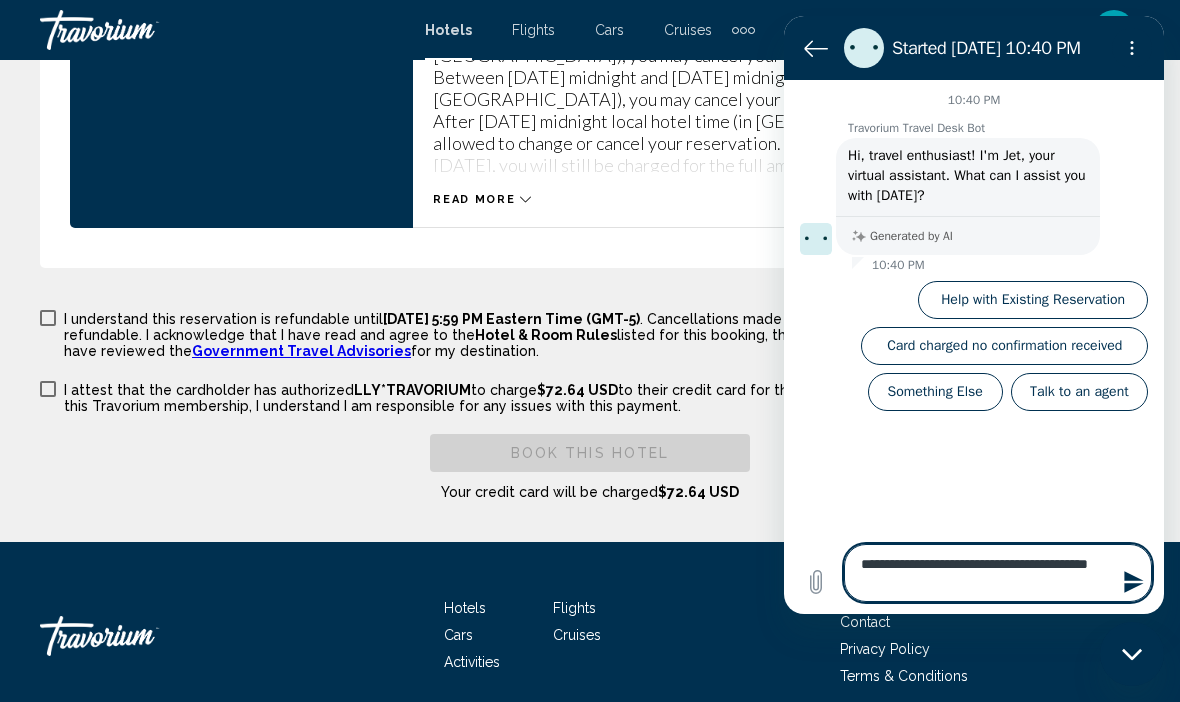 type on "**********" 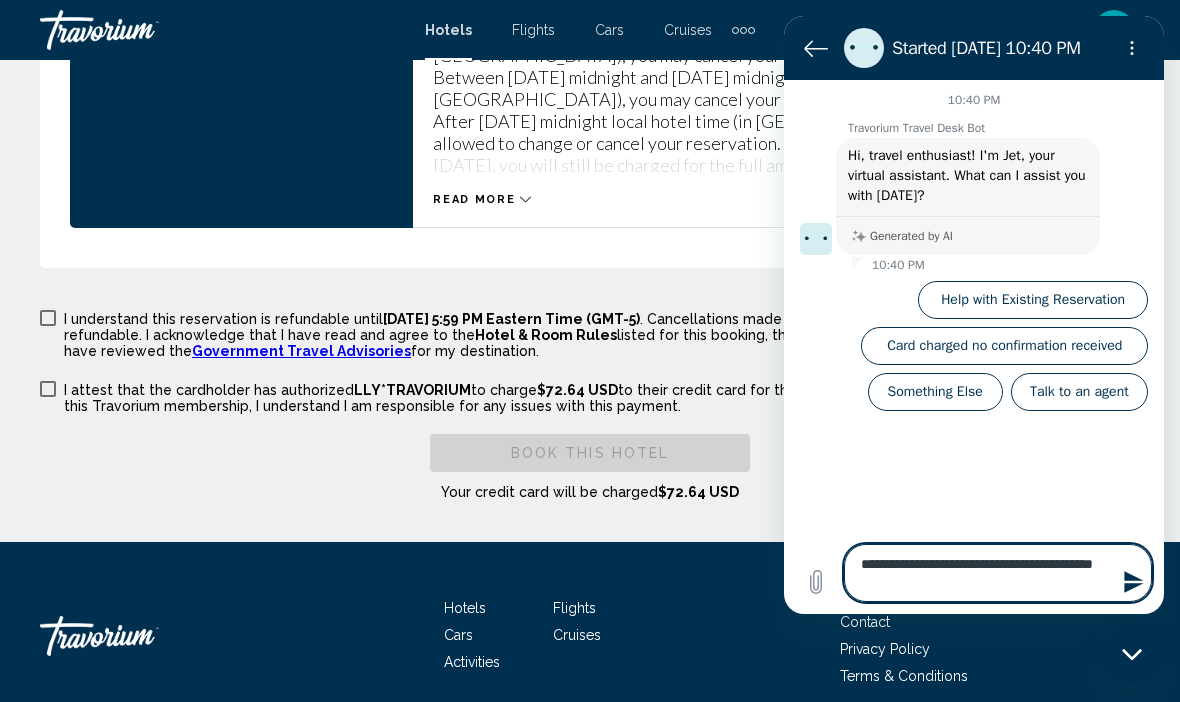 type on "**********" 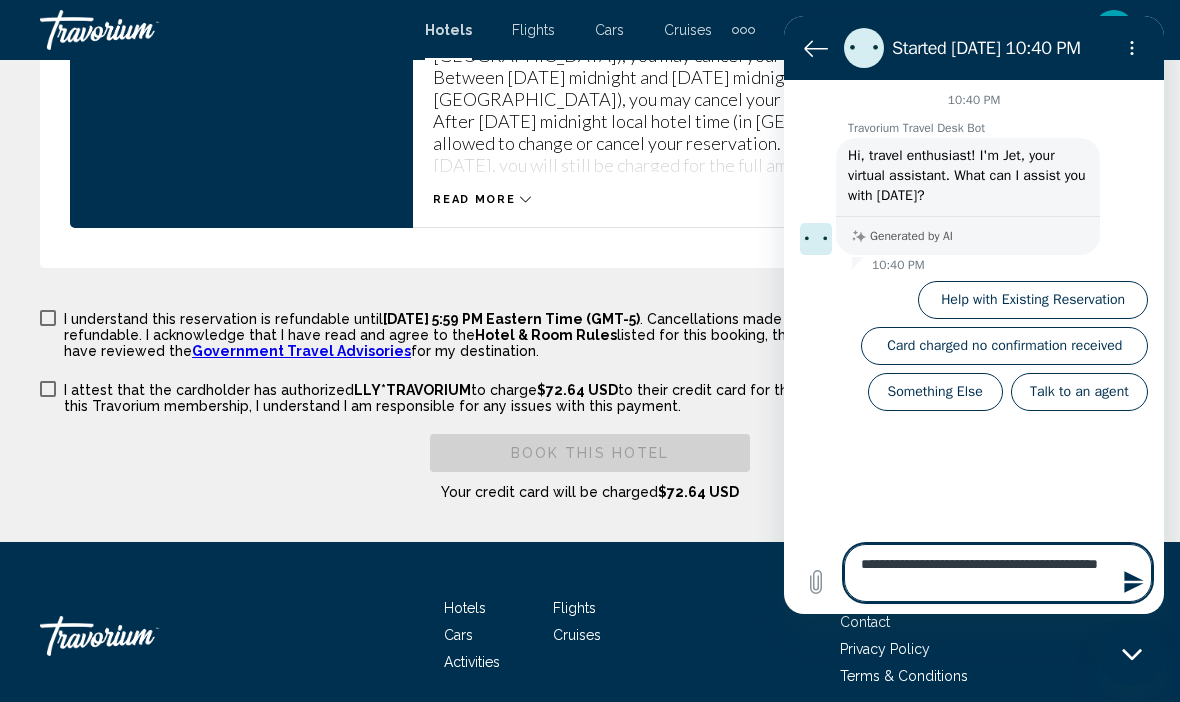 type on "**********" 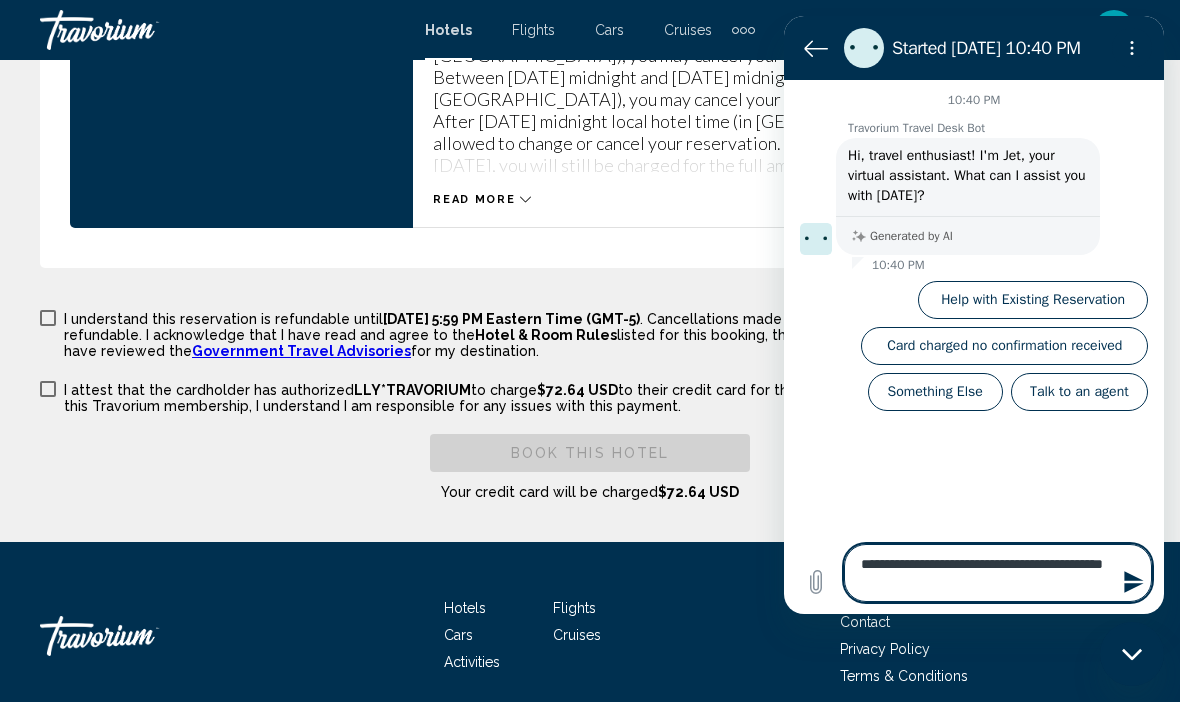 type on "**********" 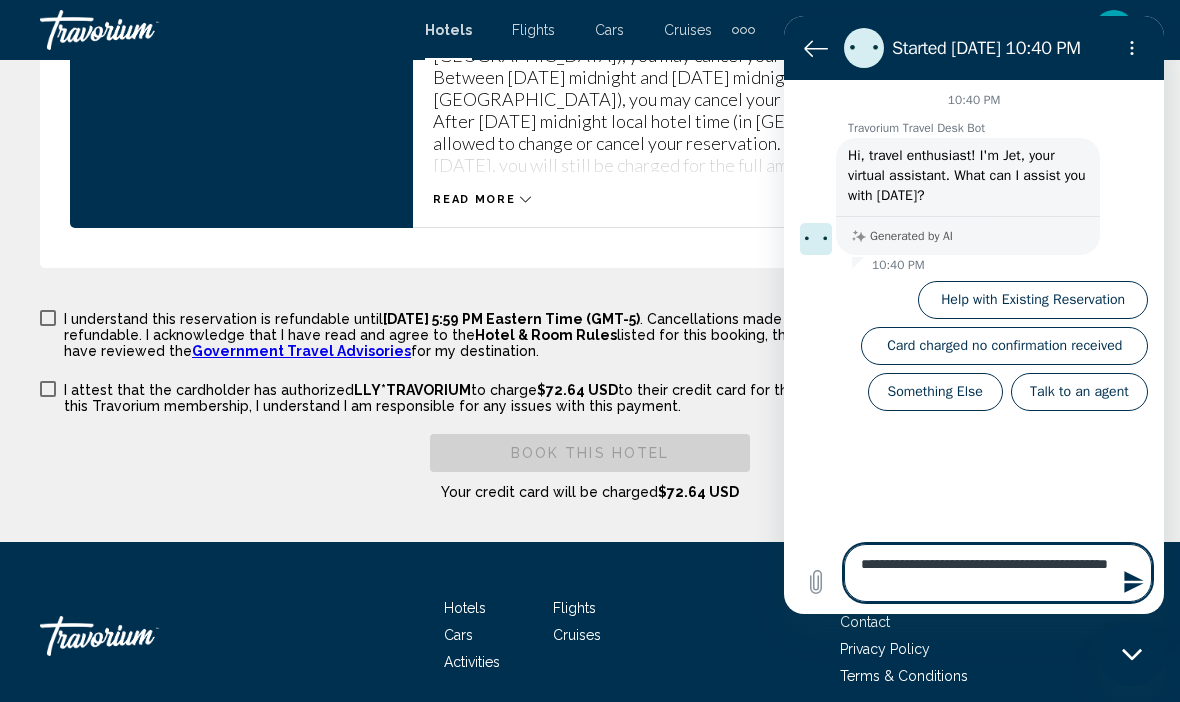 type on "**********" 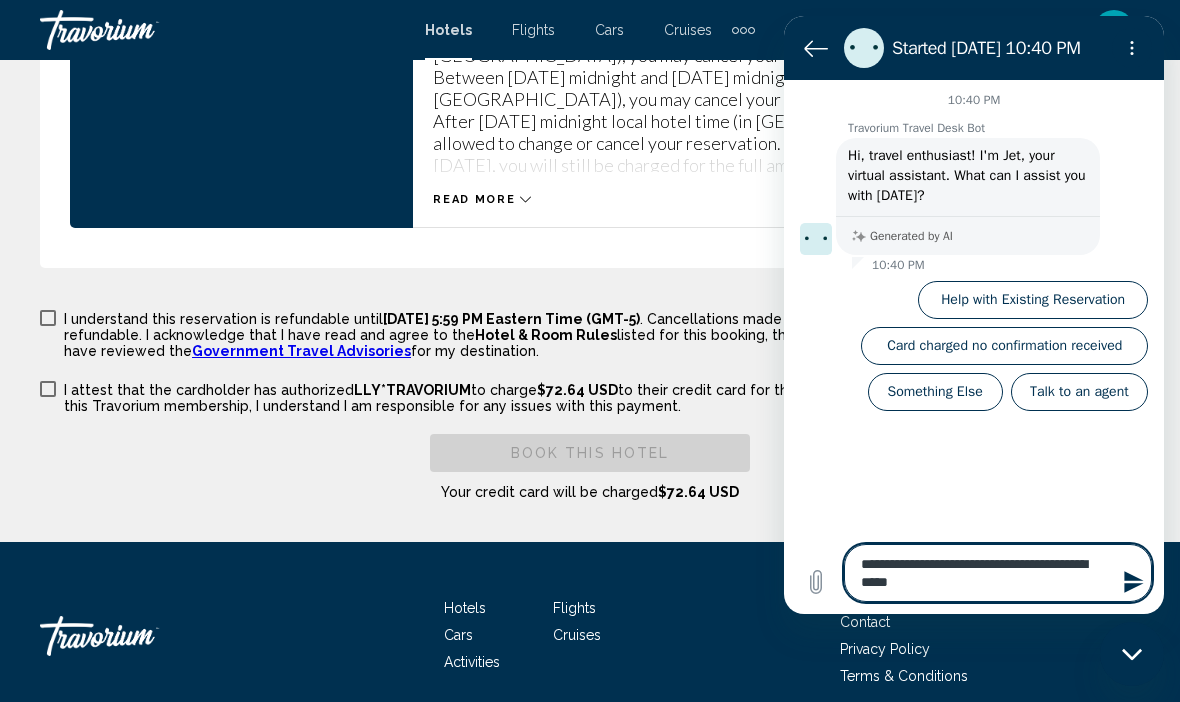 type on "**********" 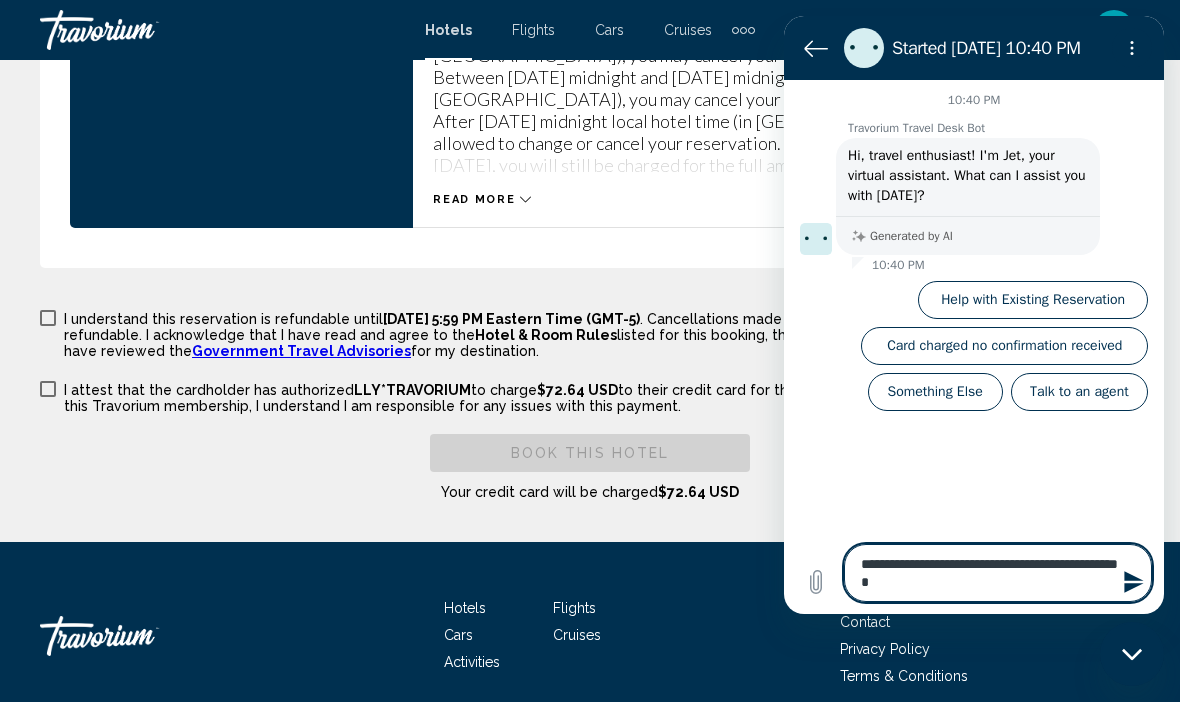type on "**********" 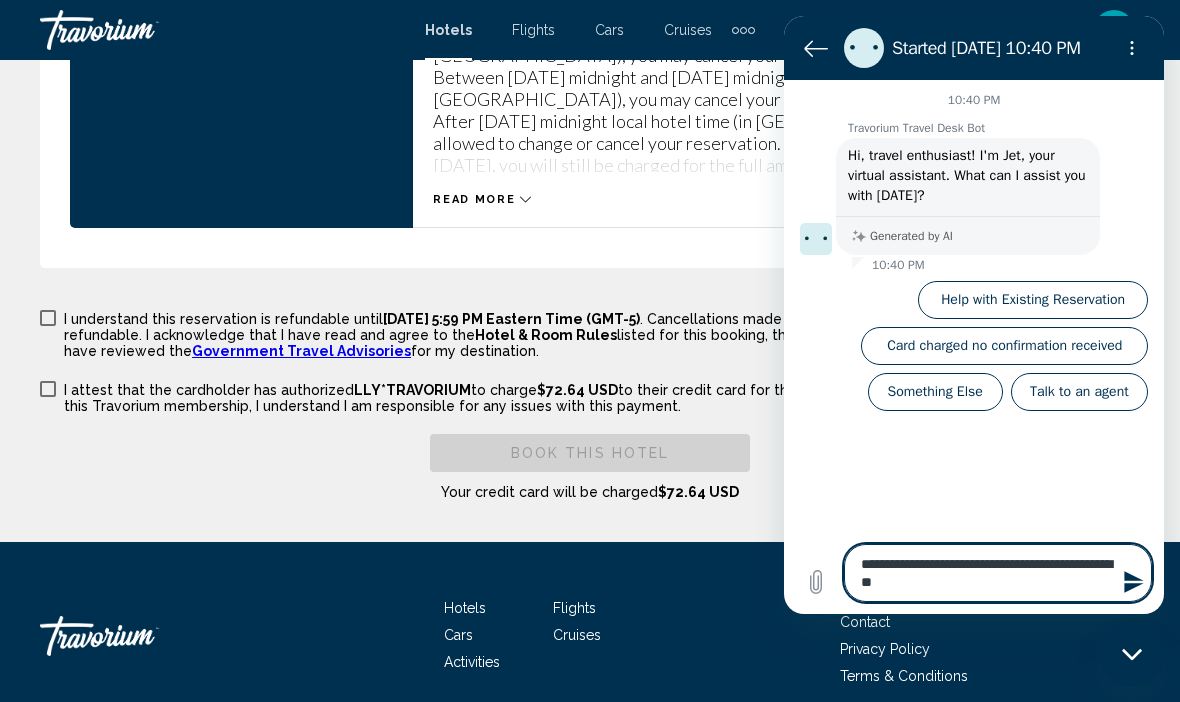 type on "**********" 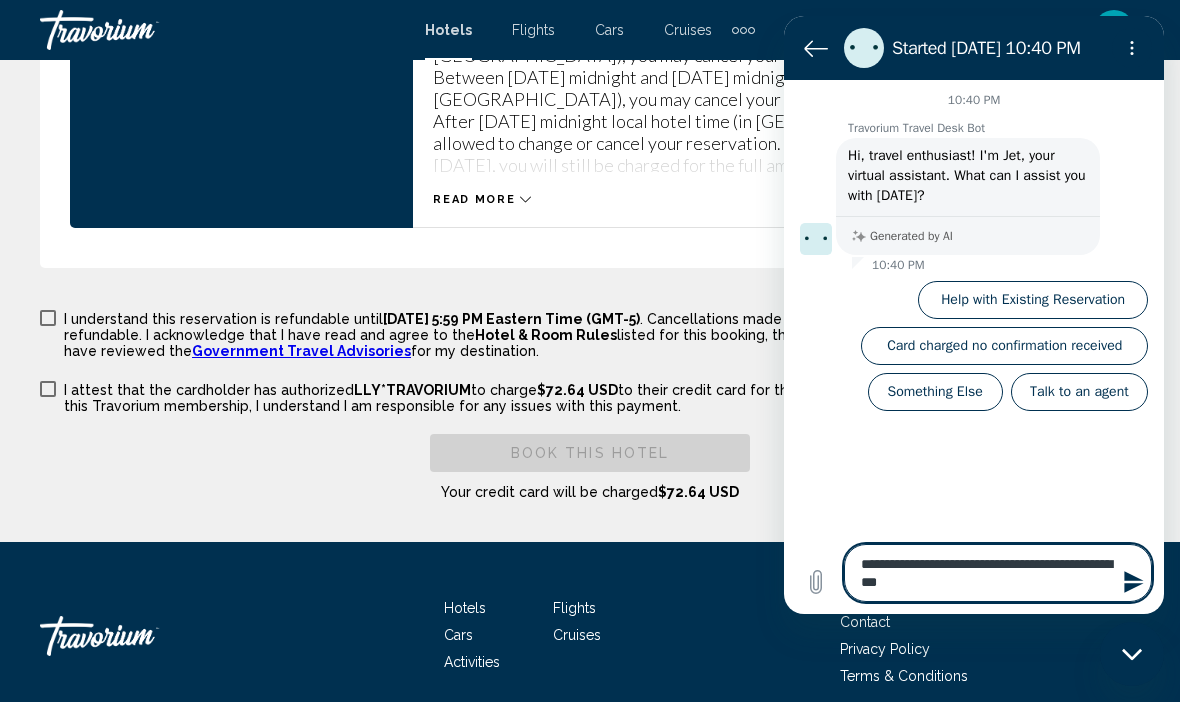 type on "**********" 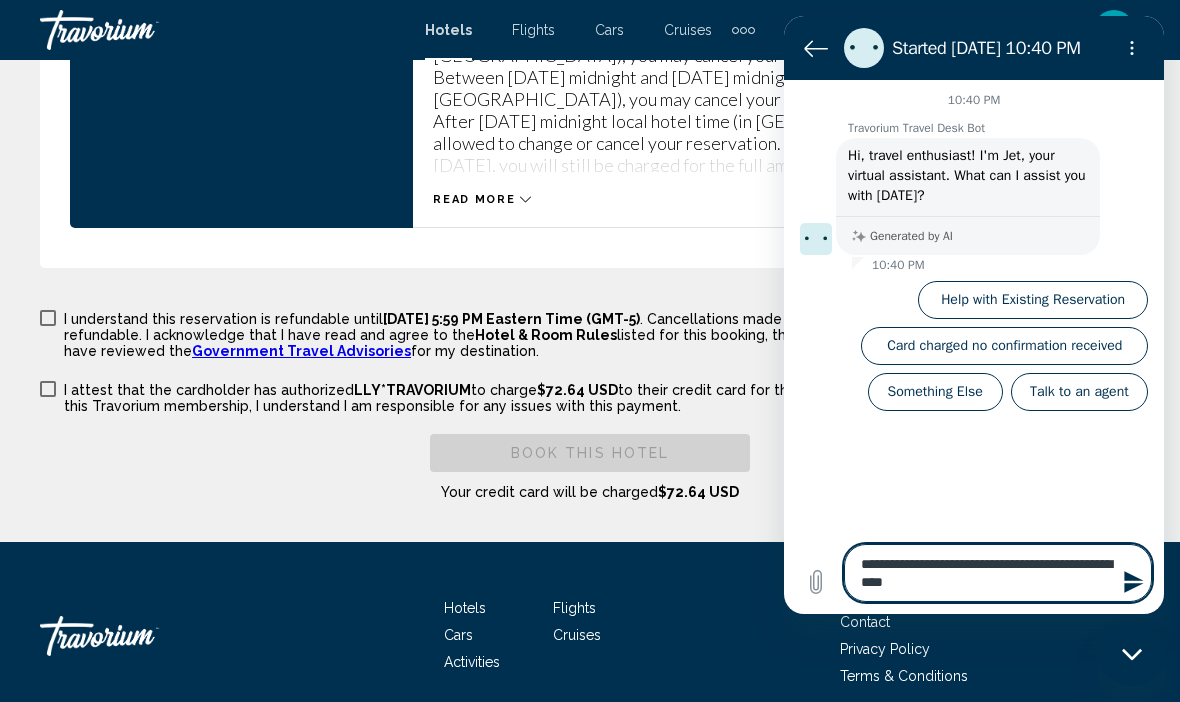 type on "**********" 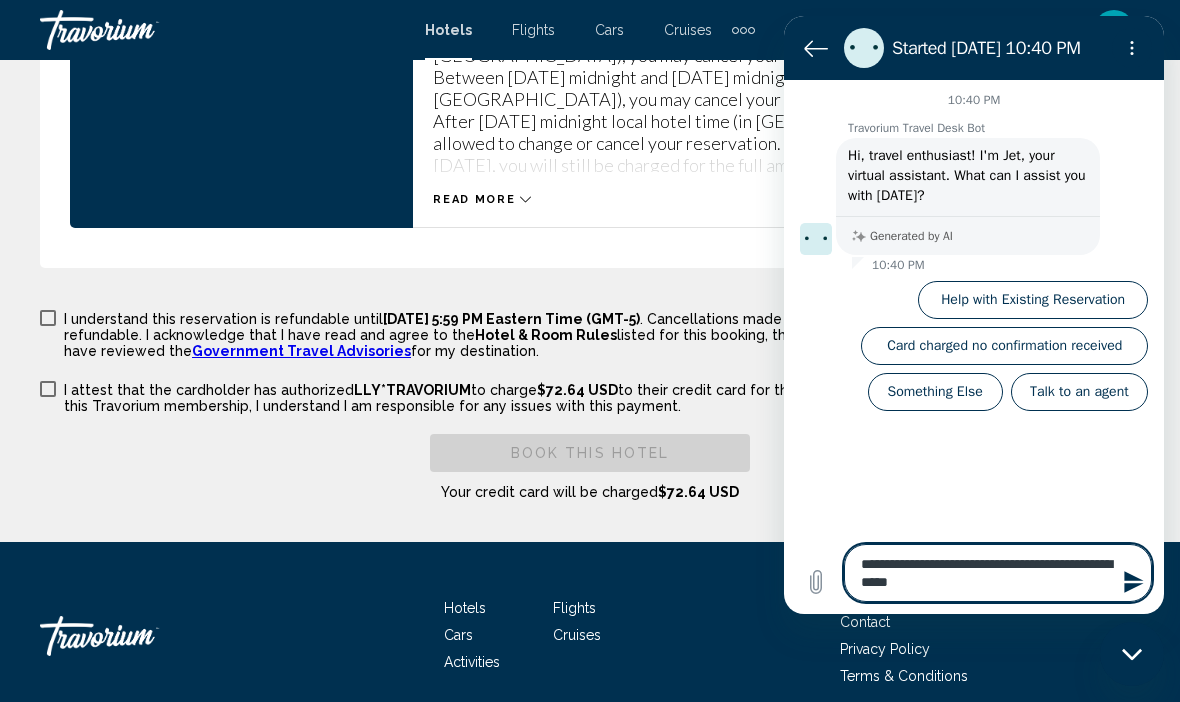 type on "**********" 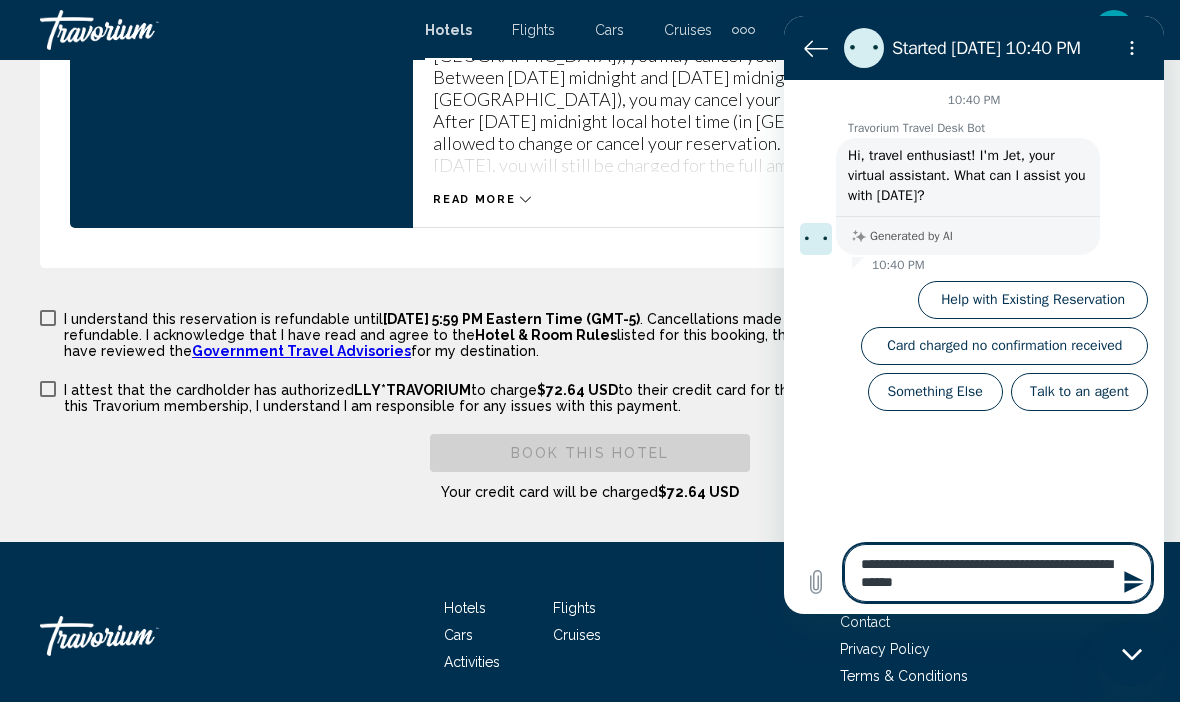 type on "**********" 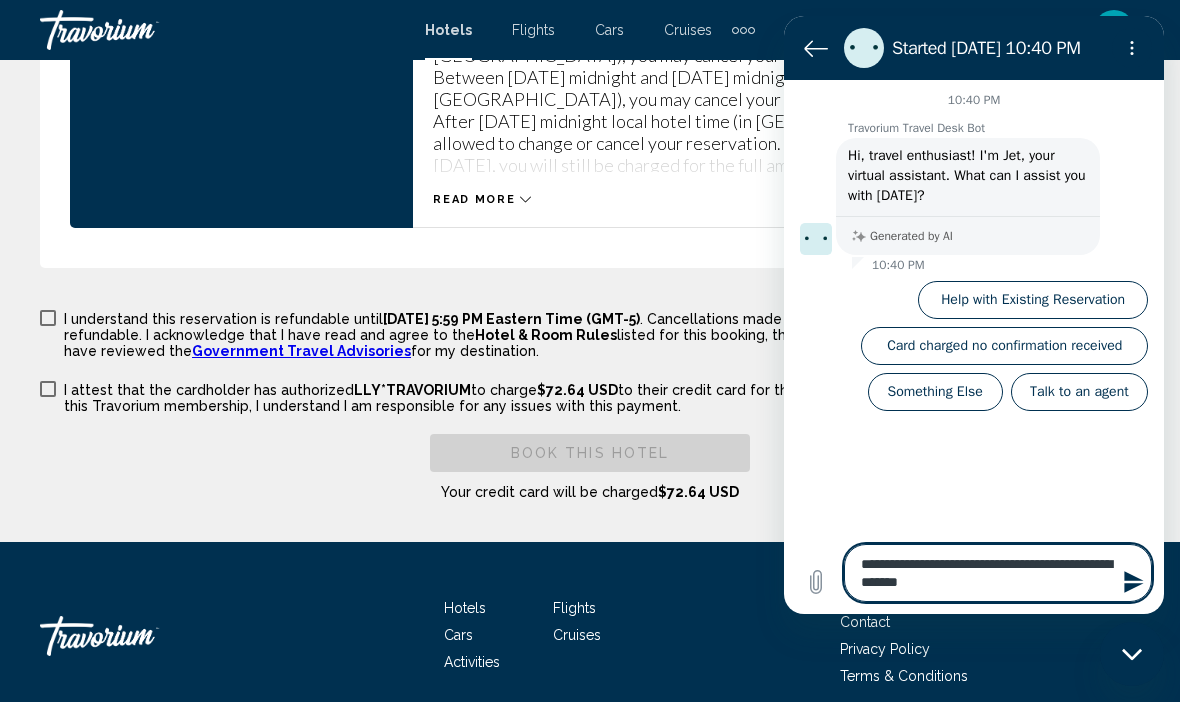 type on "**********" 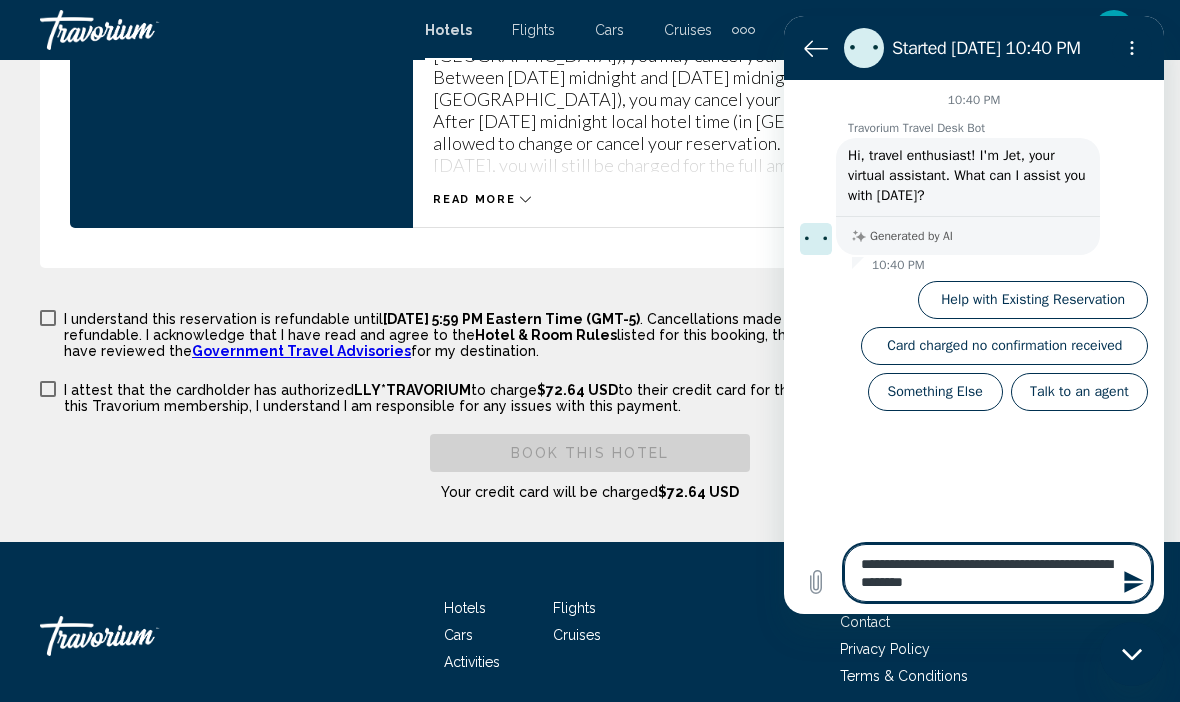 type on "**********" 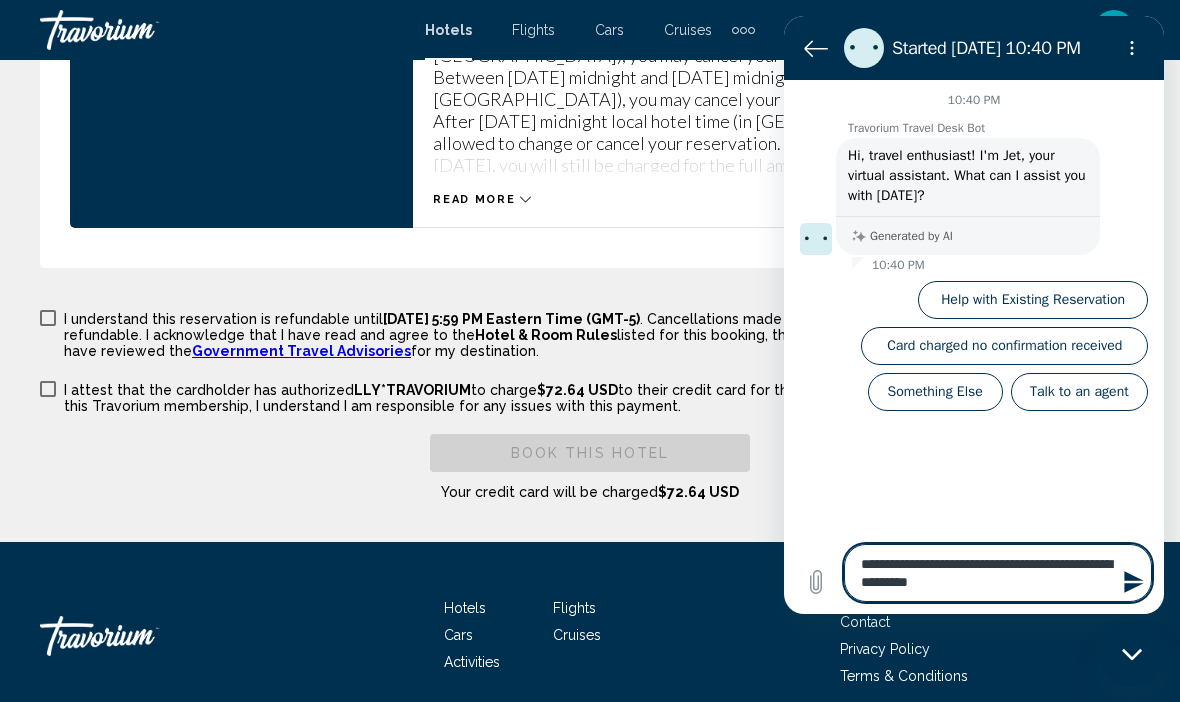 type on "**********" 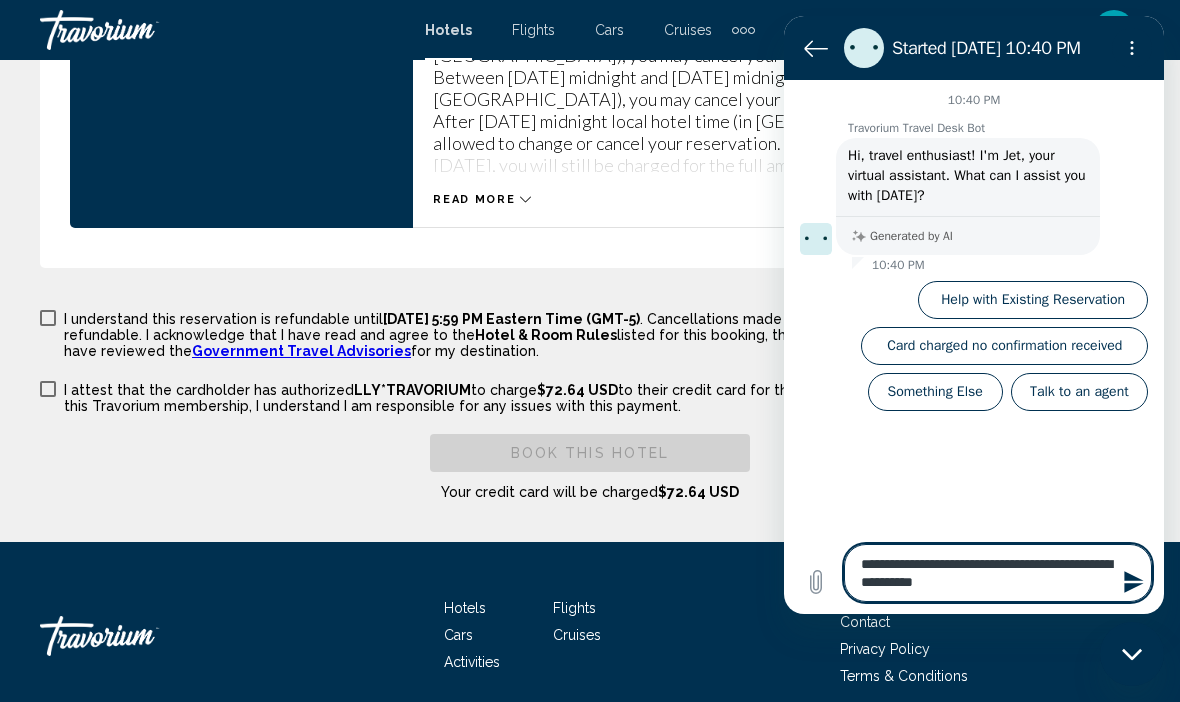 type on "**********" 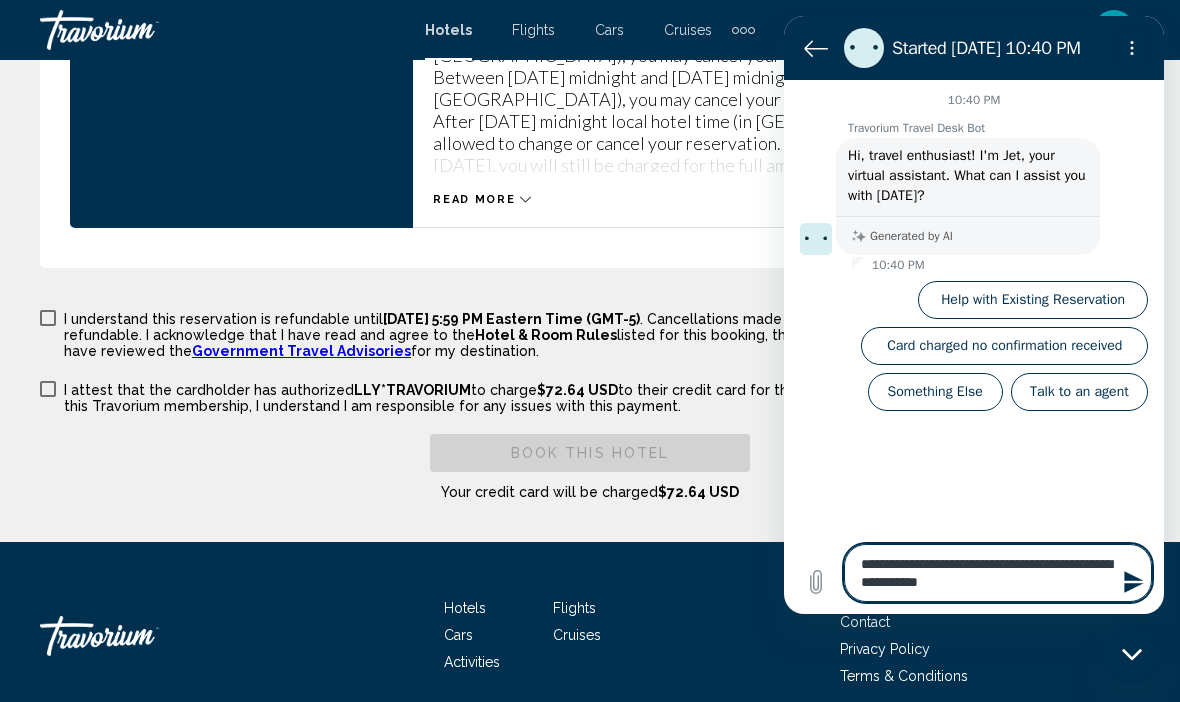 type on "**********" 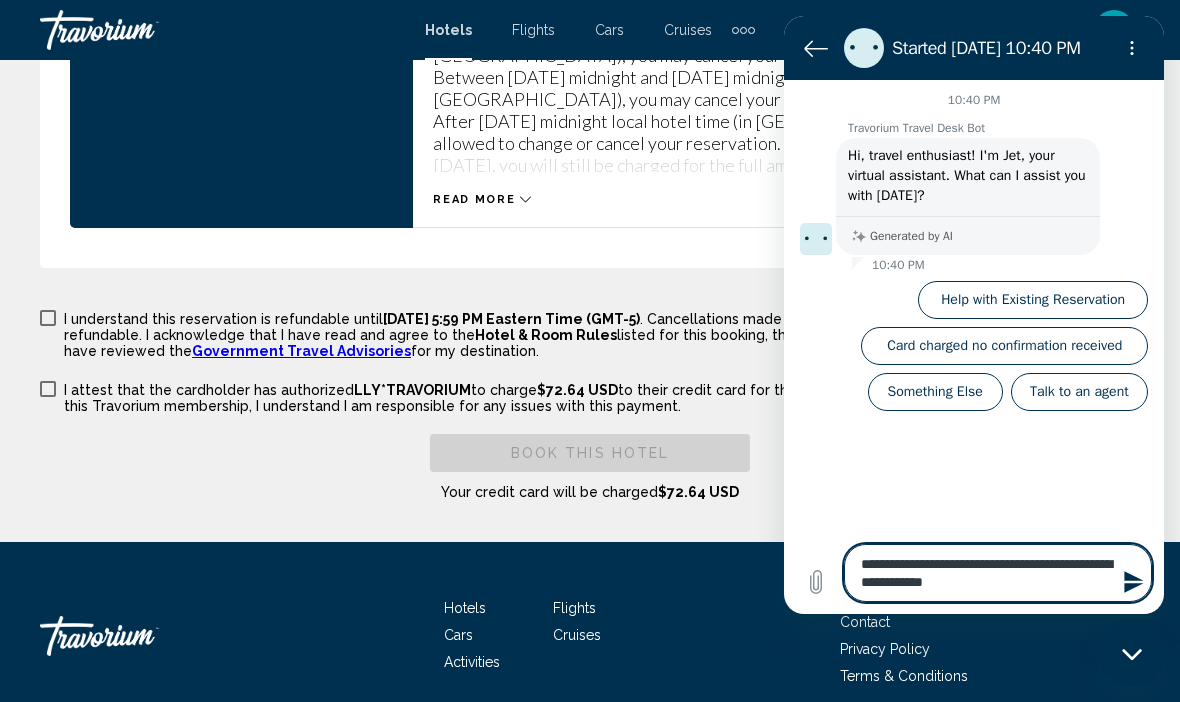 type on "**********" 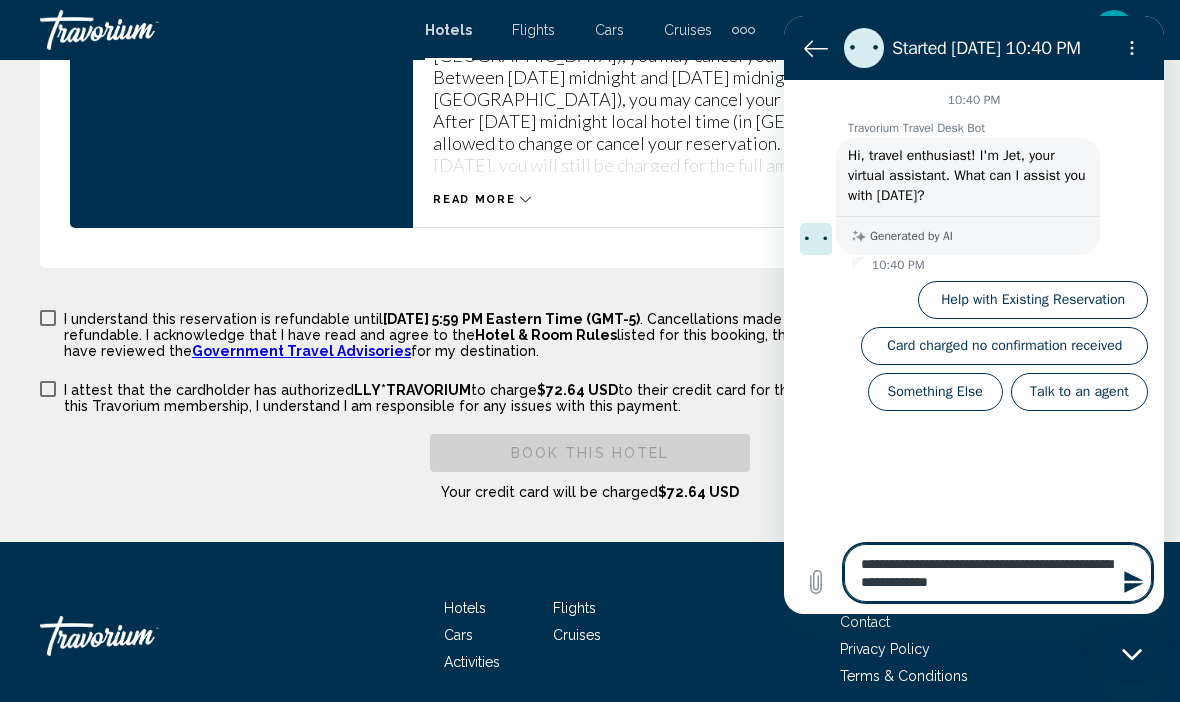 type on "*" 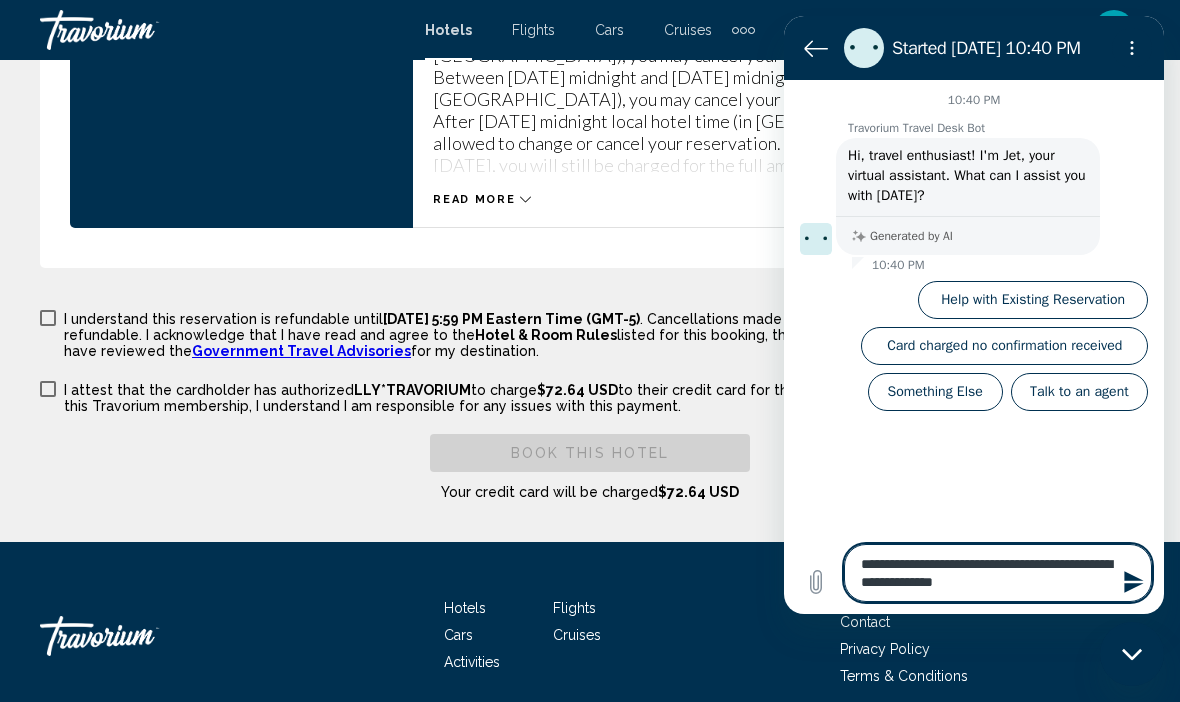 type on "**********" 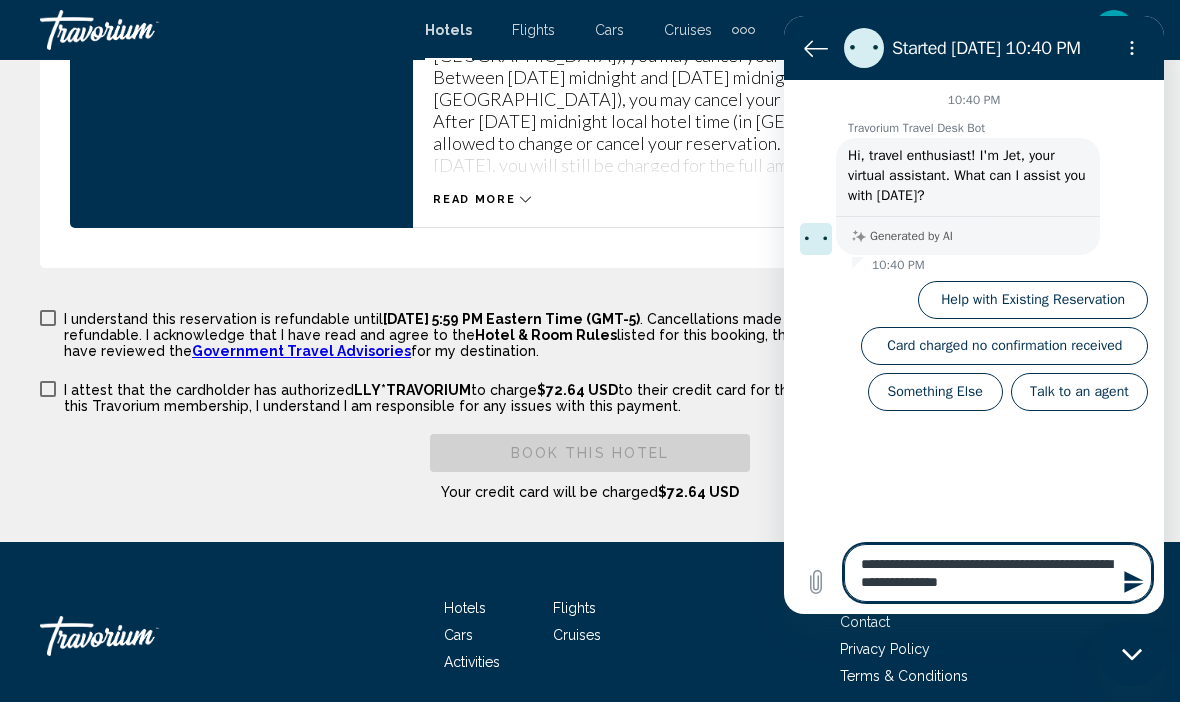 type on "**********" 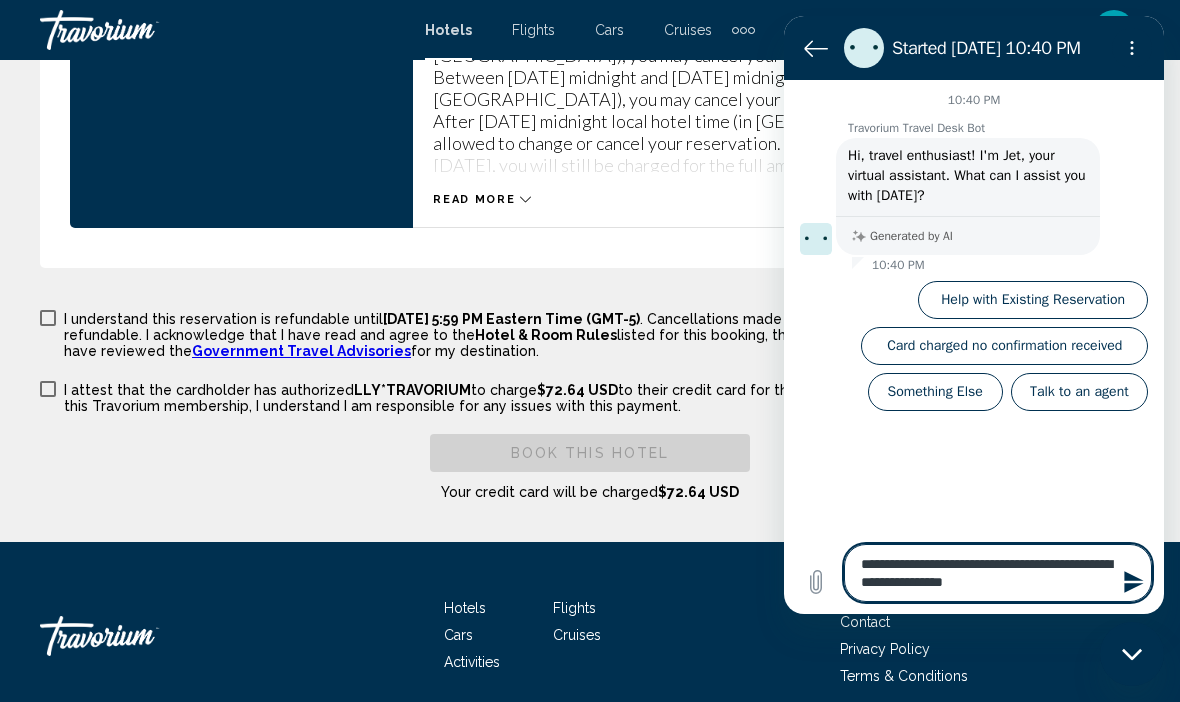 type on "**********" 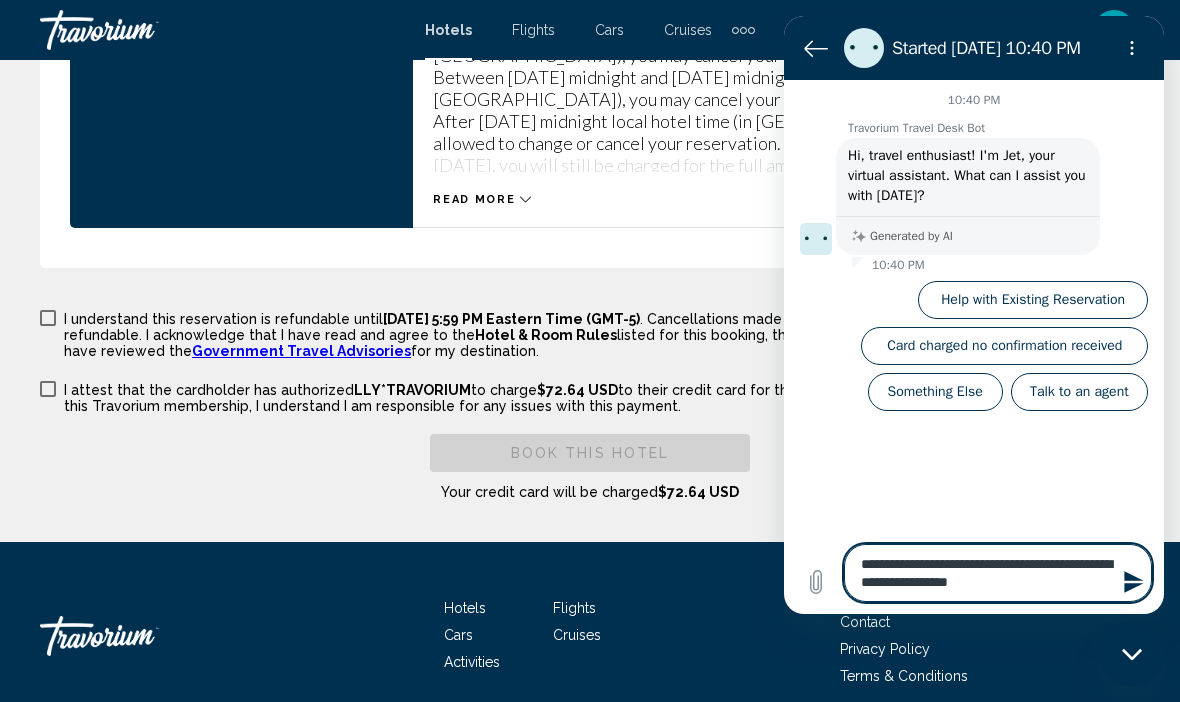 type on "**********" 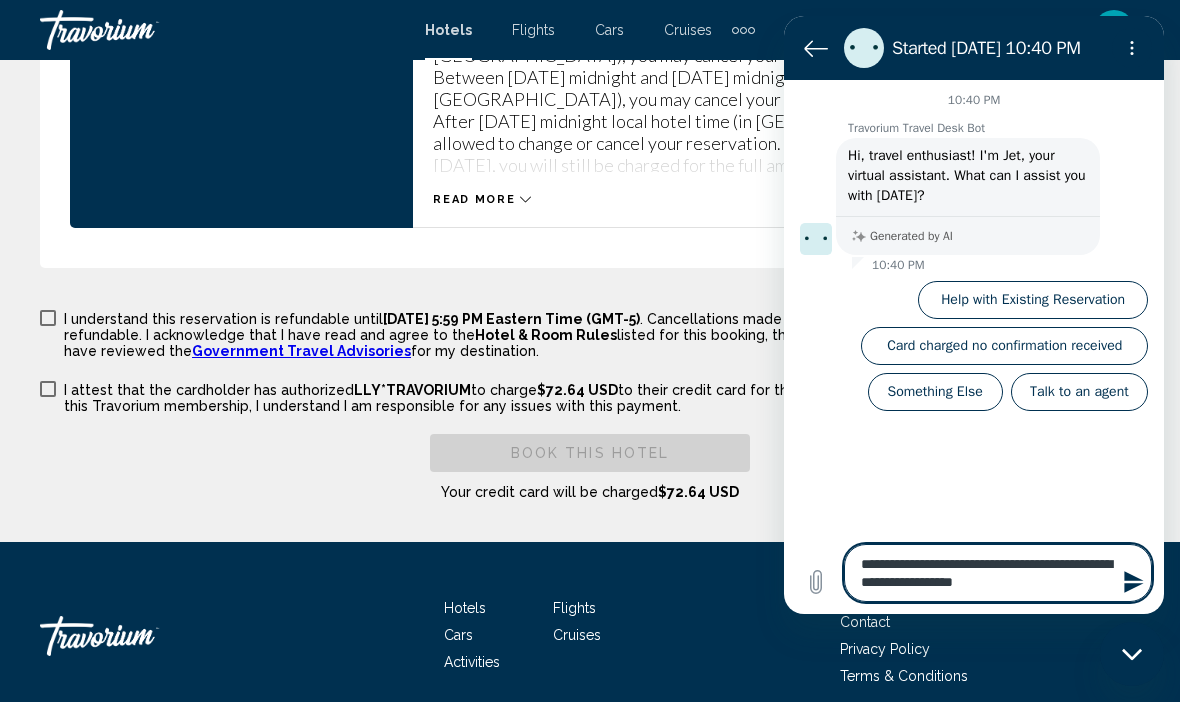 type on "**********" 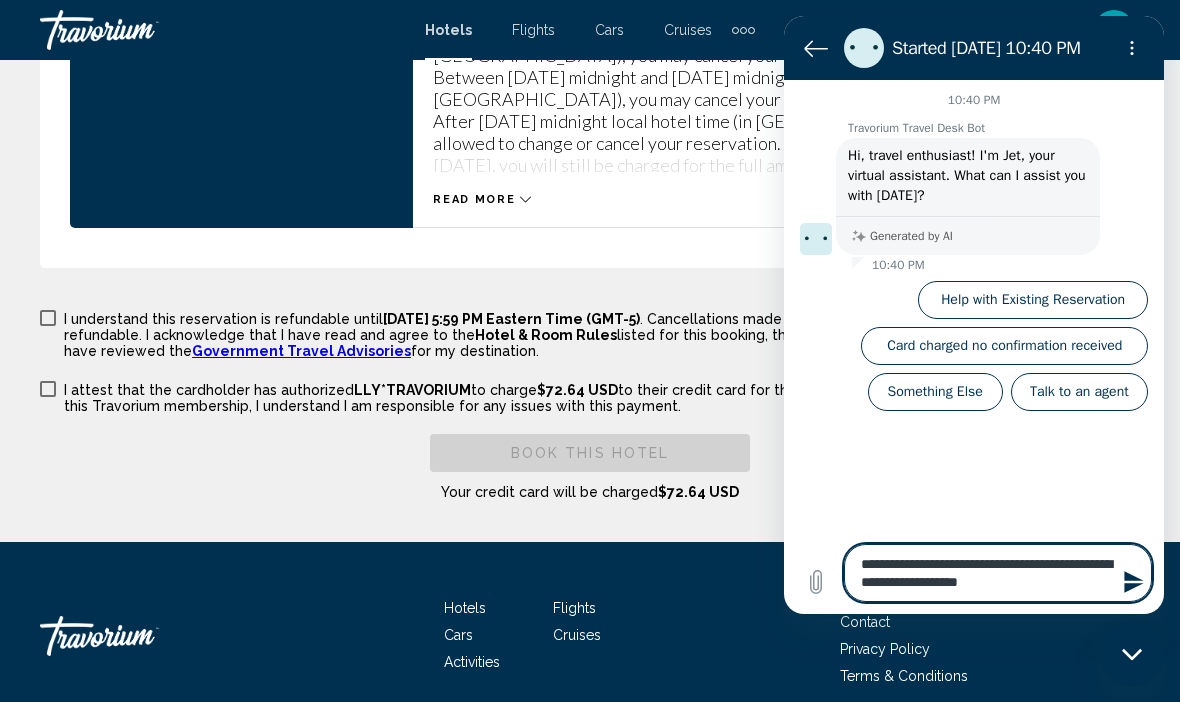 type on "**********" 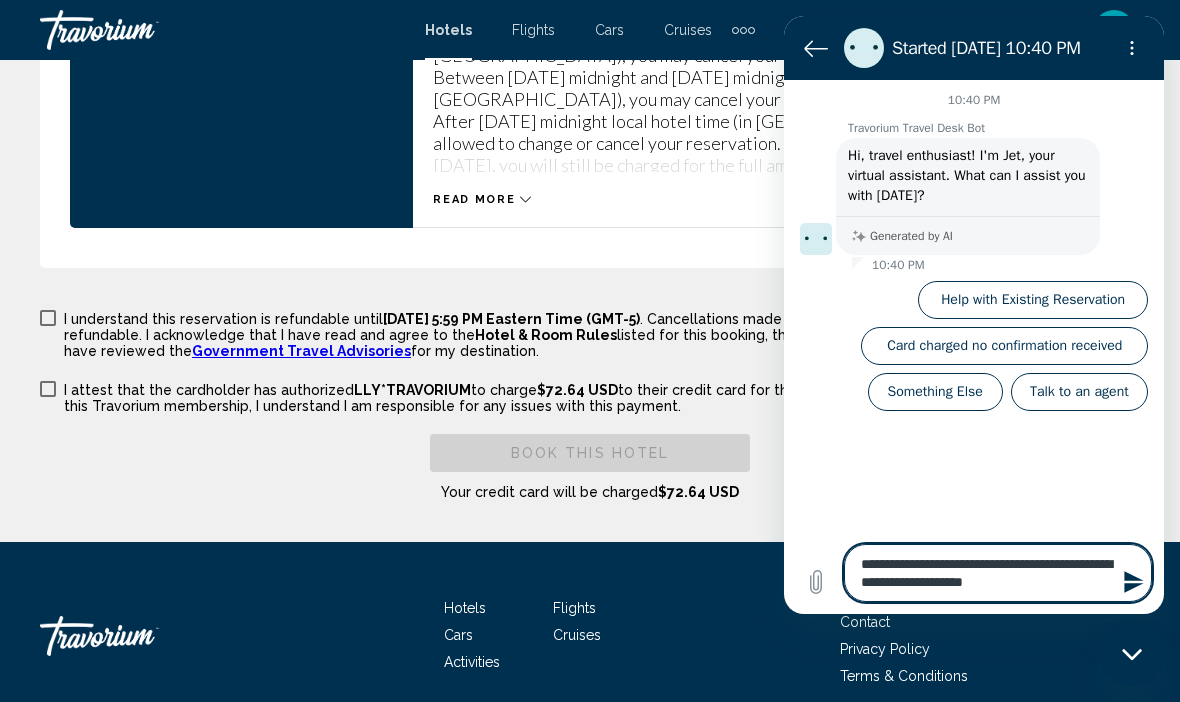 type on "**********" 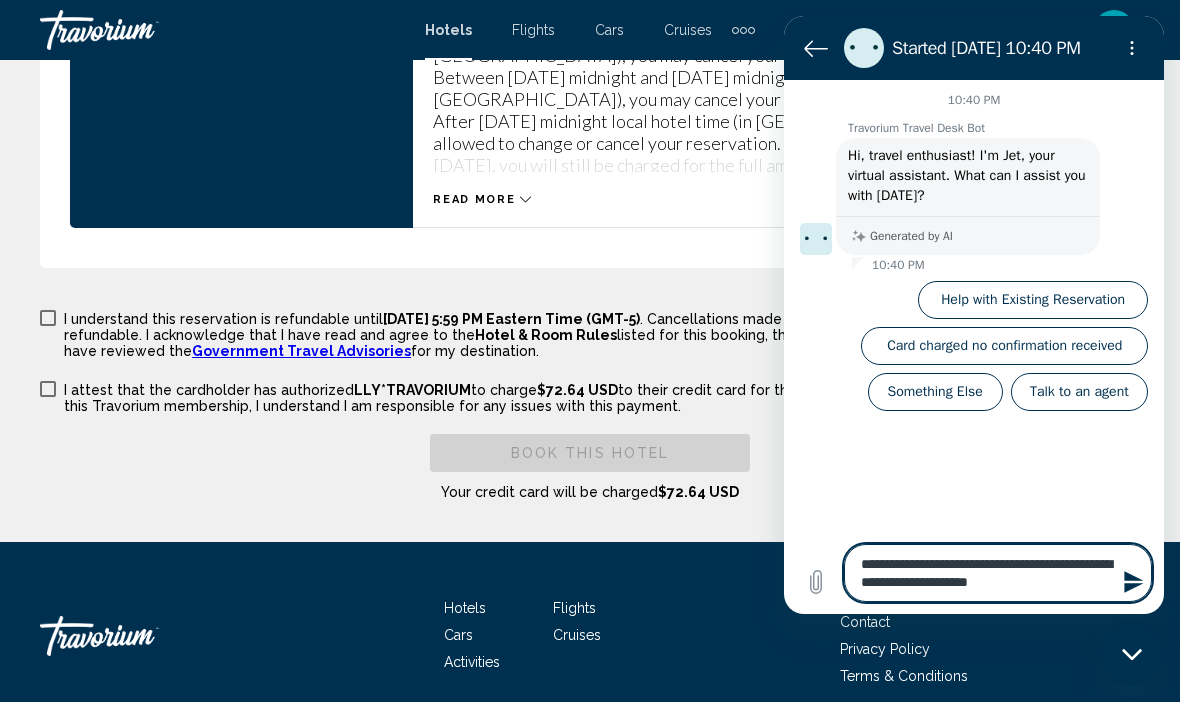 type on "**********" 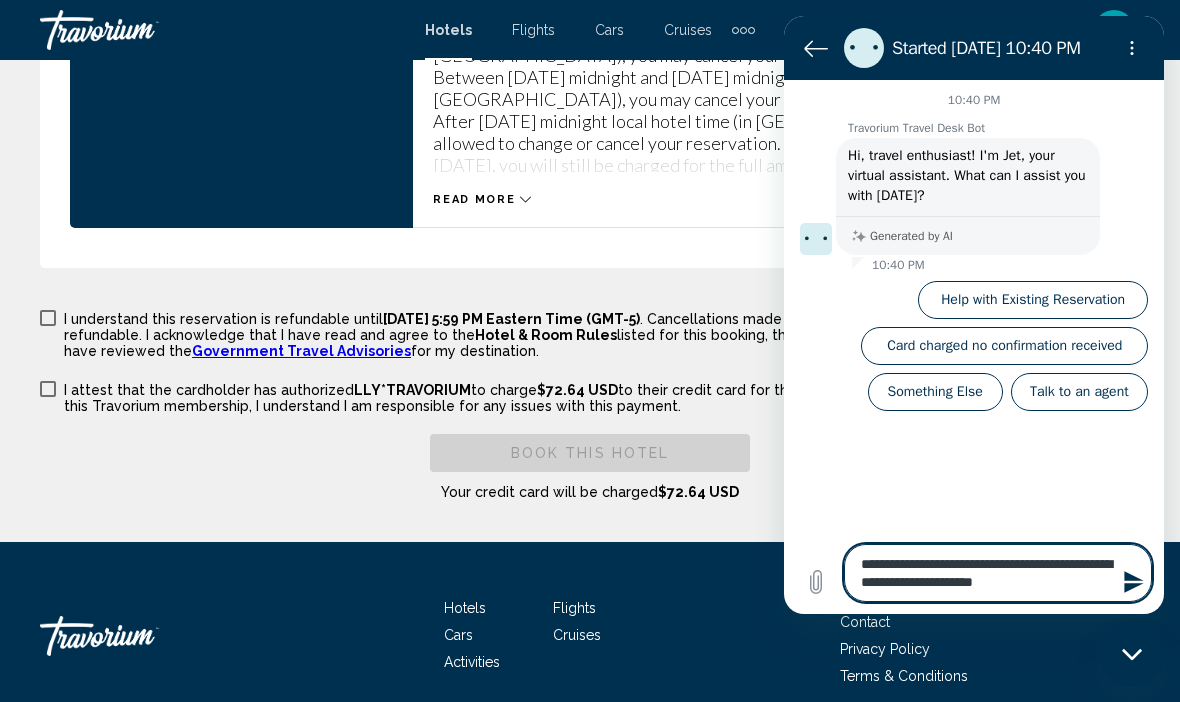 type on "**********" 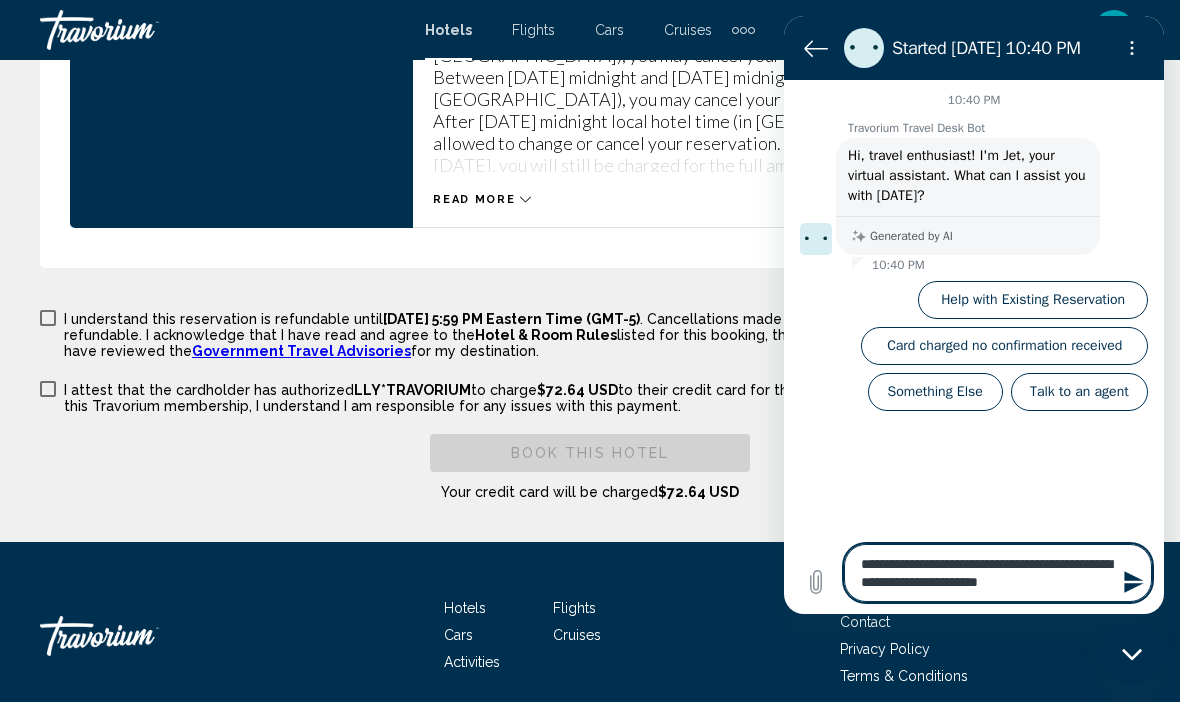 type on "**********" 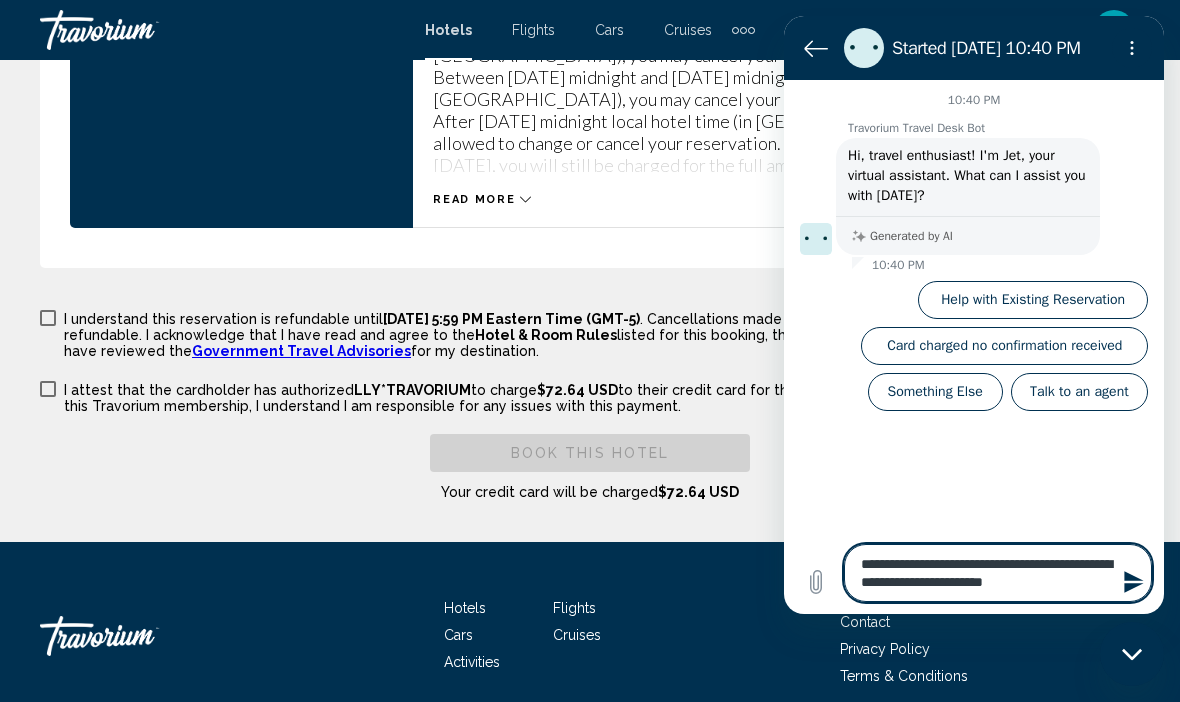 type on "**********" 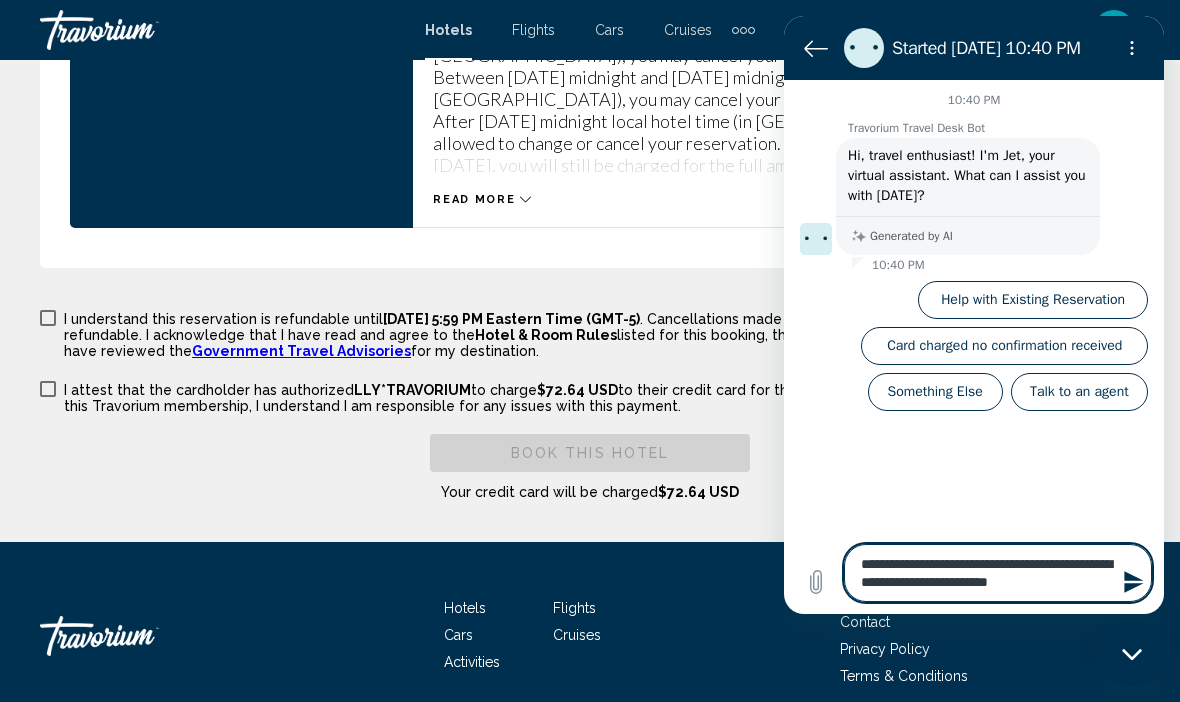 type on "**********" 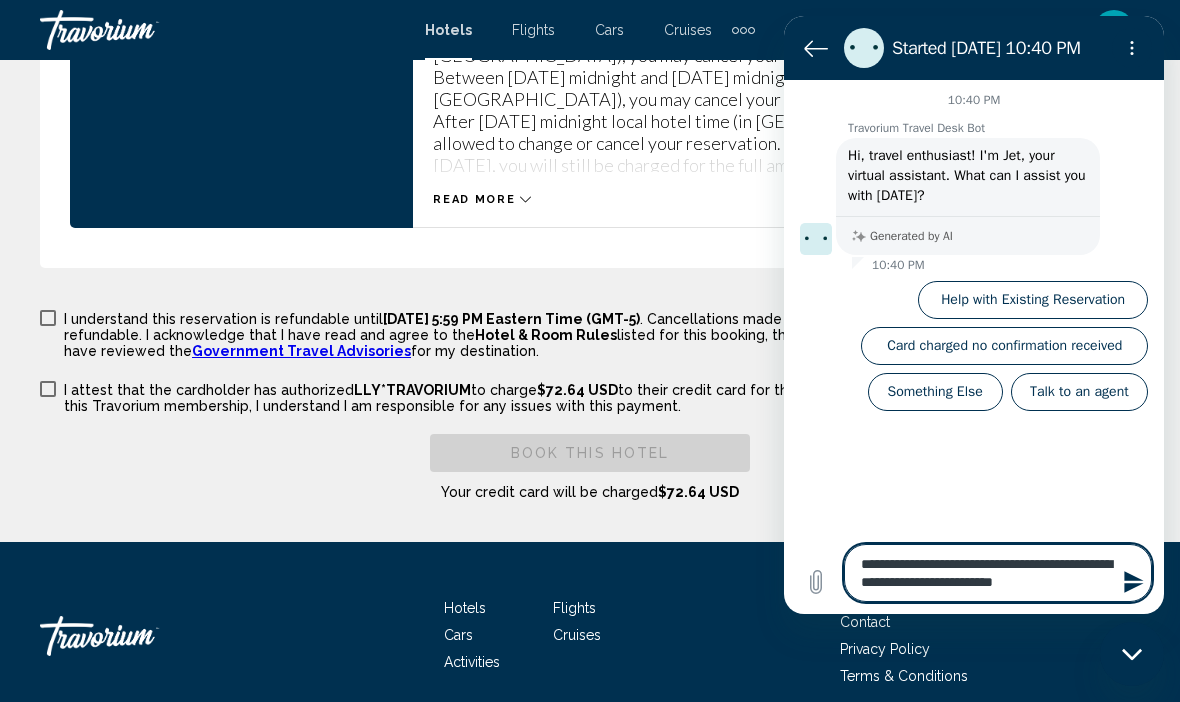 type on "**********" 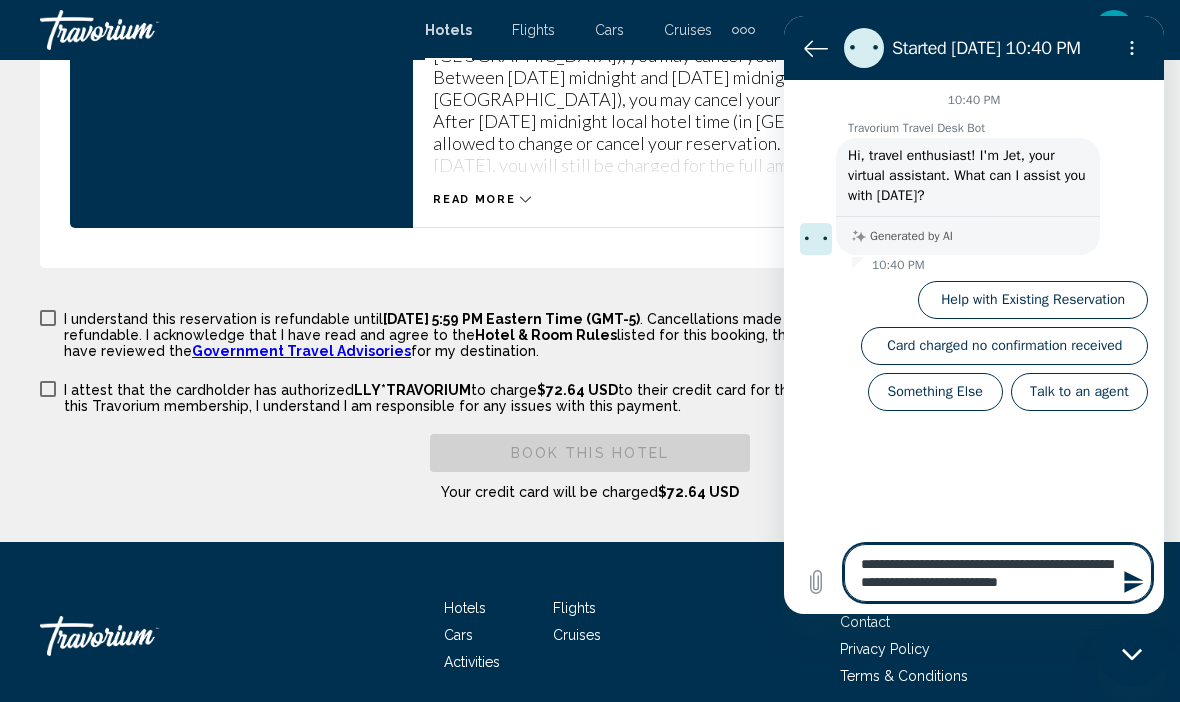type on "**********" 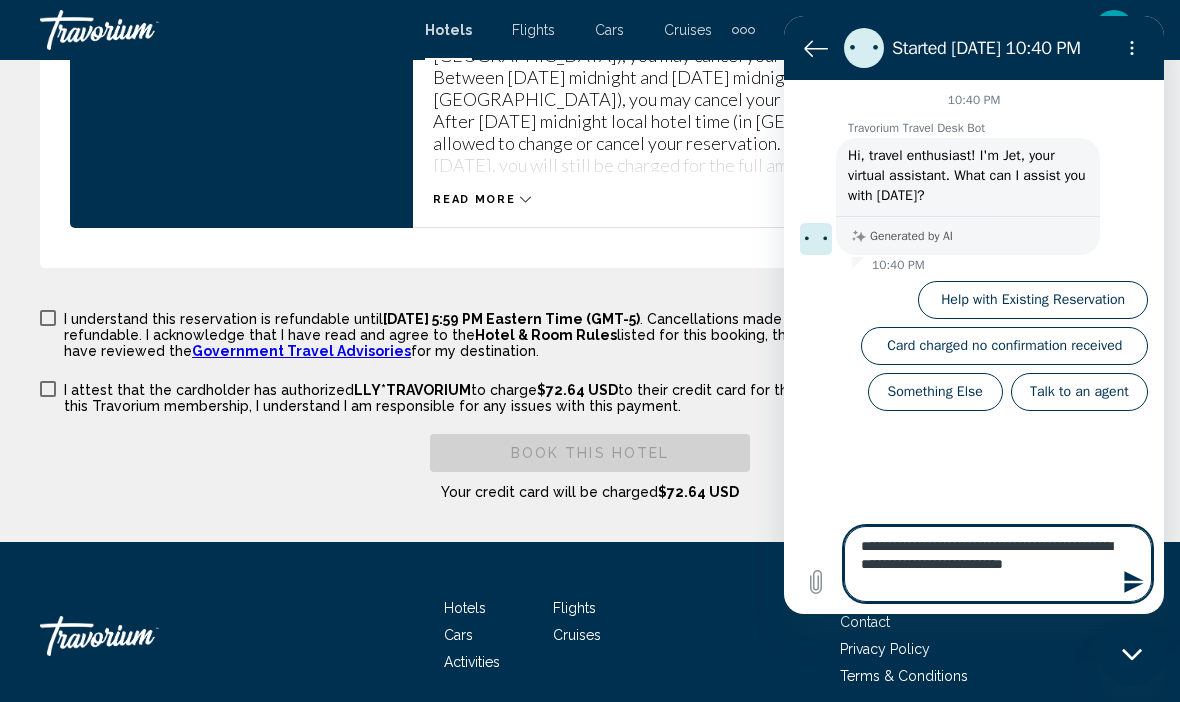 type on "**********" 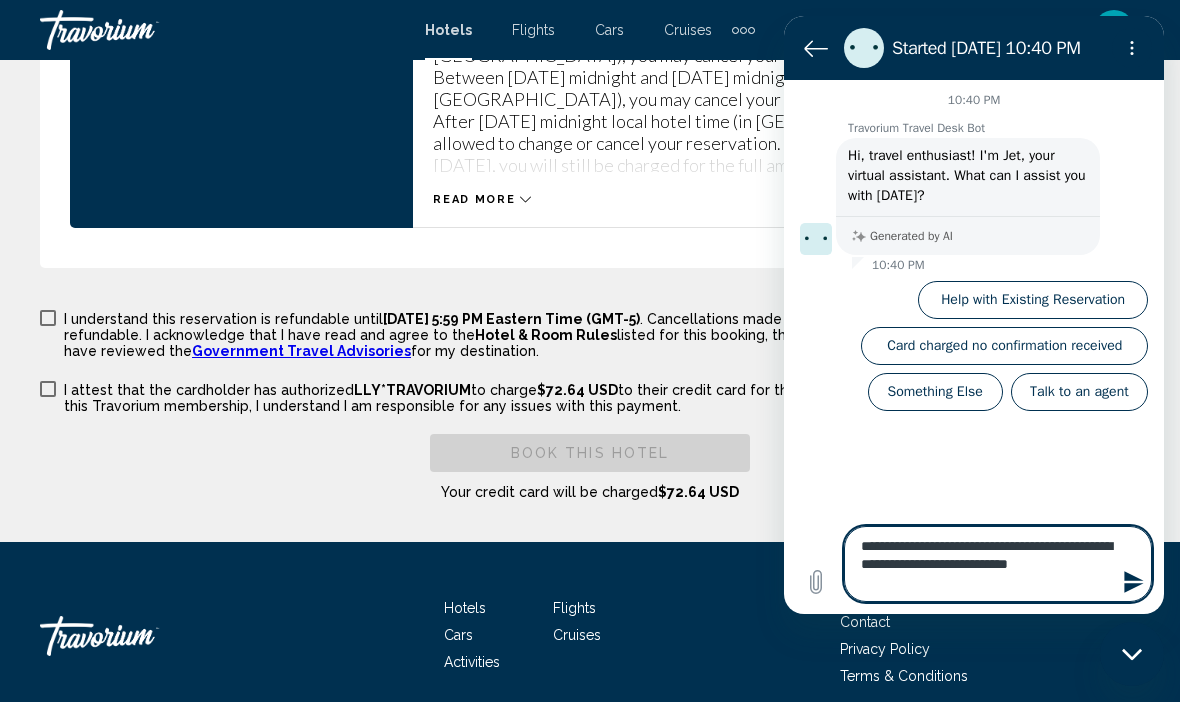 type on "**********" 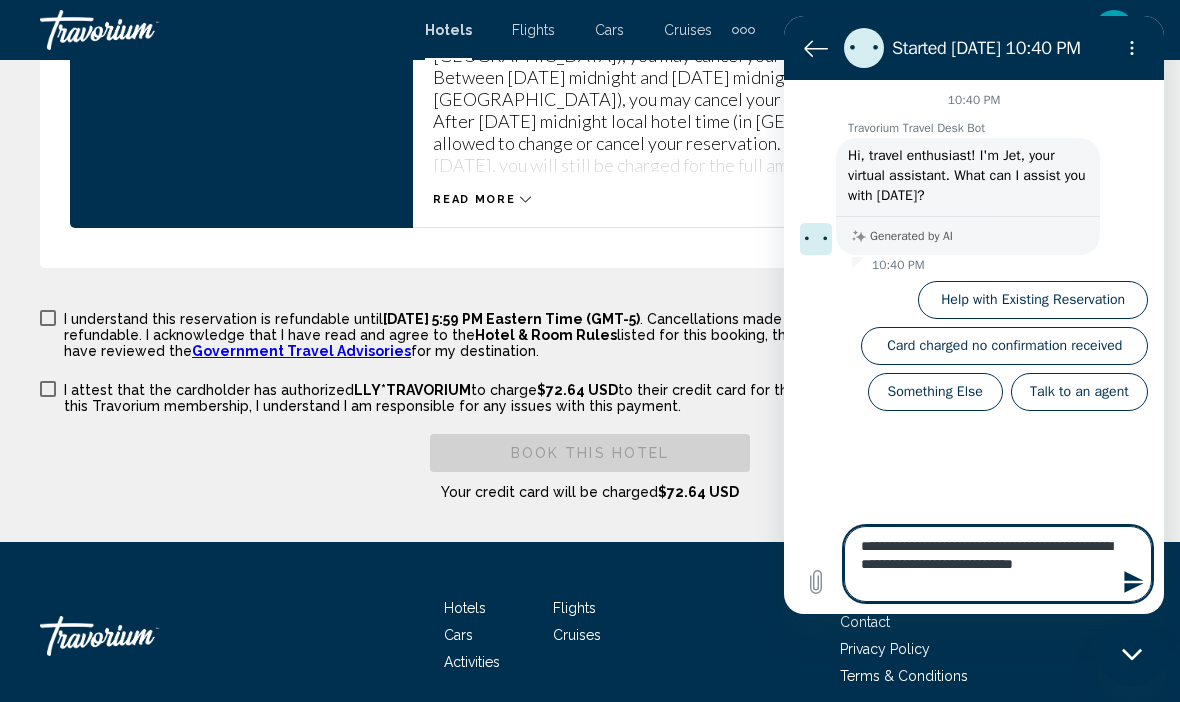 type on "**********" 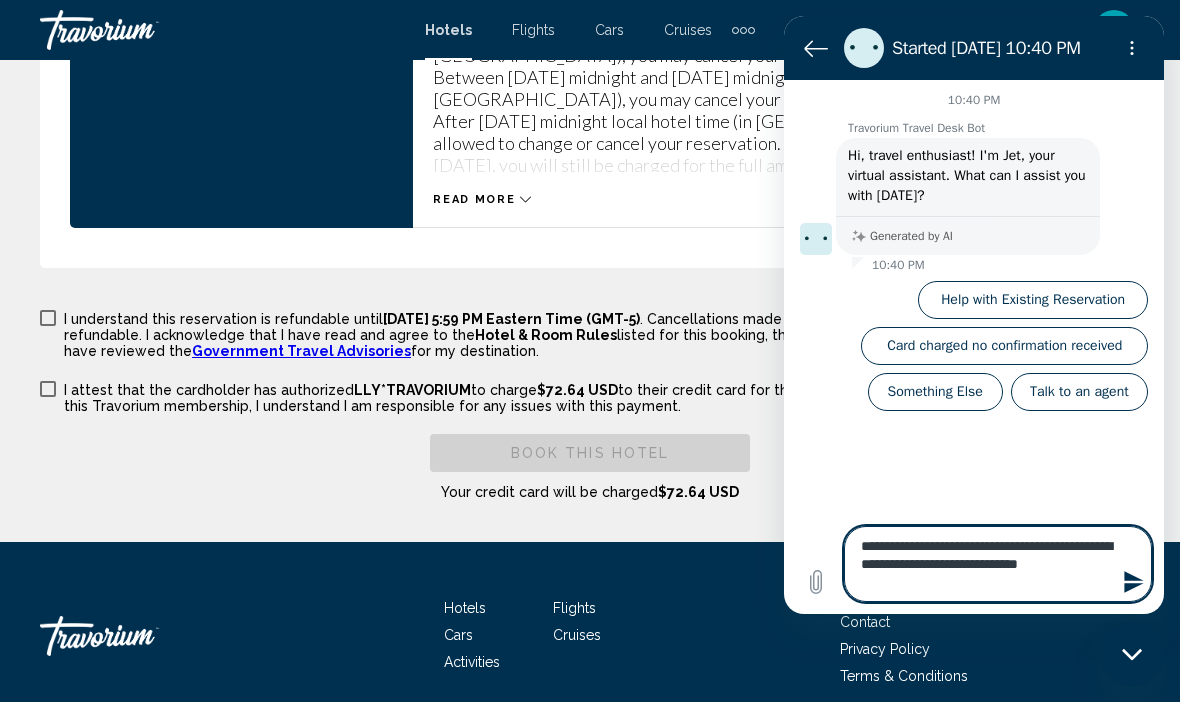 type on "**********" 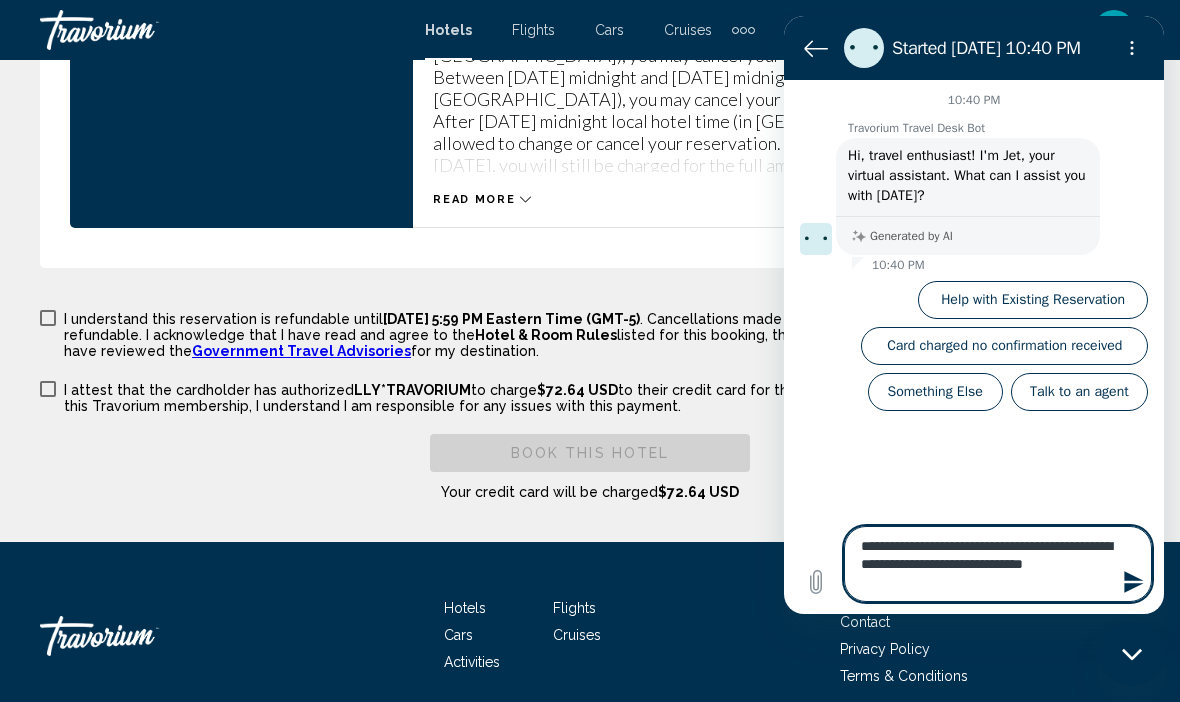 type on "**********" 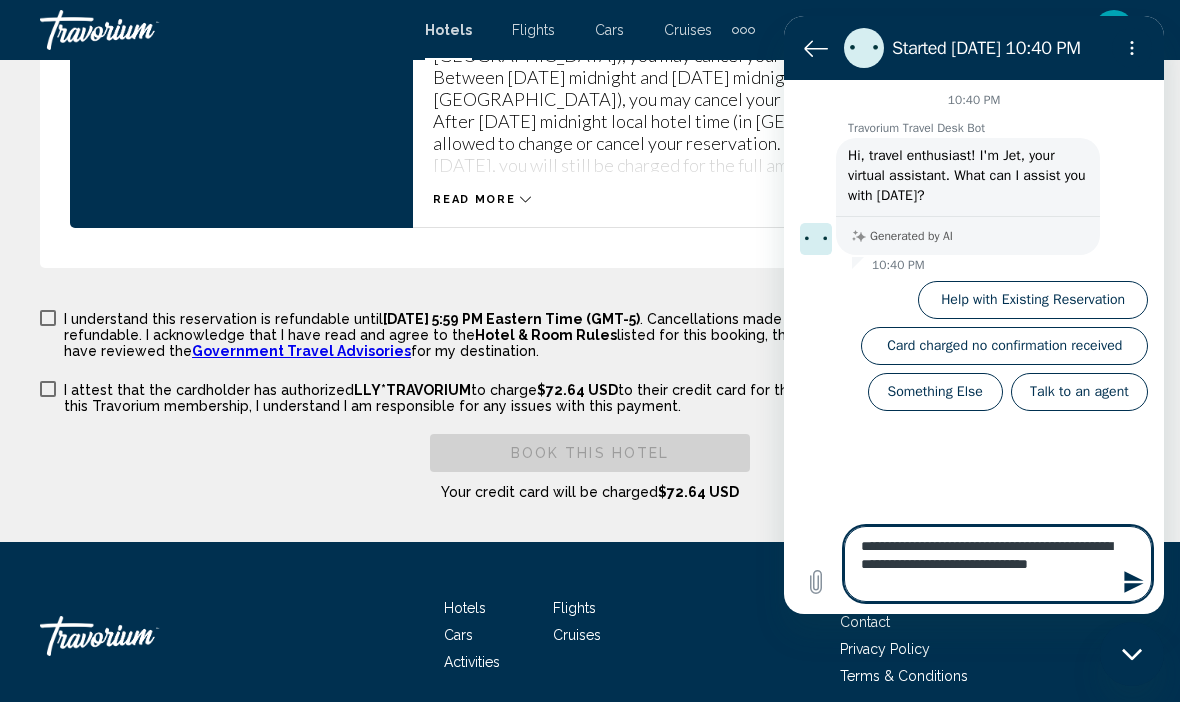 type on "*" 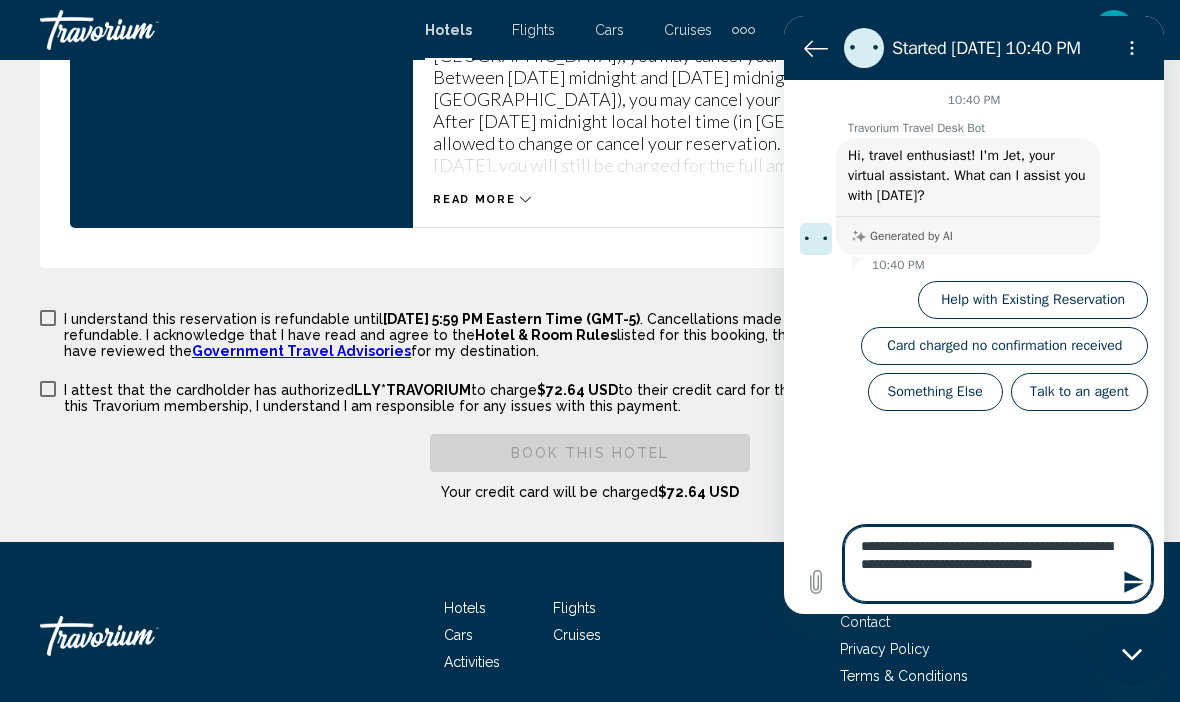 type on "**********" 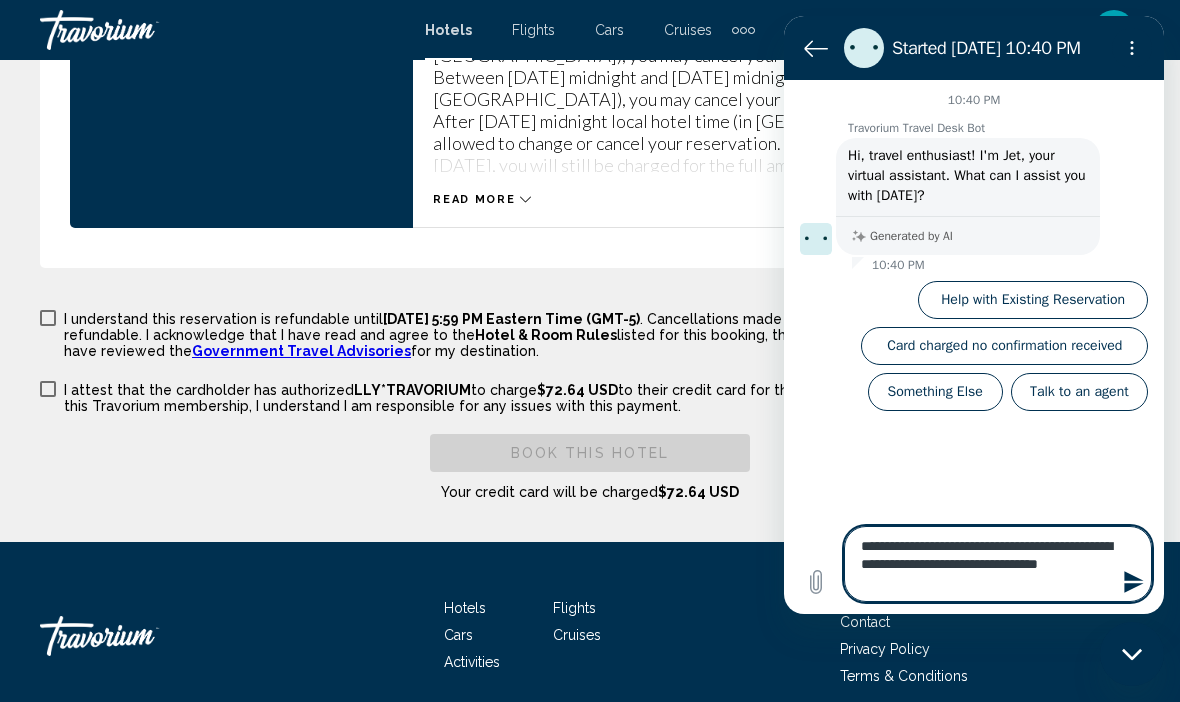 type on "**********" 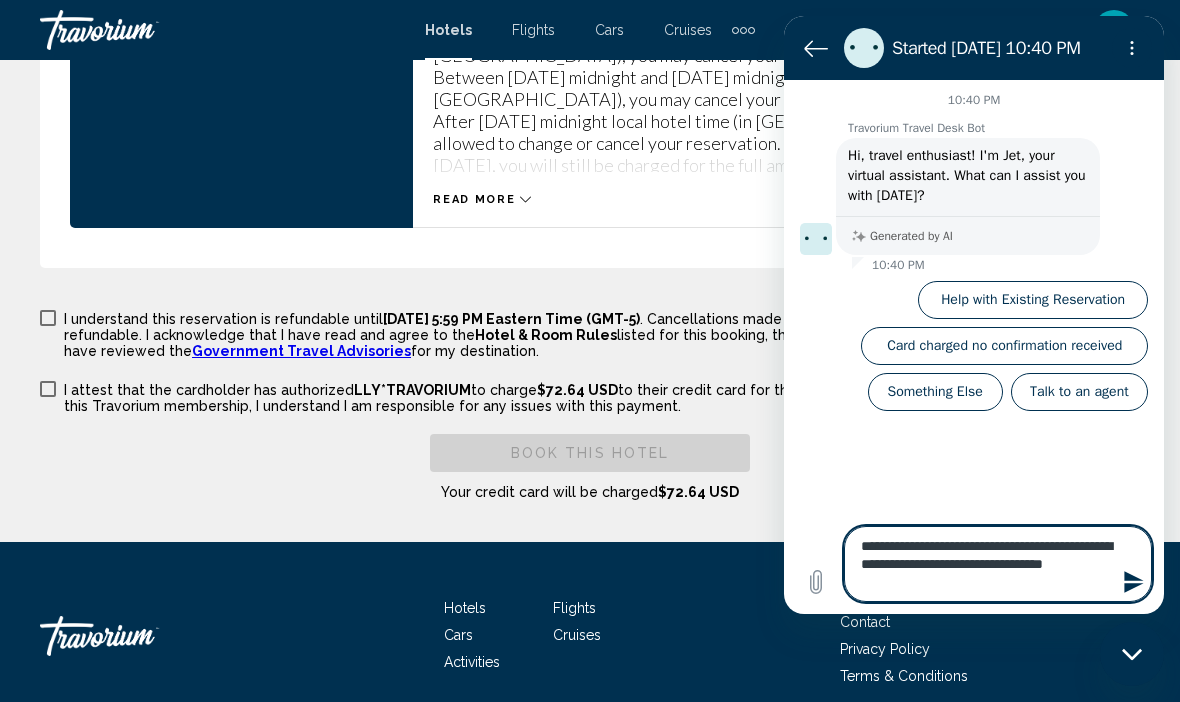 type on "**********" 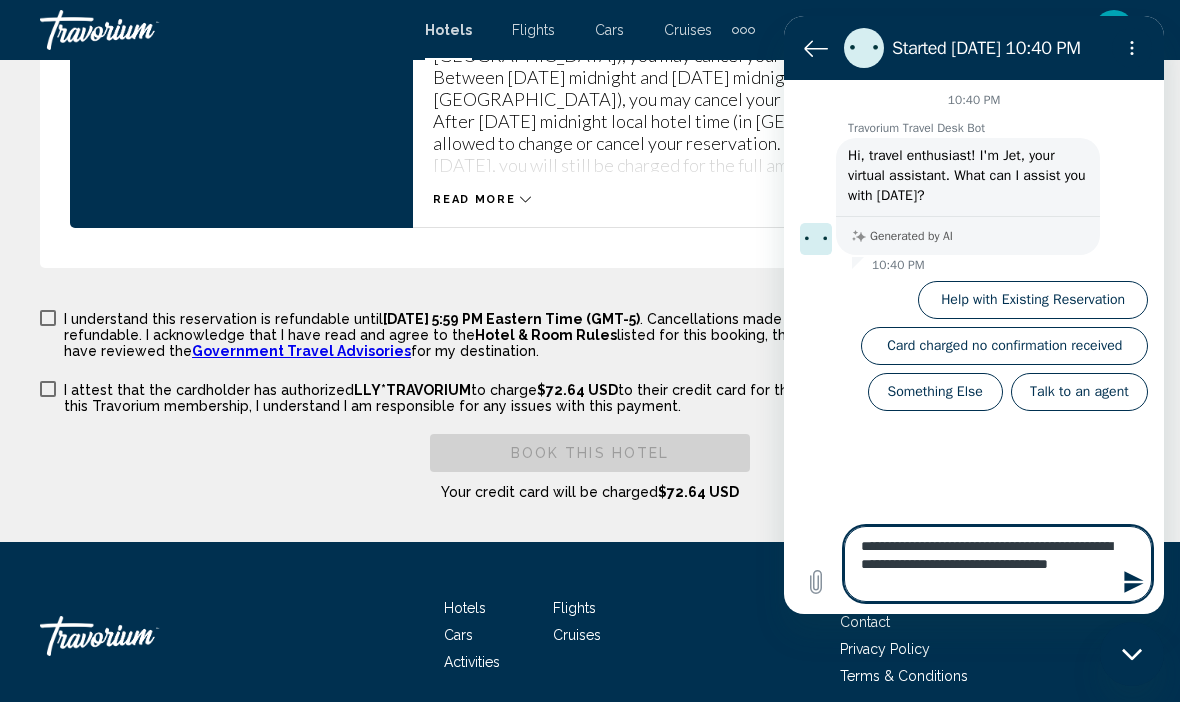 type on "**********" 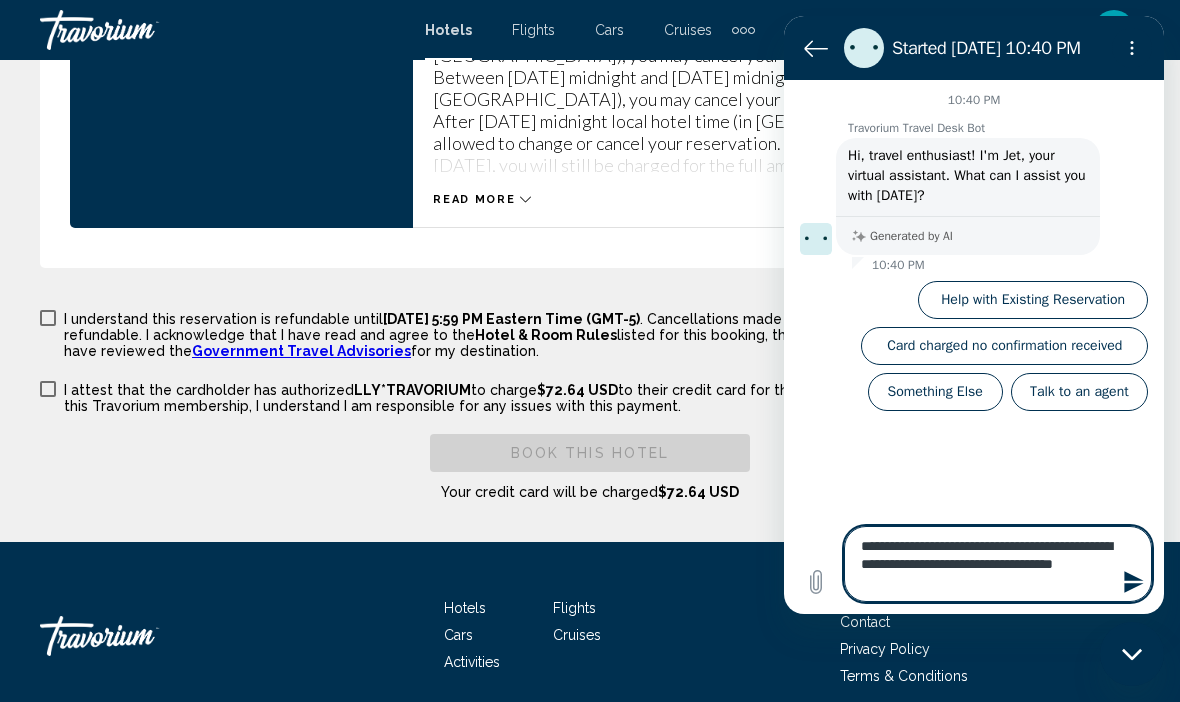 type on "**********" 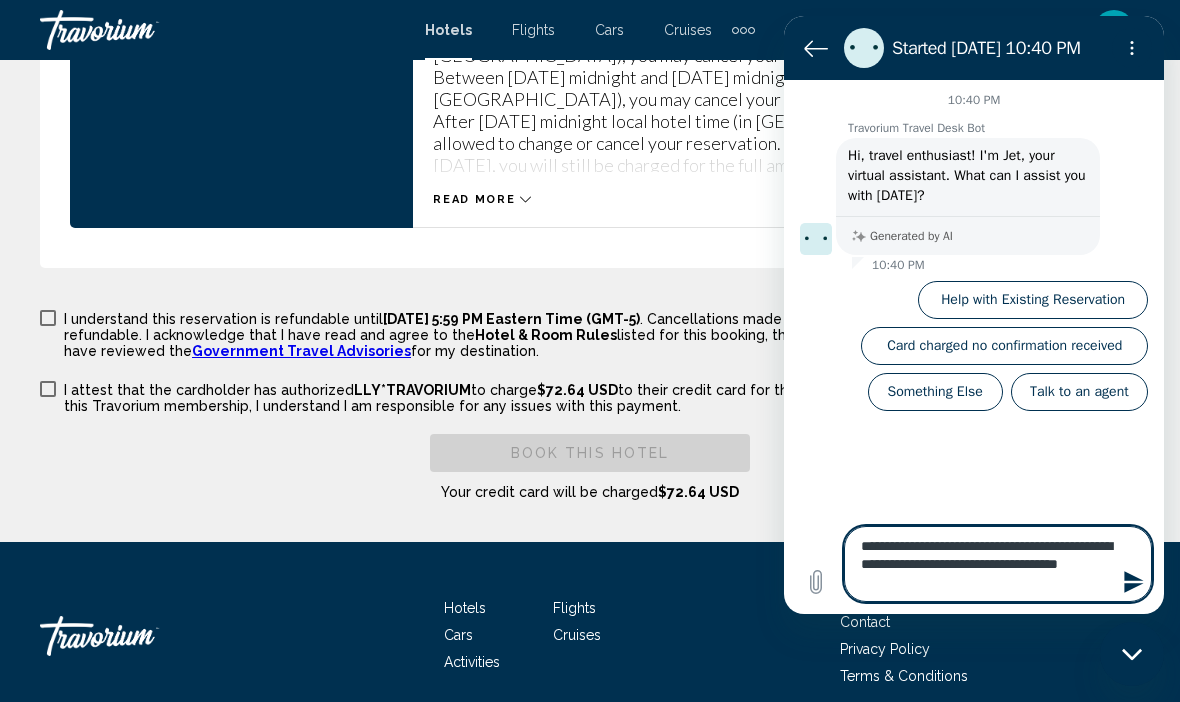 type on "**********" 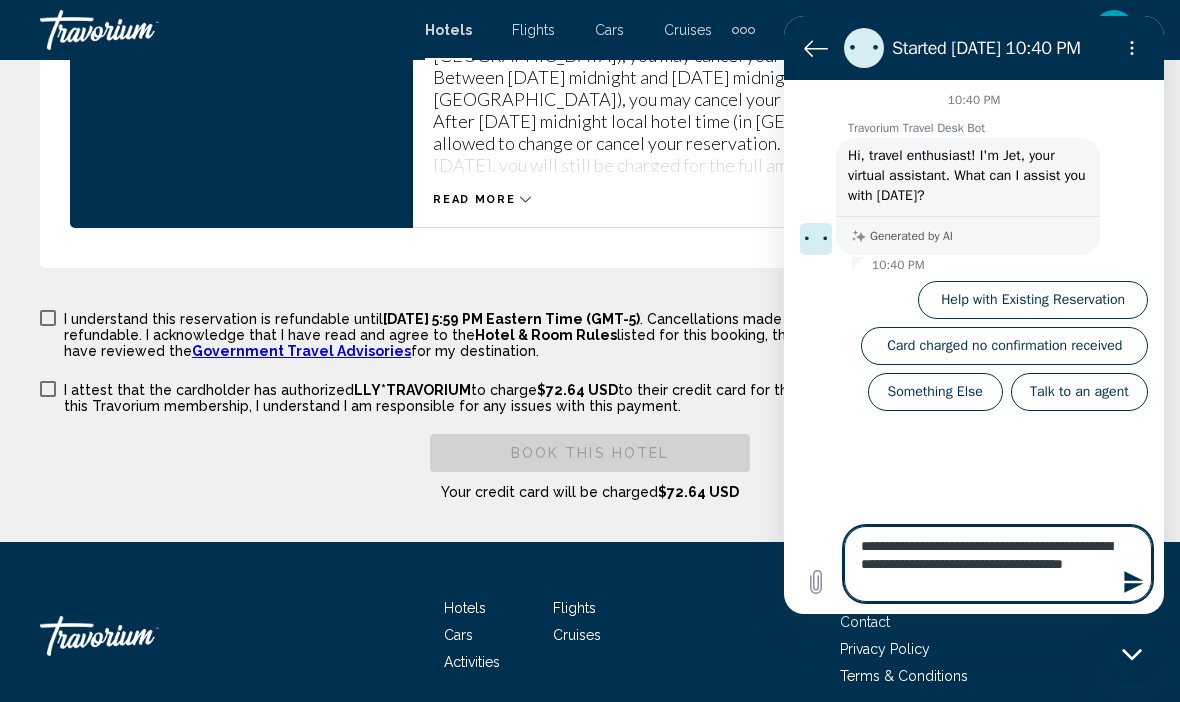 type on "**********" 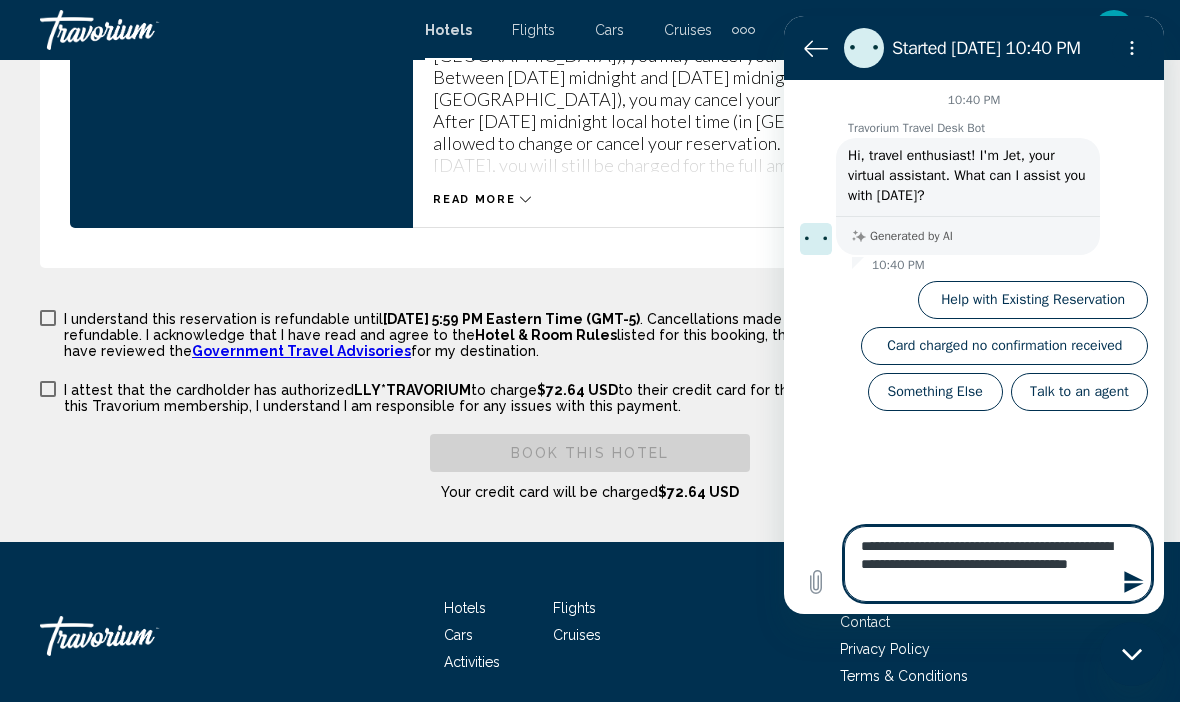 type on "**********" 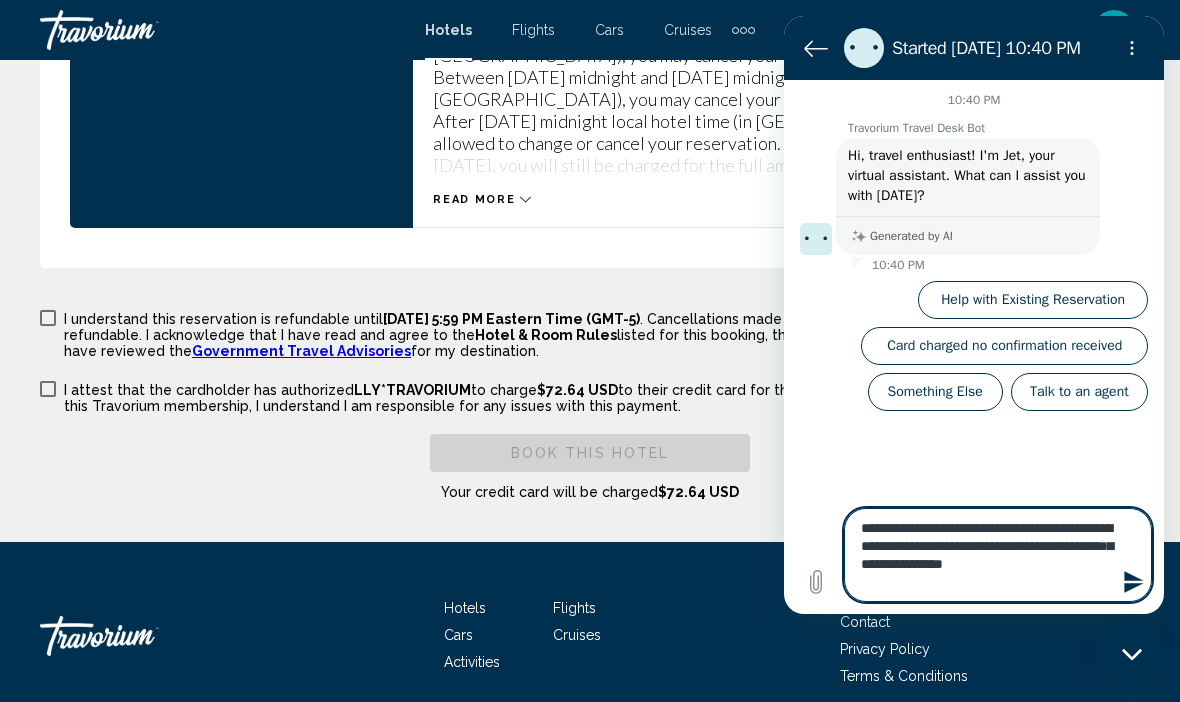 click at bounding box center (1132, 582) 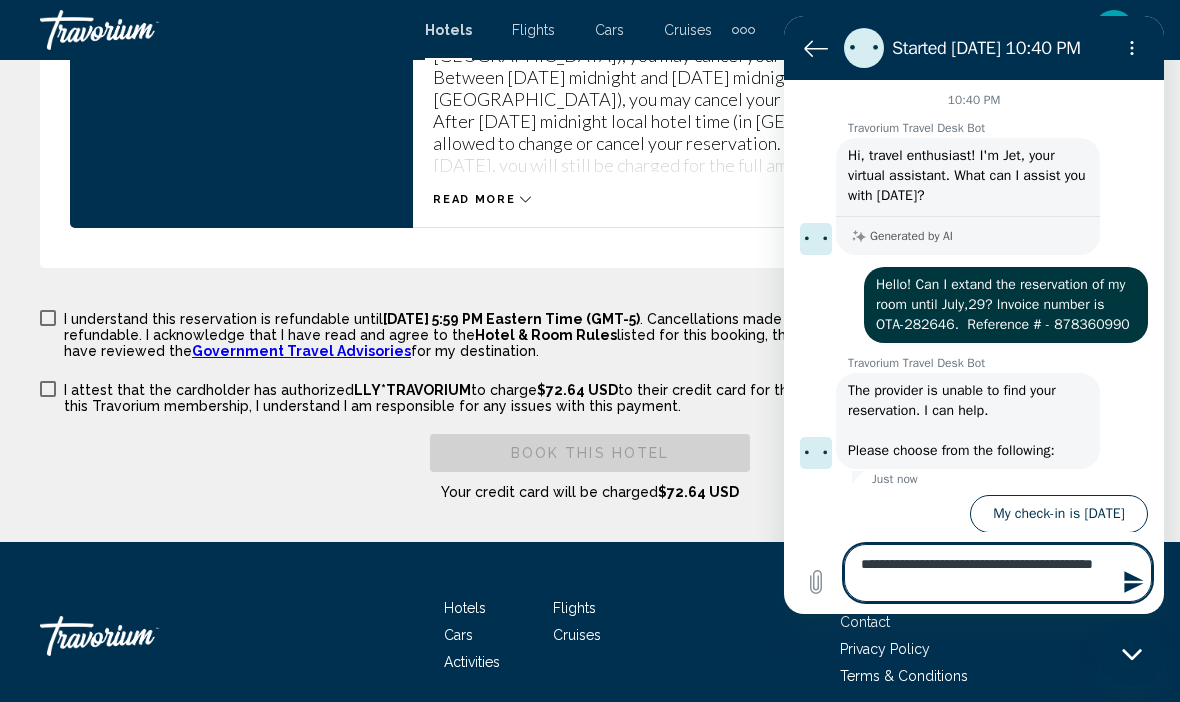 click at bounding box center [1132, 582] 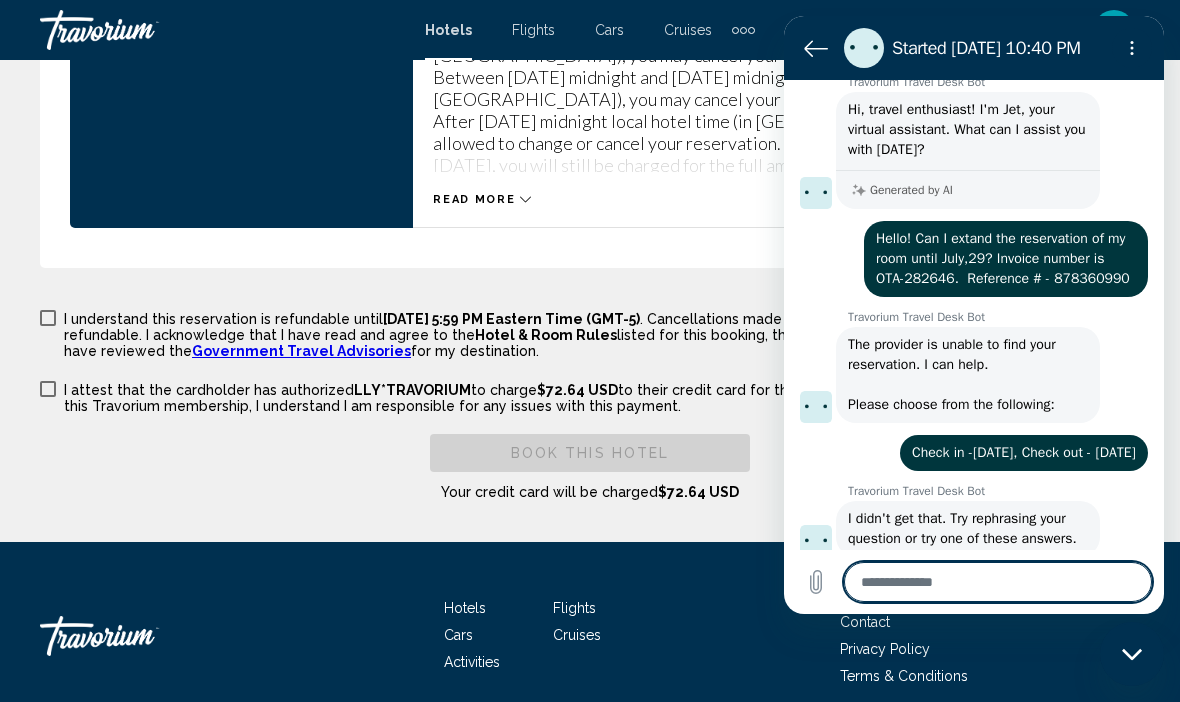 scroll, scrollTop: 47, scrollLeft: 0, axis: vertical 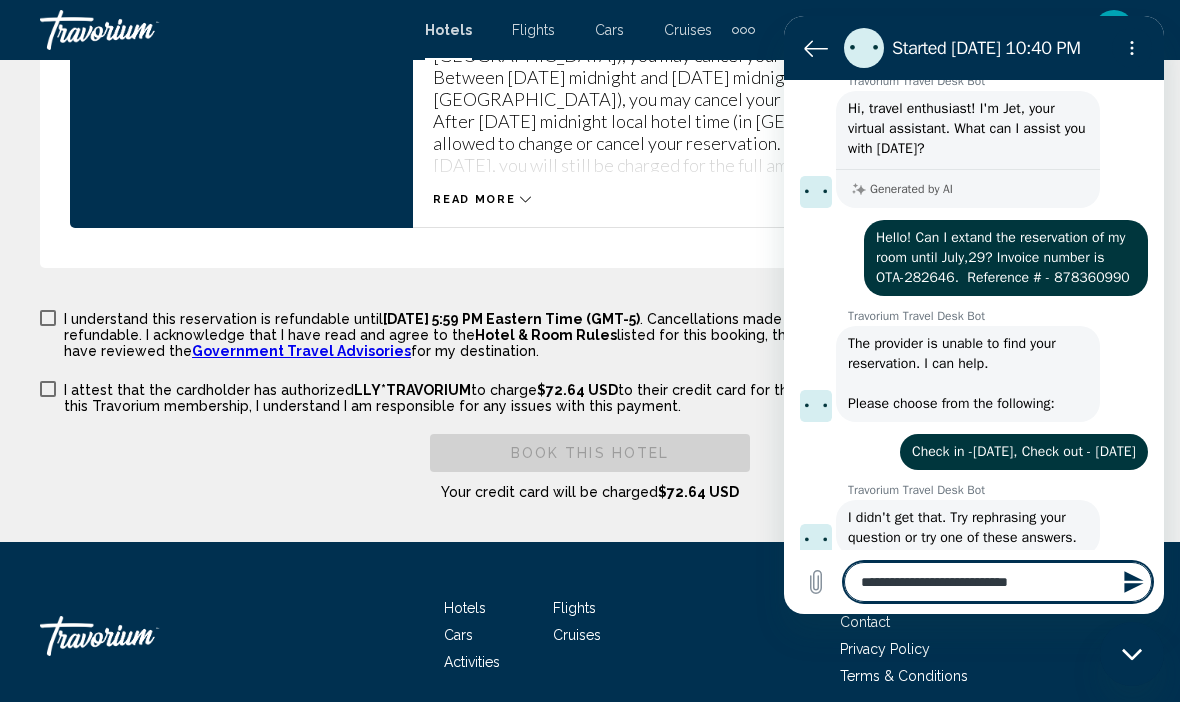 click at bounding box center [1132, 582] 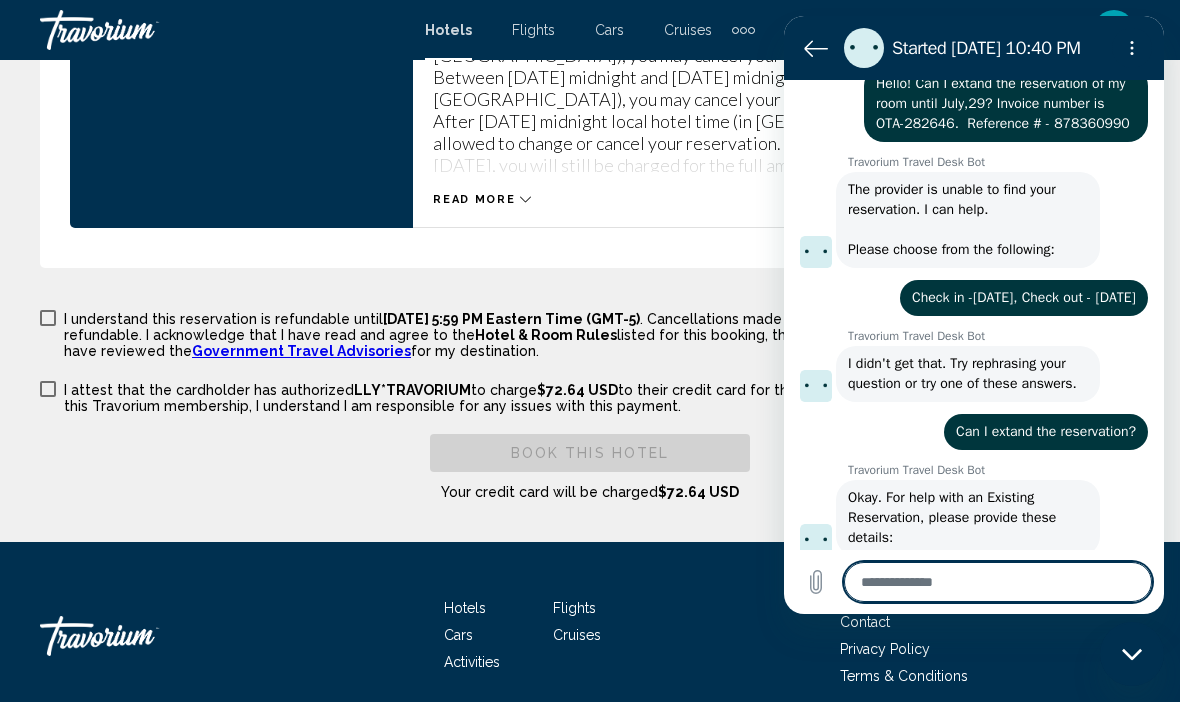 scroll, scrollTop: 201, scrollLeft: 0, axis: vertical 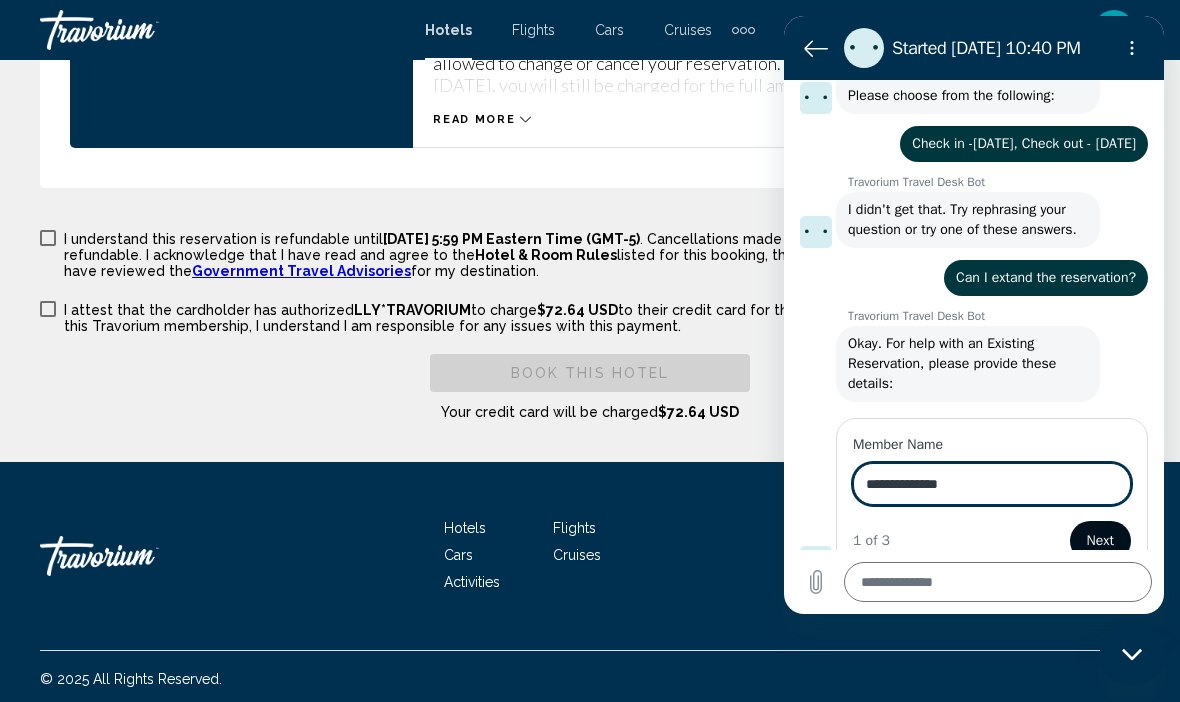 click on "Next" at bounding box center [1100, 541] 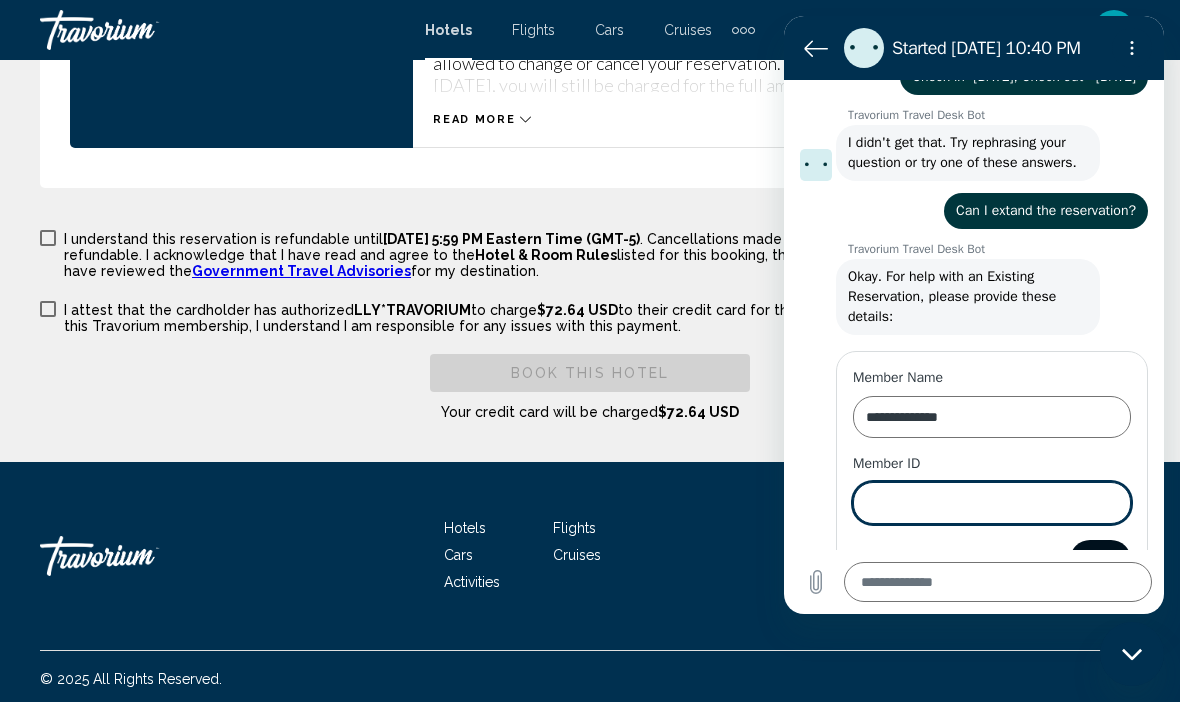 scroll, scrollTop: 441, scrollLeft: 0, axis: vertical 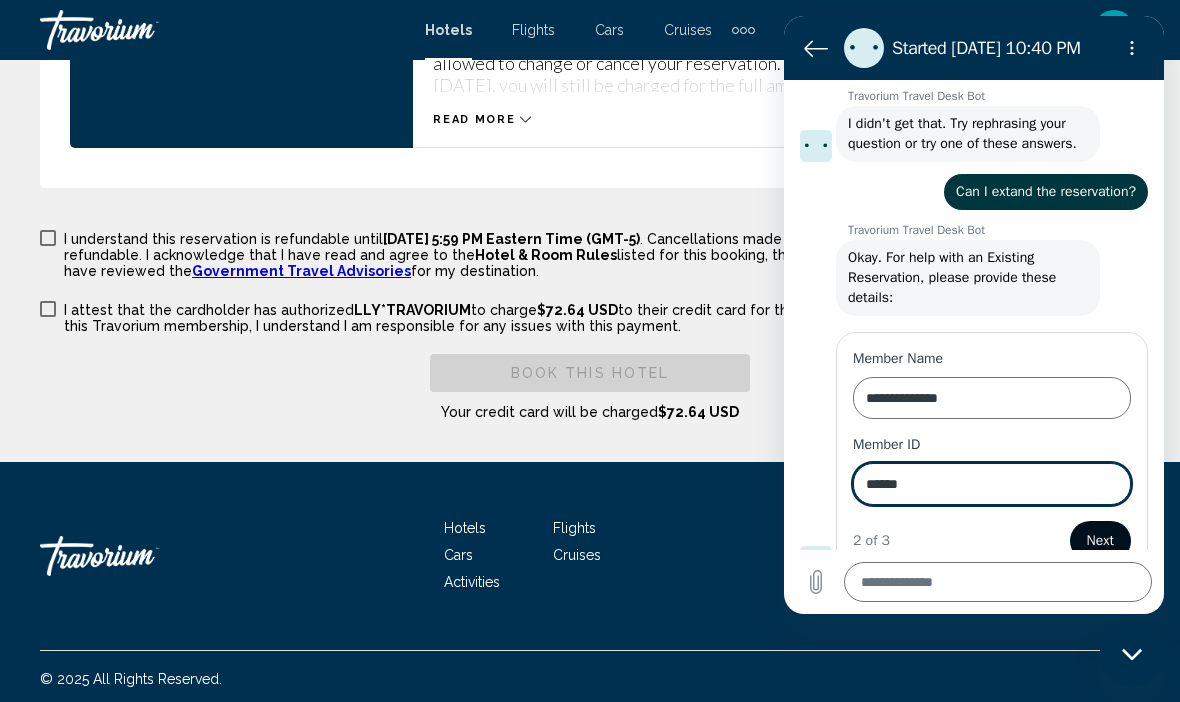 click on "Next" at bounding box center [1100, 541] 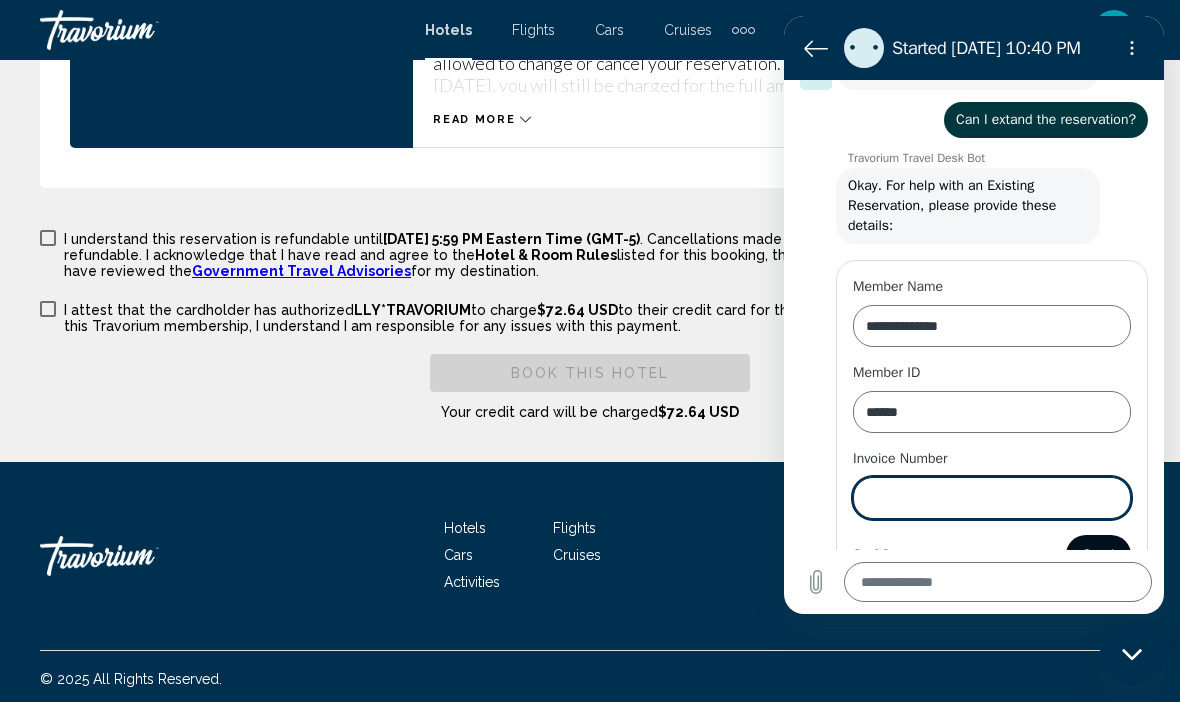 scroll, scrollTop: 527, scrollLeft: 0, axis: vertical 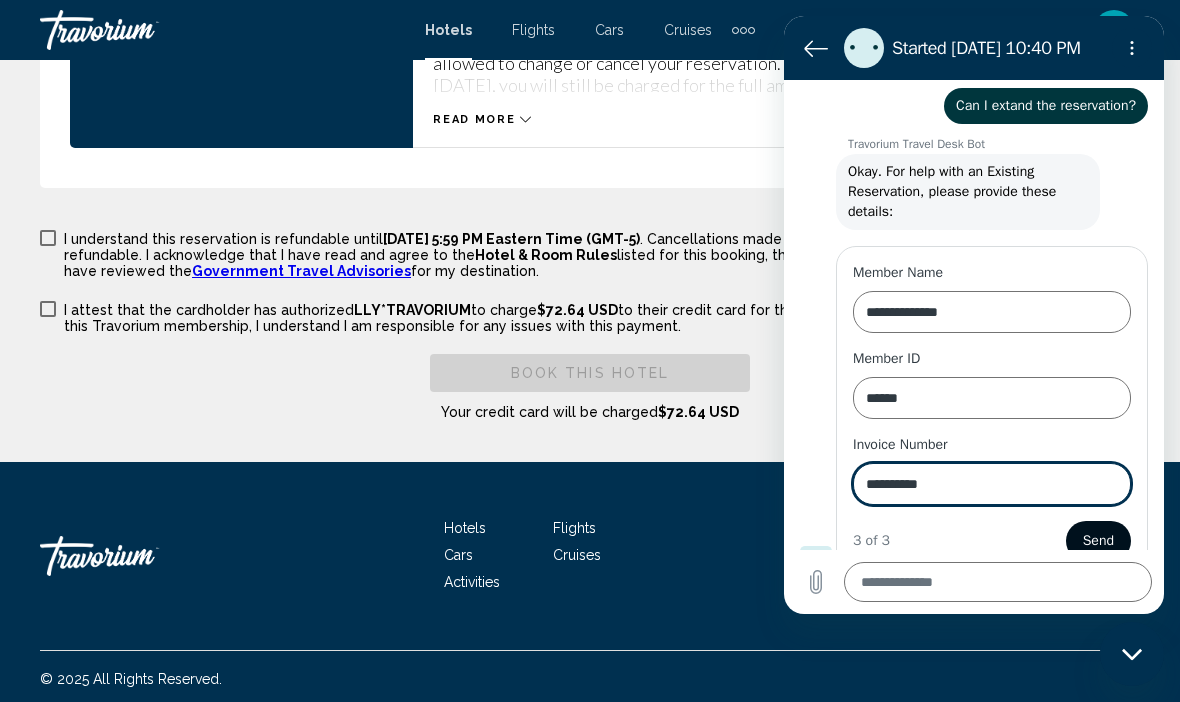 click on "Send" at bounding box center [1098, 541] 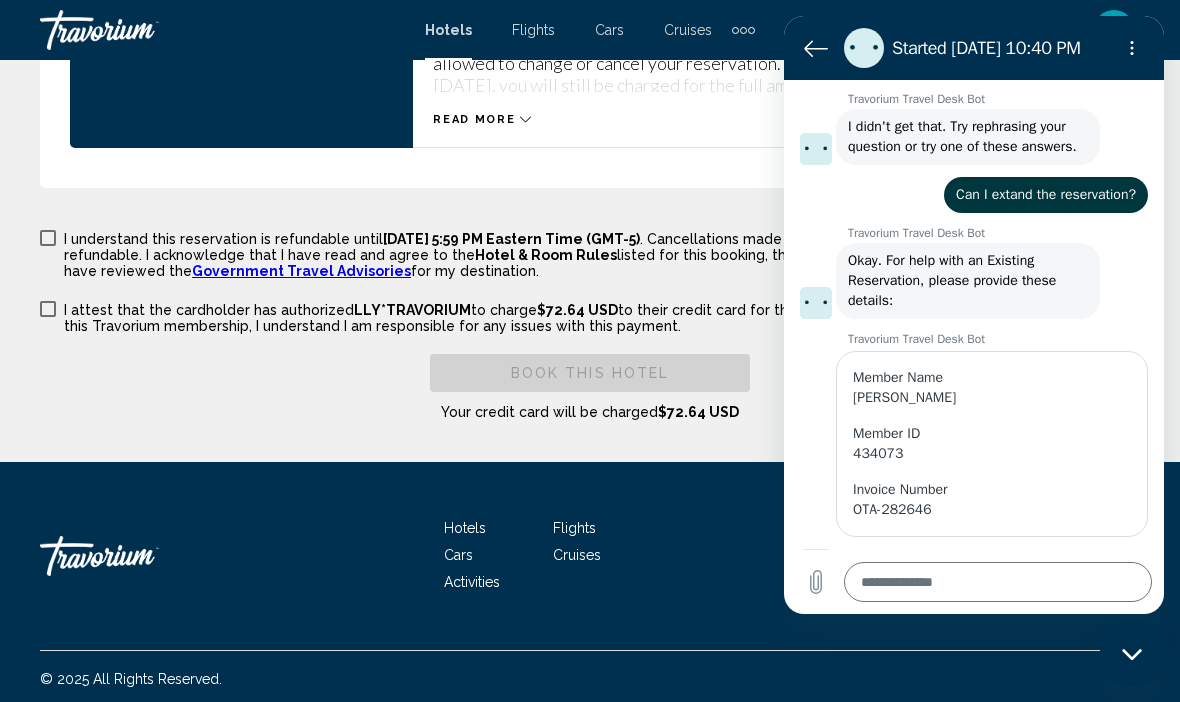 scroll, scrollTop: 441, scrollLeft: 0, axis: vertical 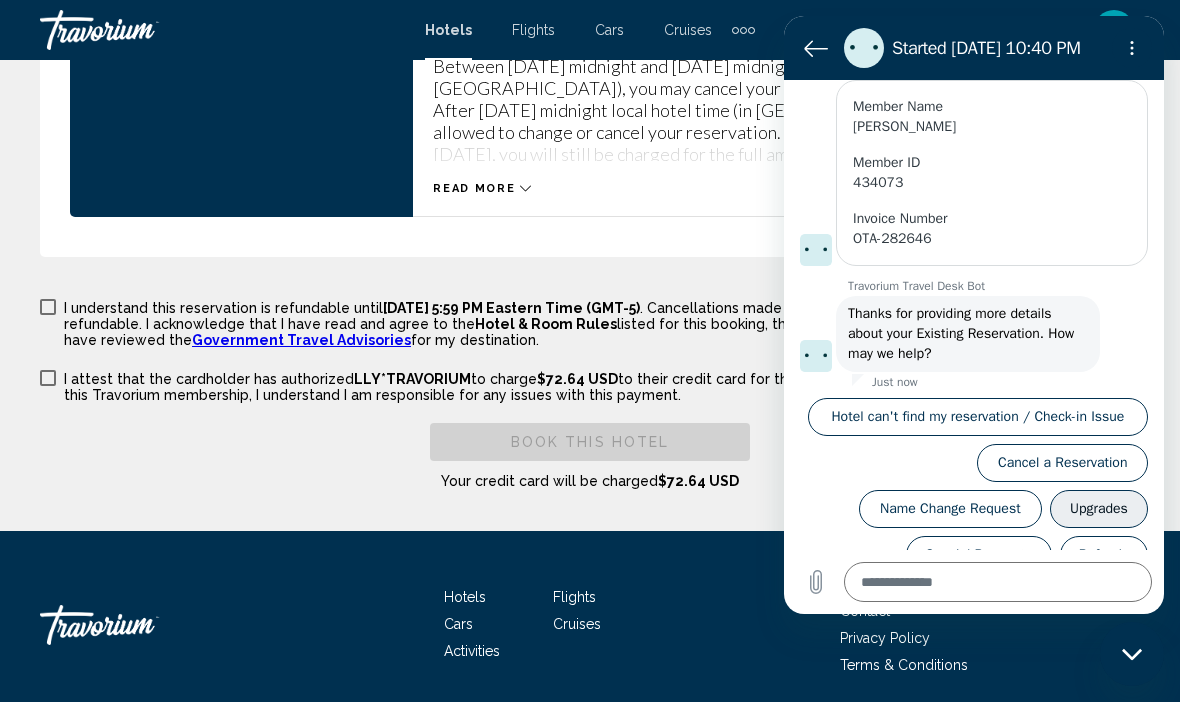click on "Upgrades" at bounding box center [1099, 509] 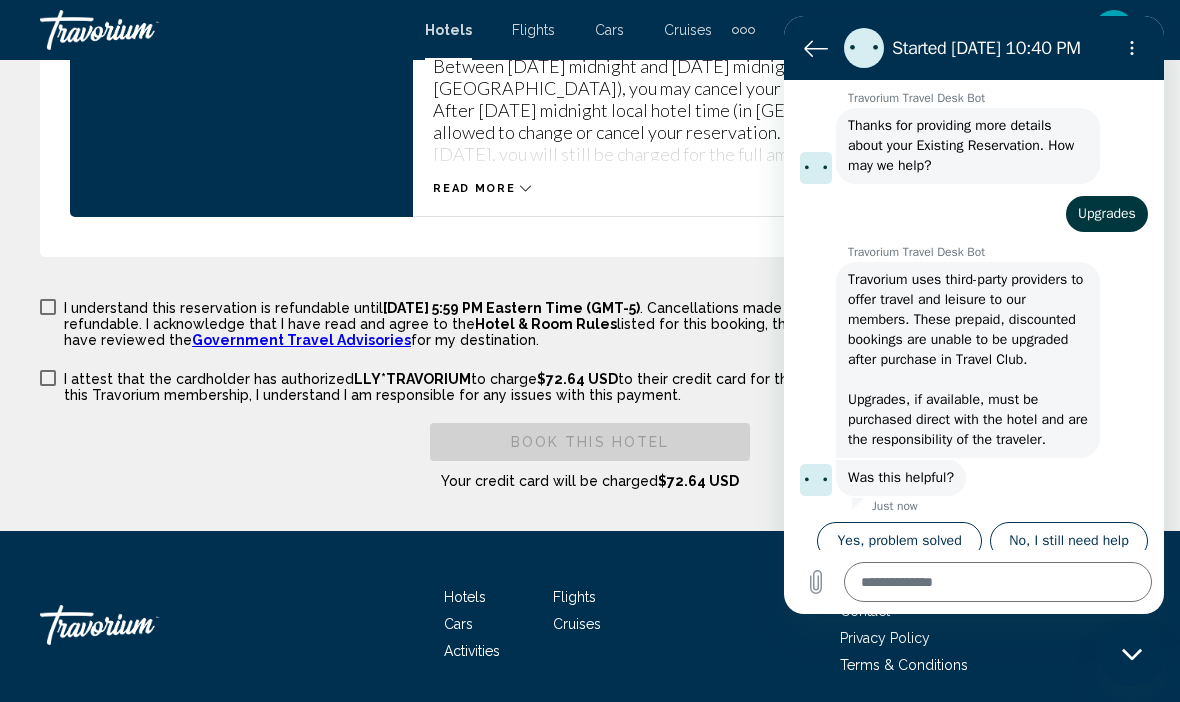 scroll, scrollTop: 903, scrollLeft: 0, axis: vertical 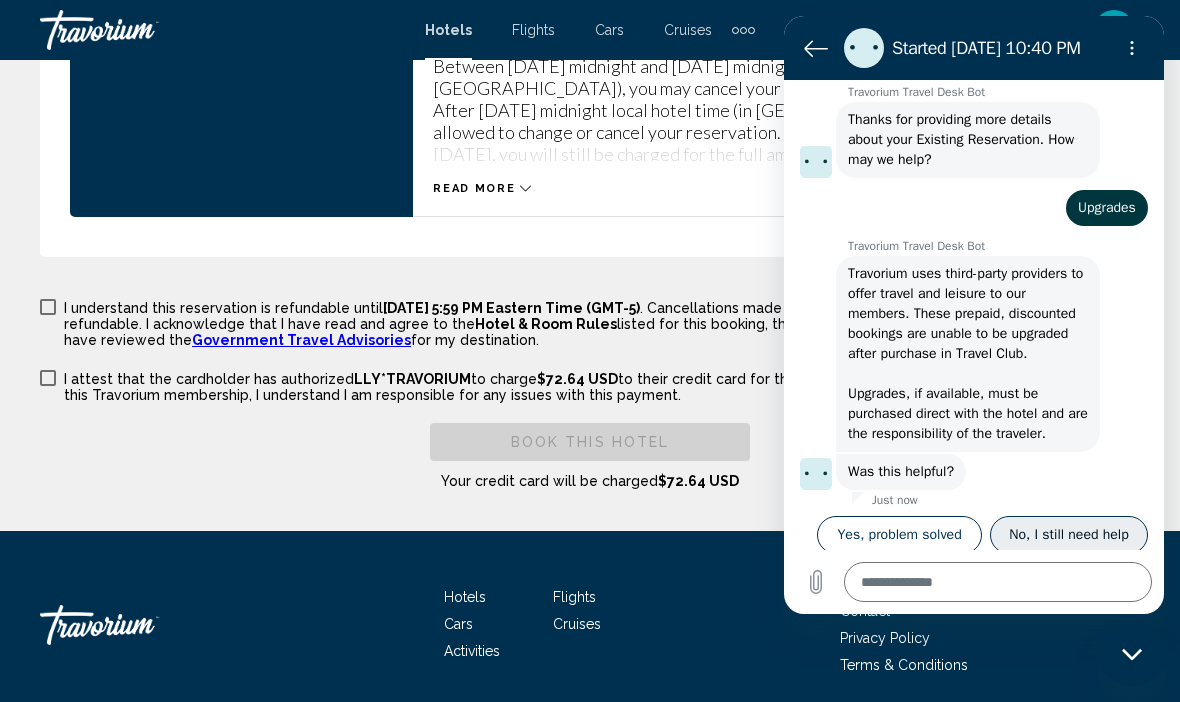 click on "No, I still need help" at bounding box center (1069, 535) 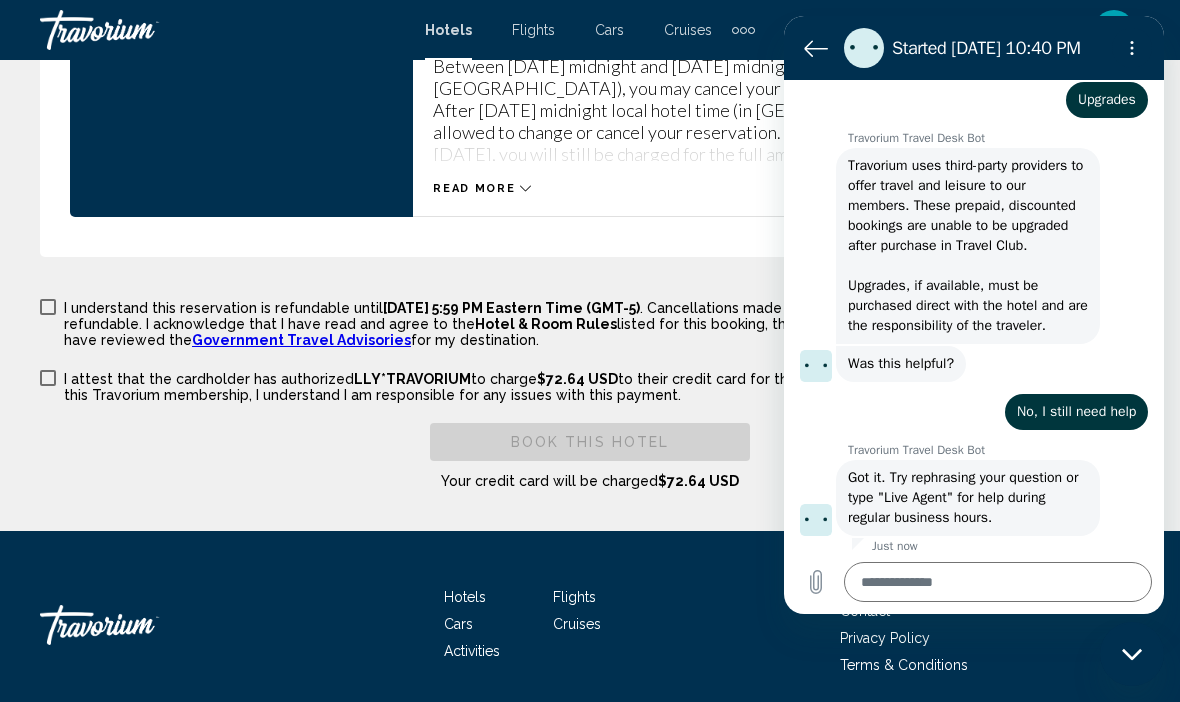 scroll, scrollTop: 1011, scrollLeft: 0, axis: vertical 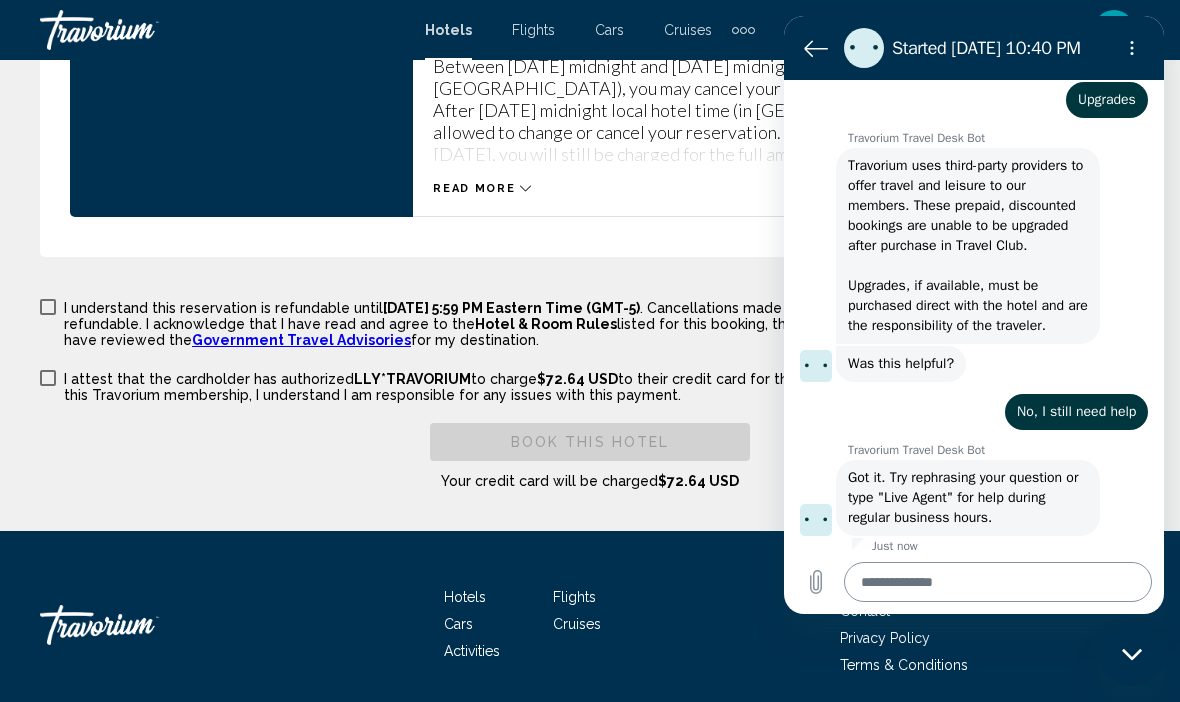 click at bounding box center [998, 582] 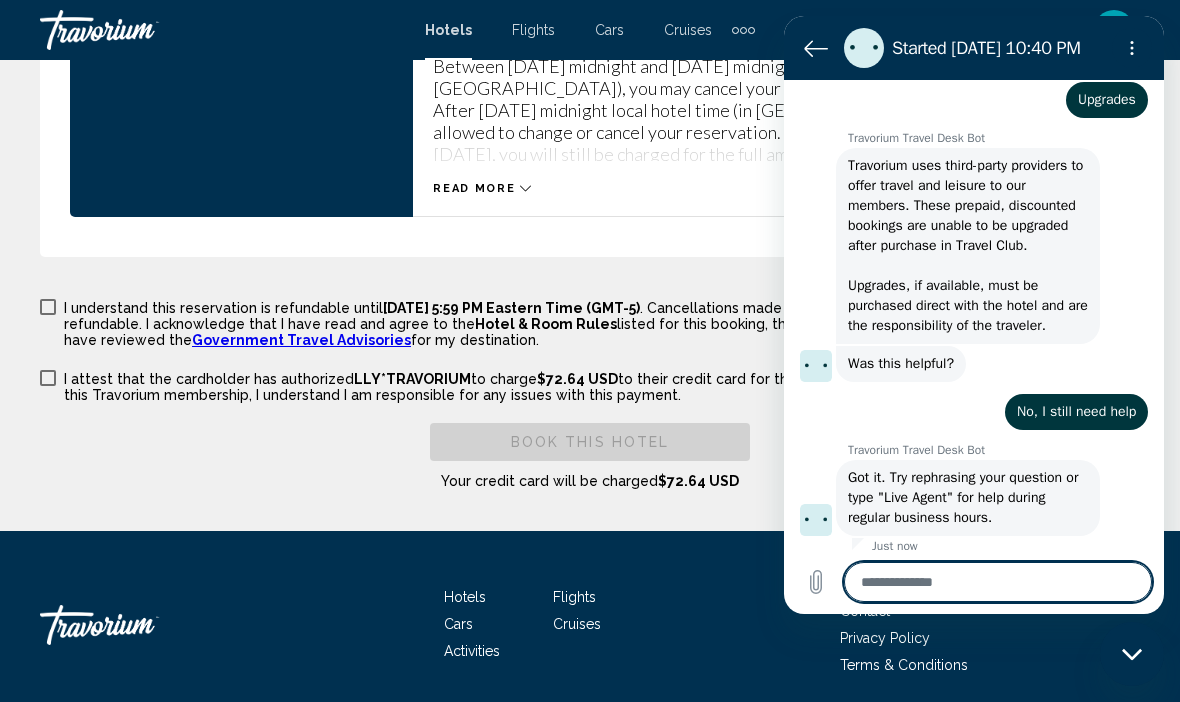 scroll, scrollTop: 3844, scrollLeft: 0, axis: vertical 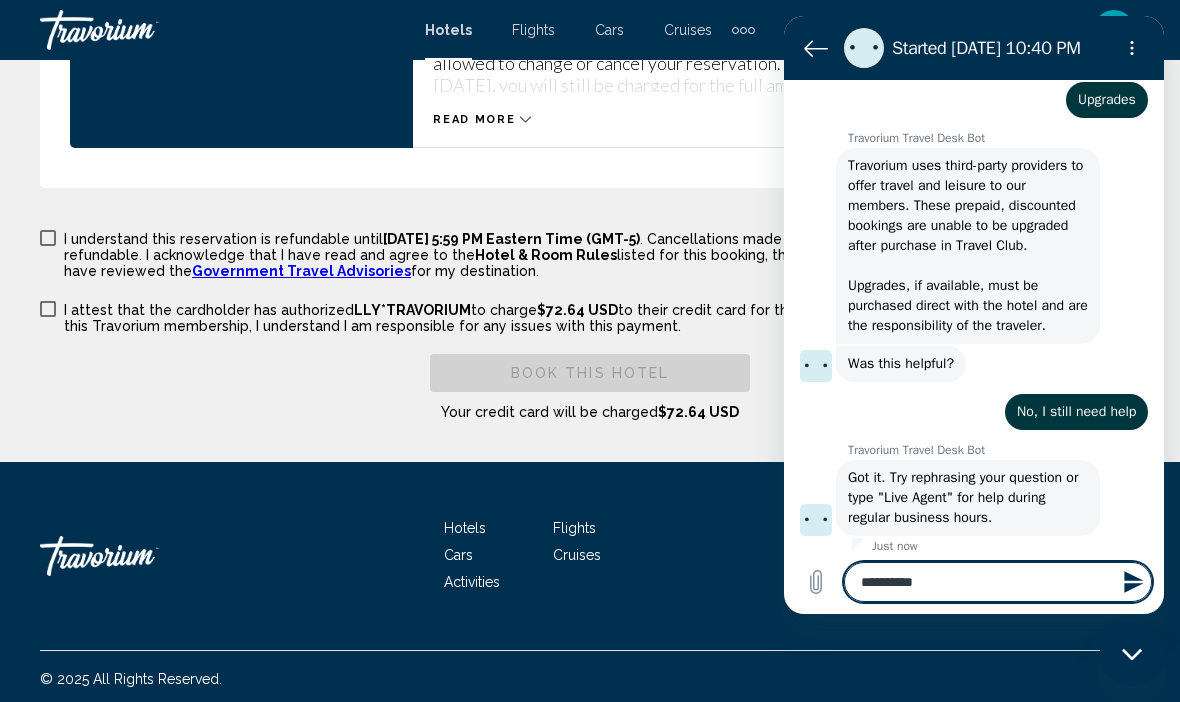 click 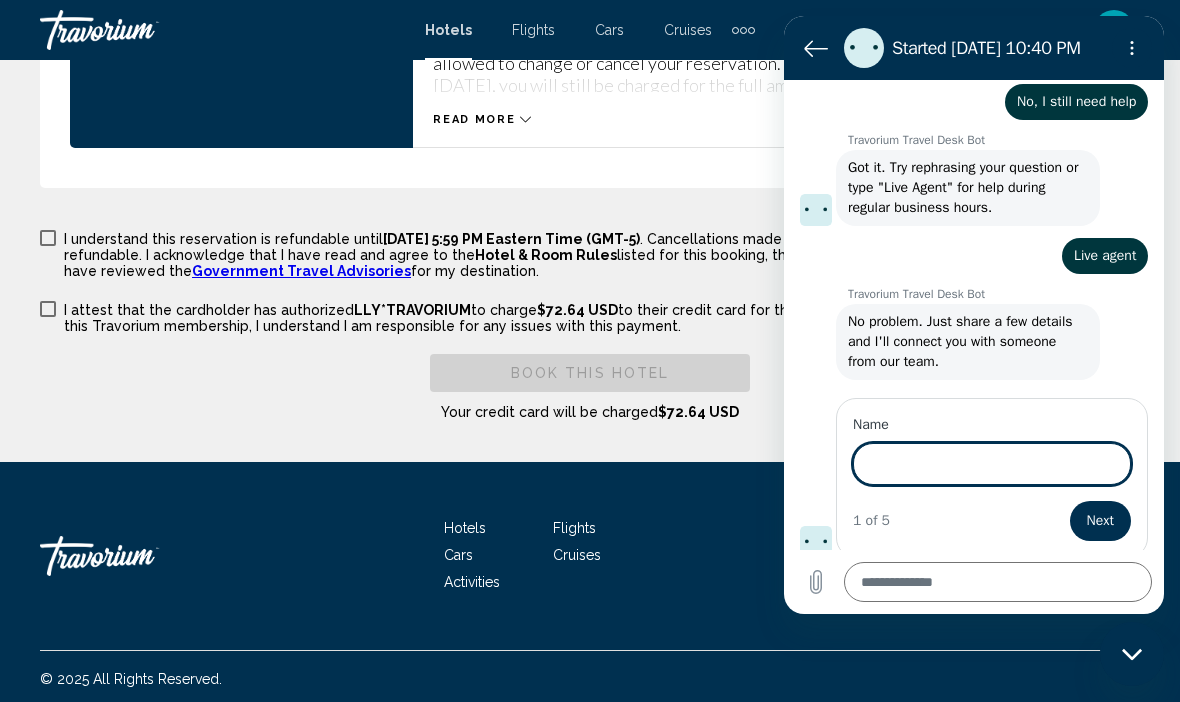 scroll, scrollTop: 1319, scrollLeft: 0, axis: vertical 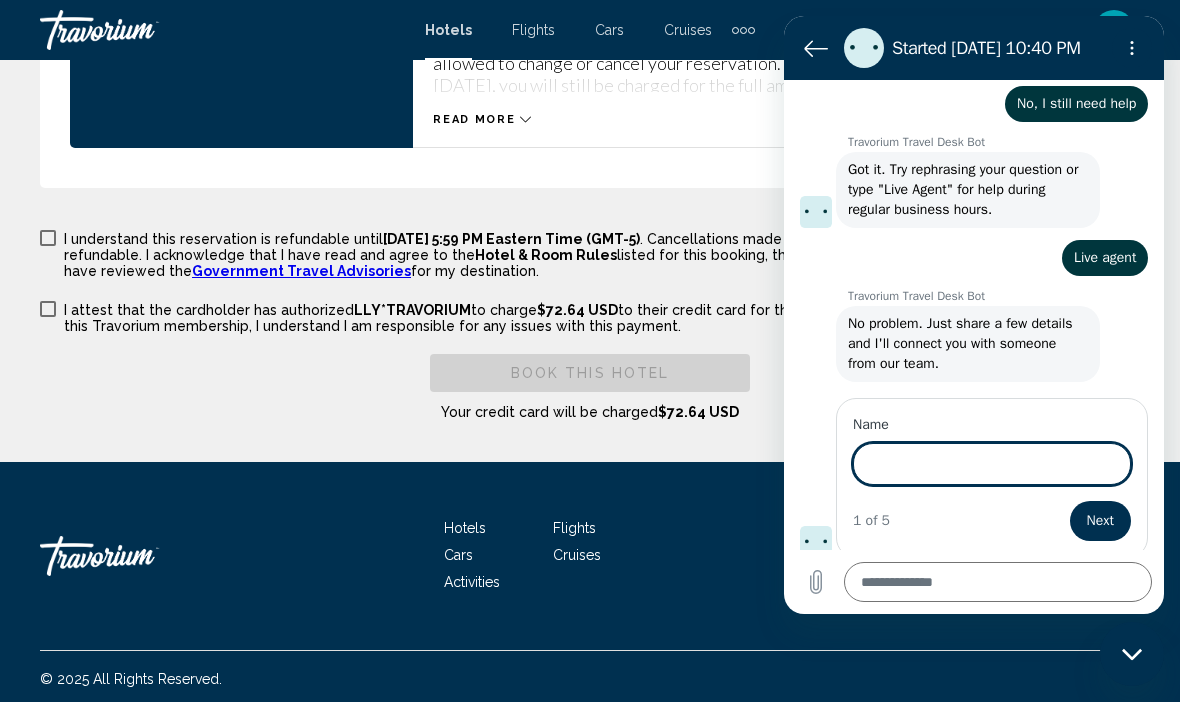 click on "Name" at bounding box center (992, 464) 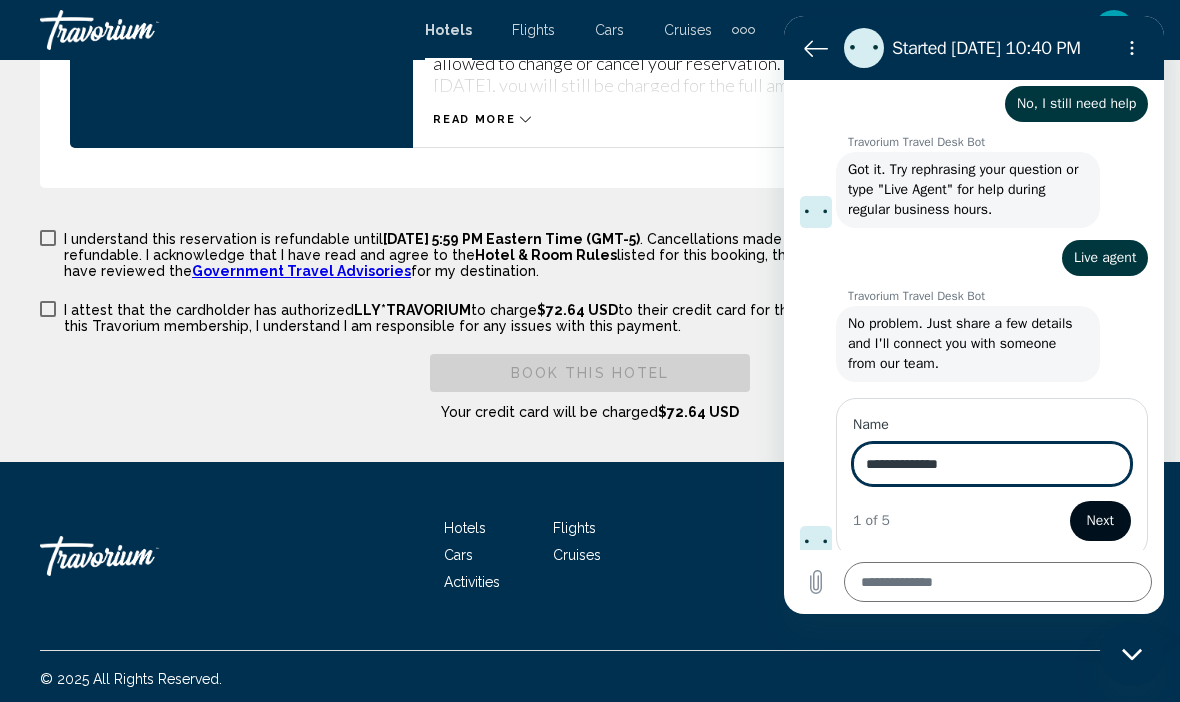 click on "Next" at bounding box center (1100, 521) 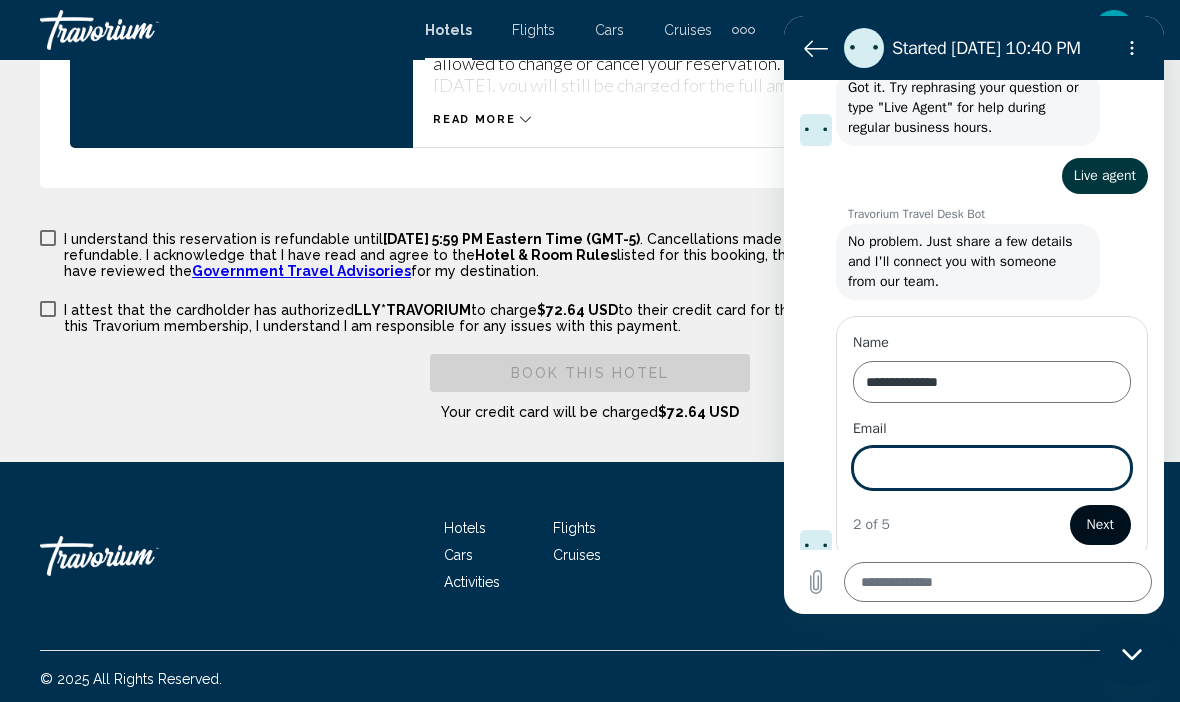 scroll, scrollTop: 1405, scrollLeft: 0, axis: vertical 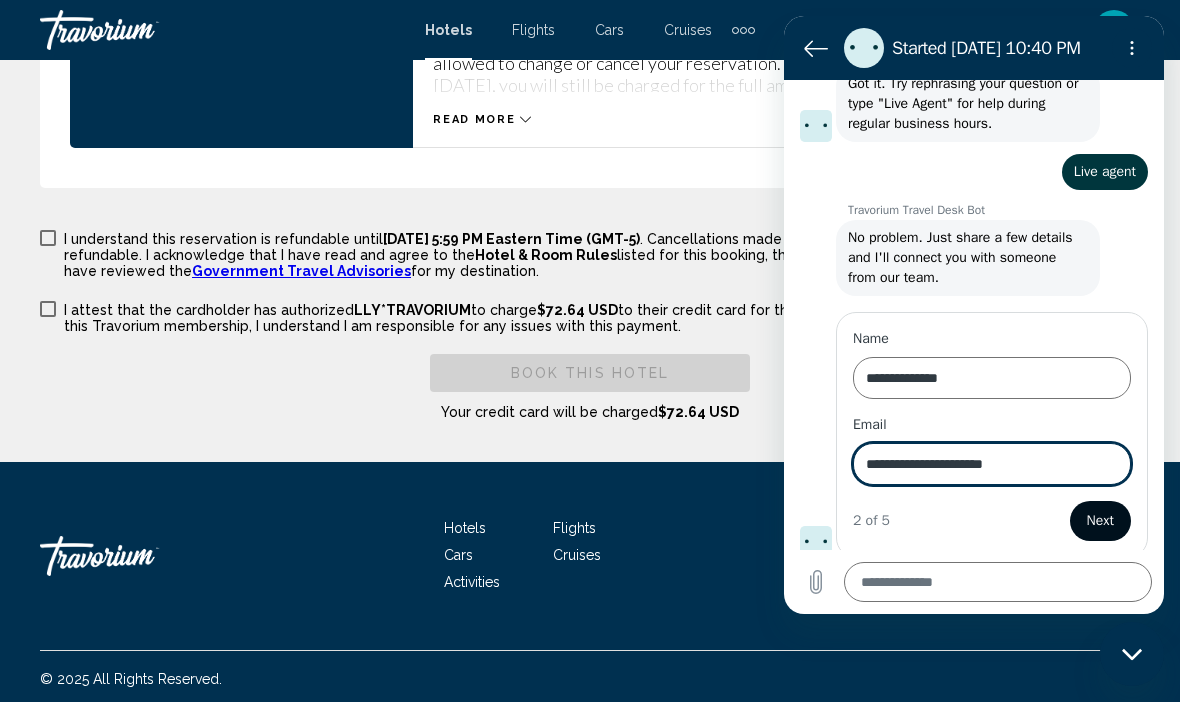 click on "Next" at bounding box center (1100, 521) 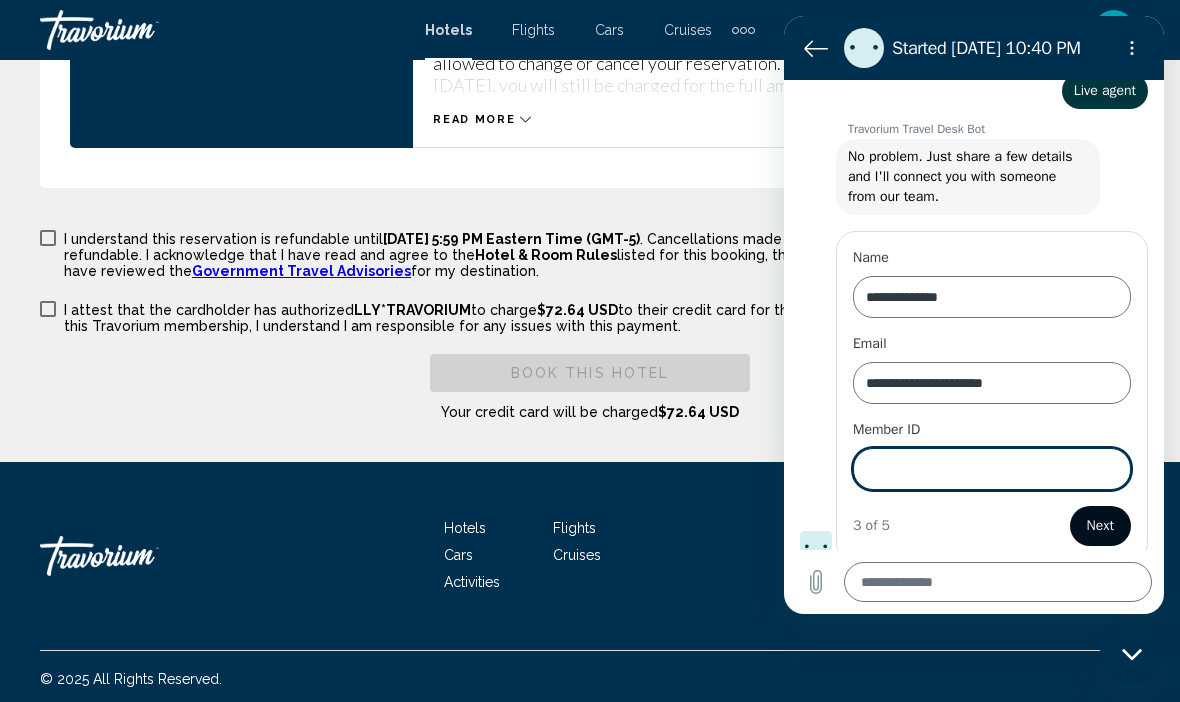 scroll, scrollTop: 1491, scrollLeft: 0, axis: vertical 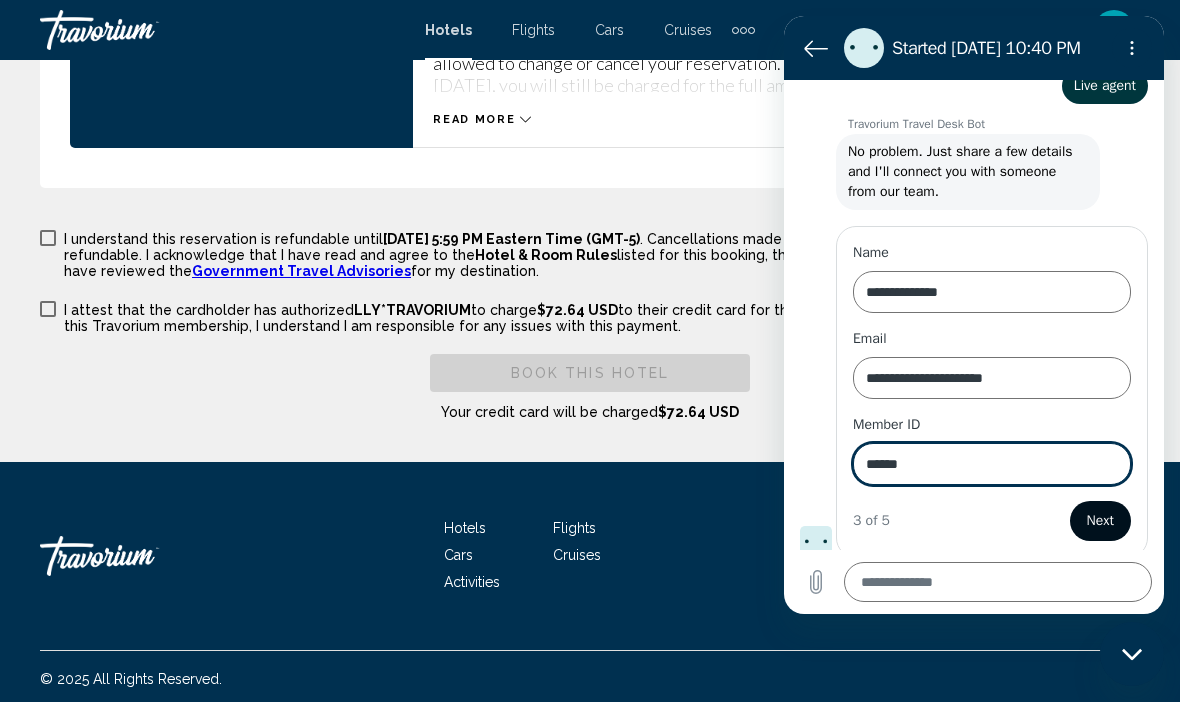 click on "Next" at bounding box center [1100, 521] 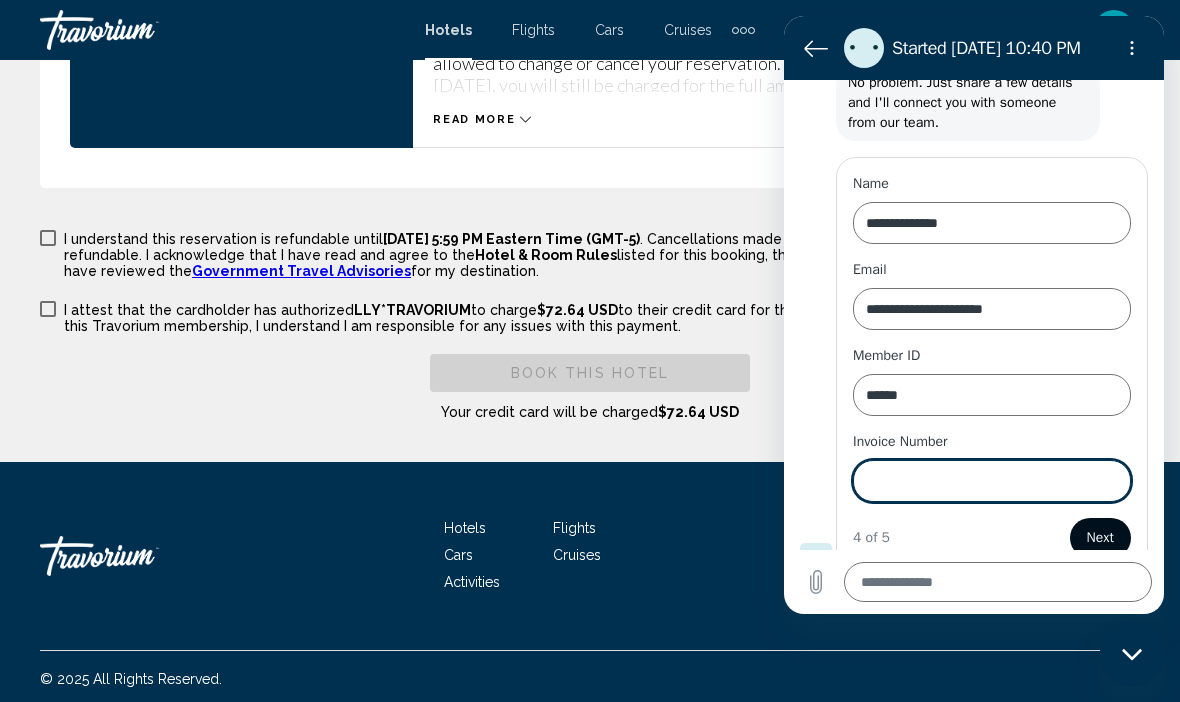 scroll, scrollTop: 1577, scrollLeft: 0, axis: vertical 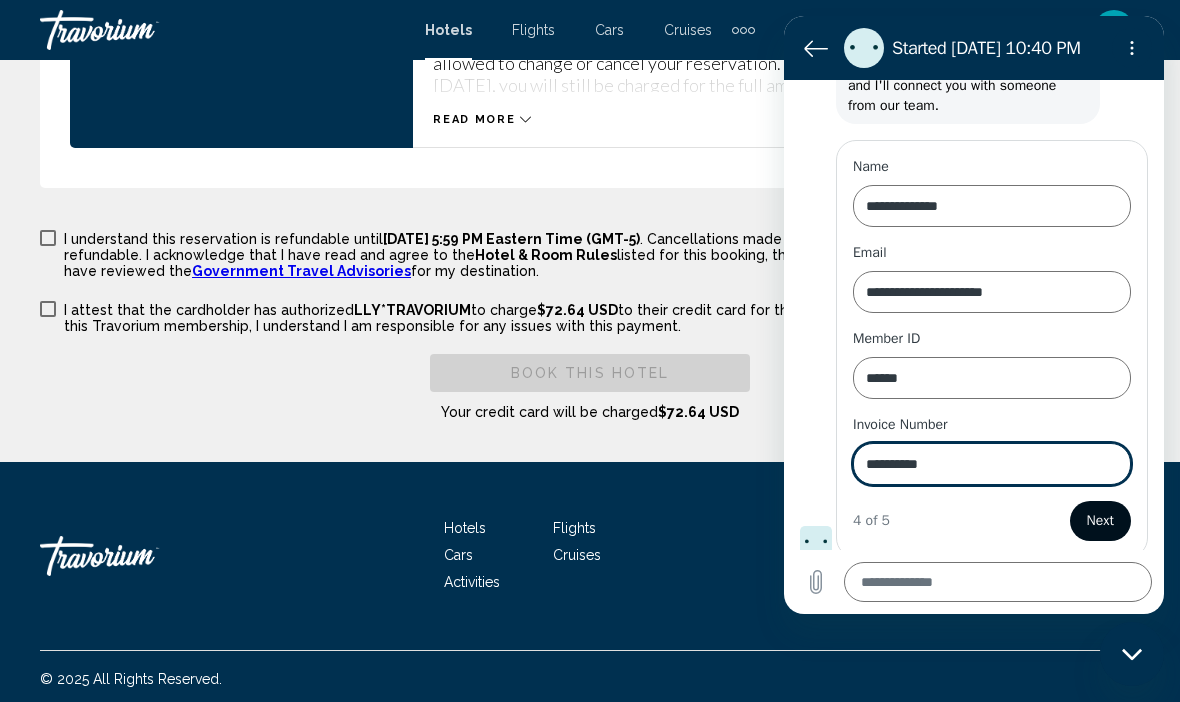 click on "Next" at bounding box center [1100, 521] 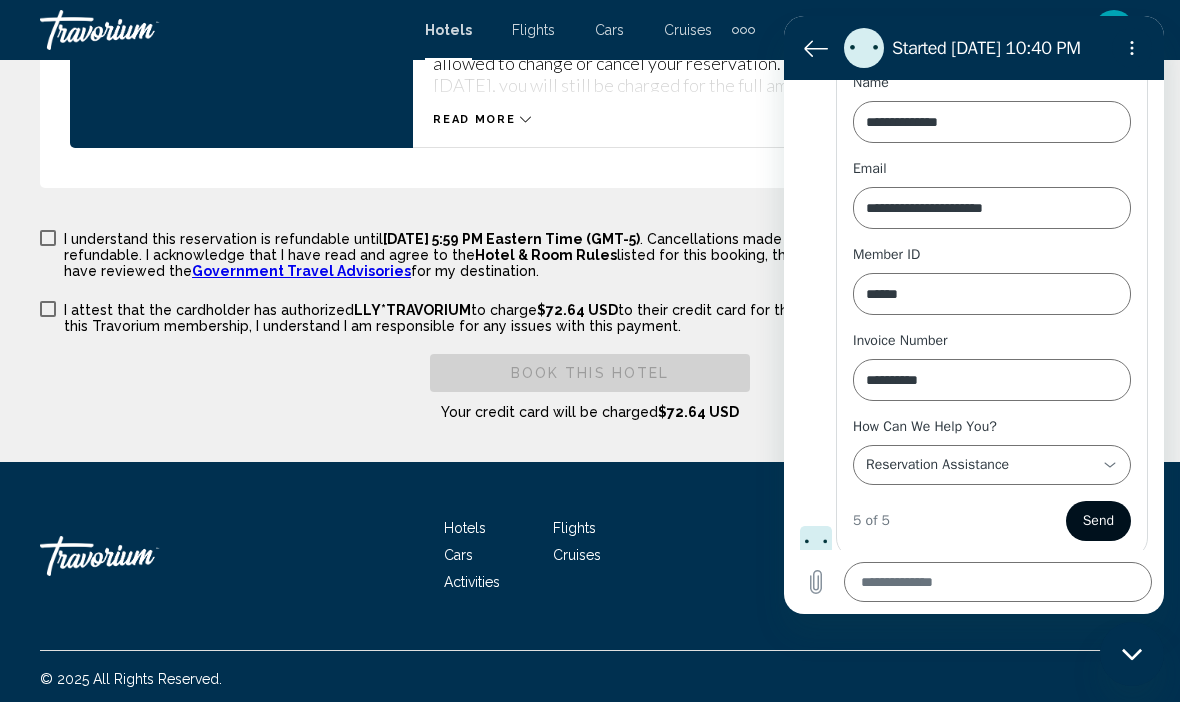 scroll, scrollTop: 1661, scrollLeft: 0, axis: vertical 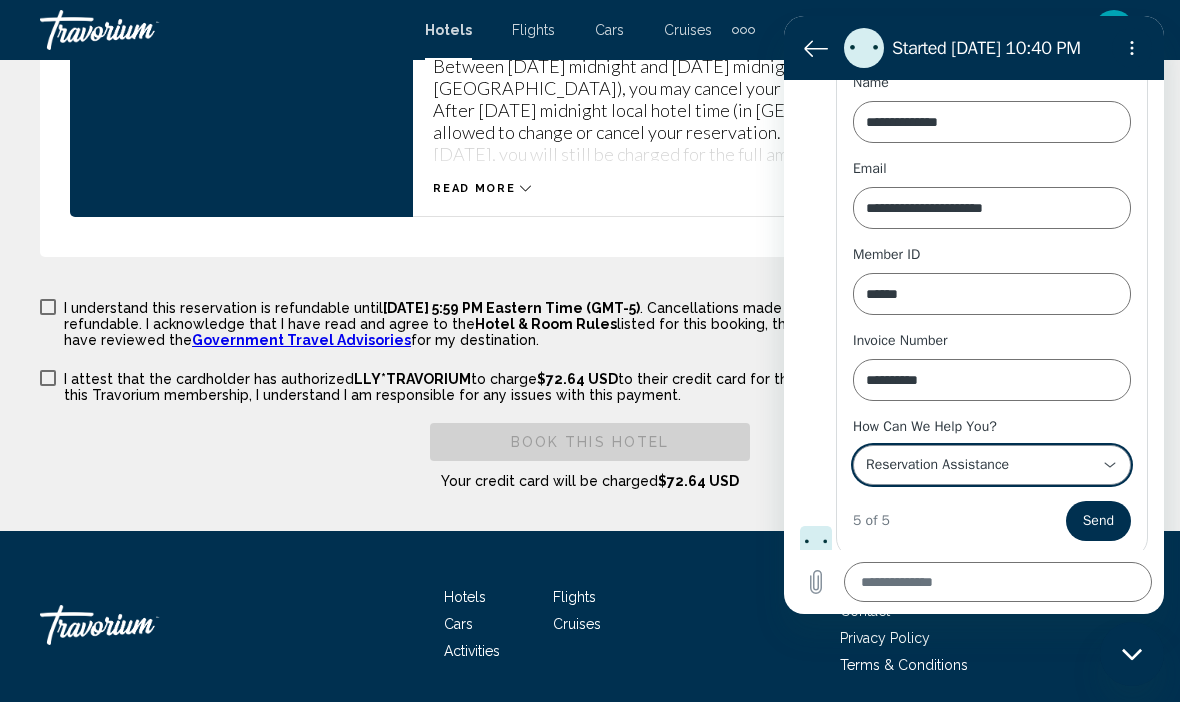 click on "**********" at bounding box center (980, 465) 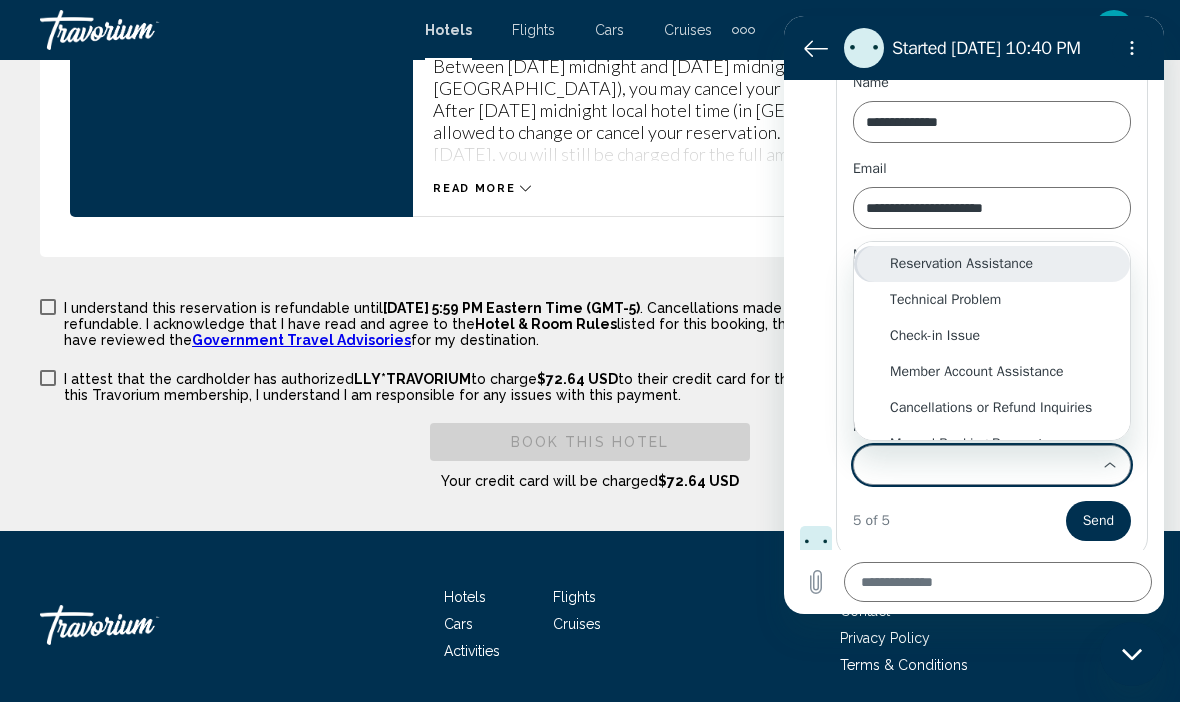 scroll, scrollTop: 0, scrollLeft: 0, axis: both 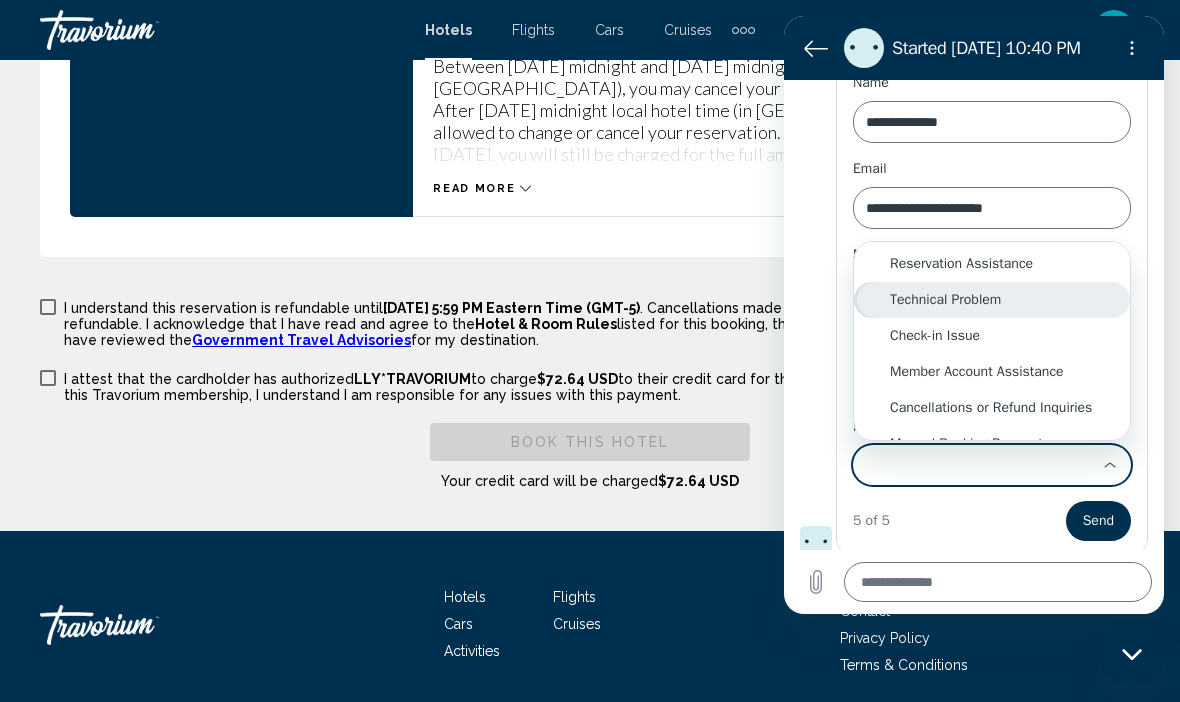 click on "Technical Problem" at bounding box center (992, 300) 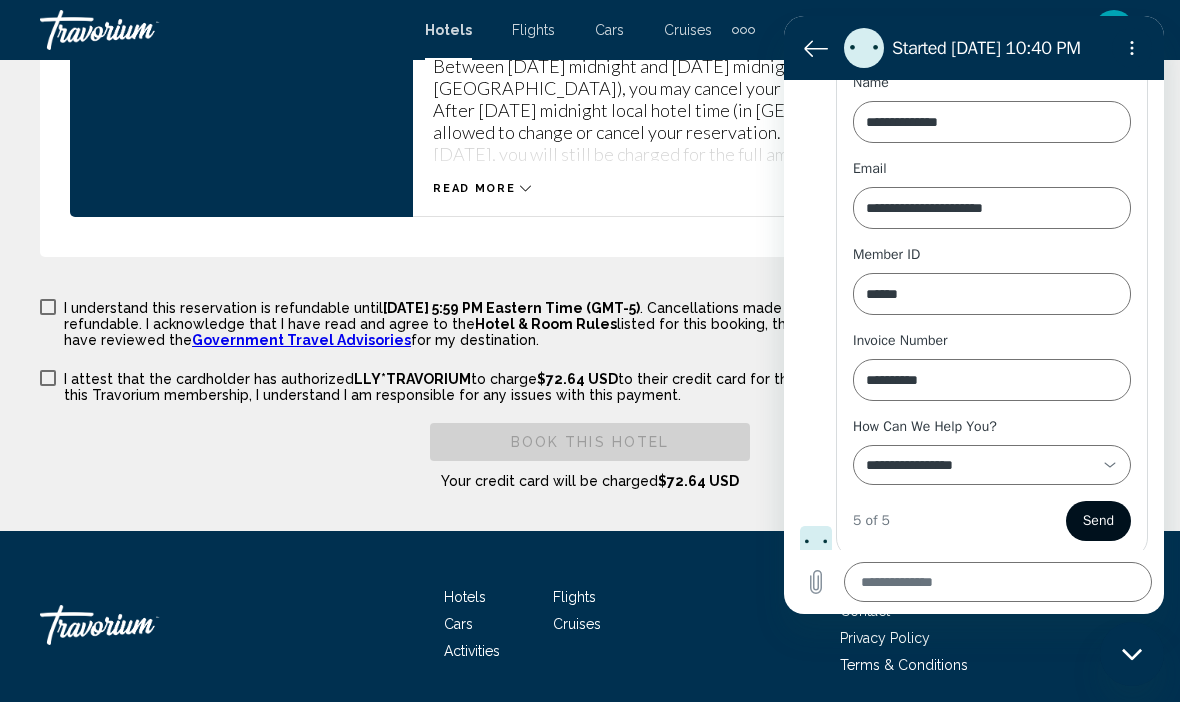 click on "Send" at bounding box center (1098, 521) 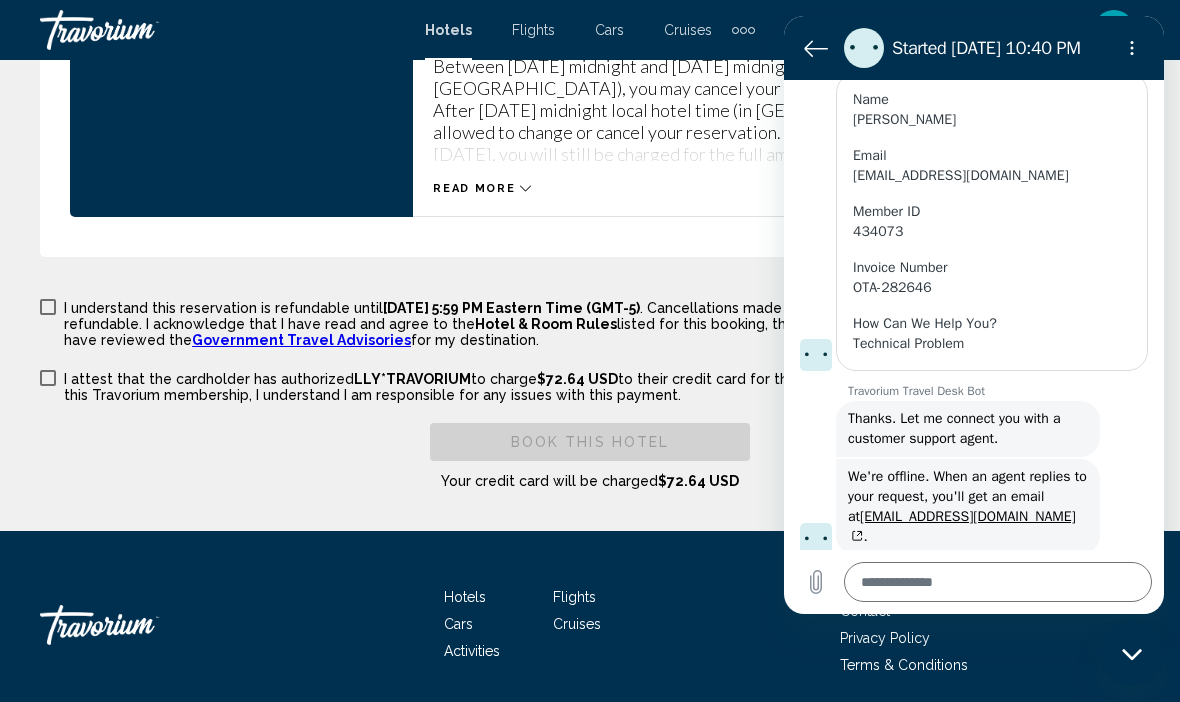 scroll, scrollTop: 1659, scrollLeft: 0, axis: vertical 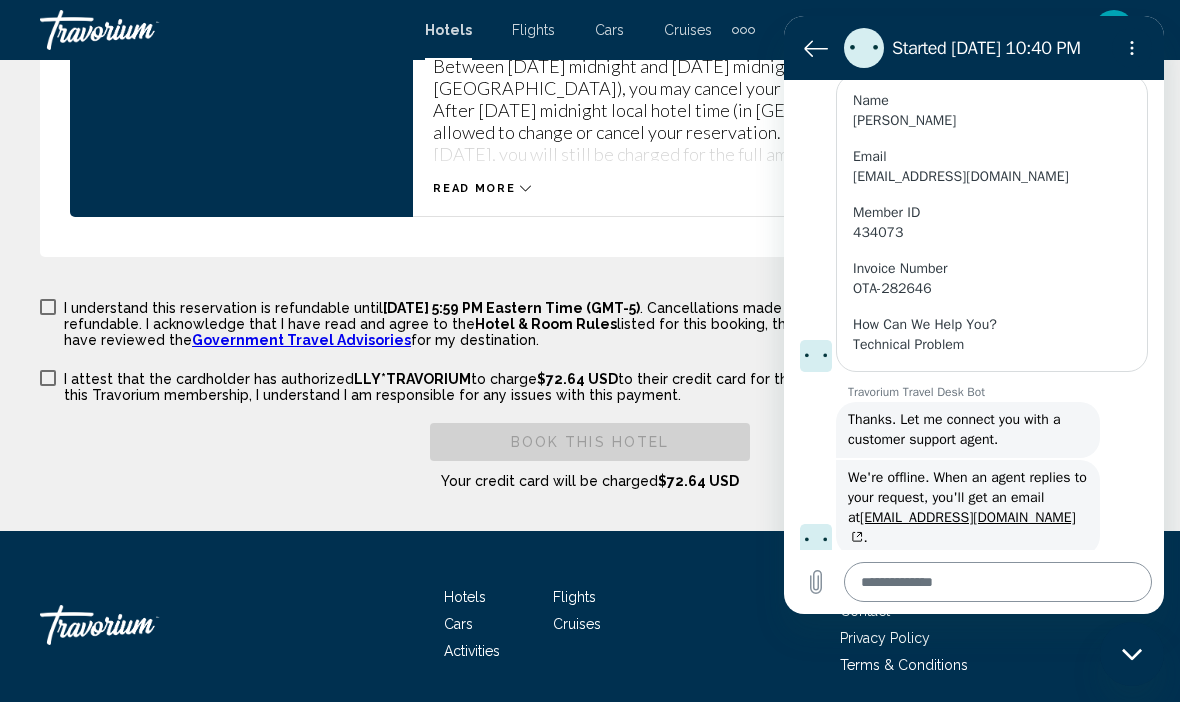 click at bounding box center [998, 582] 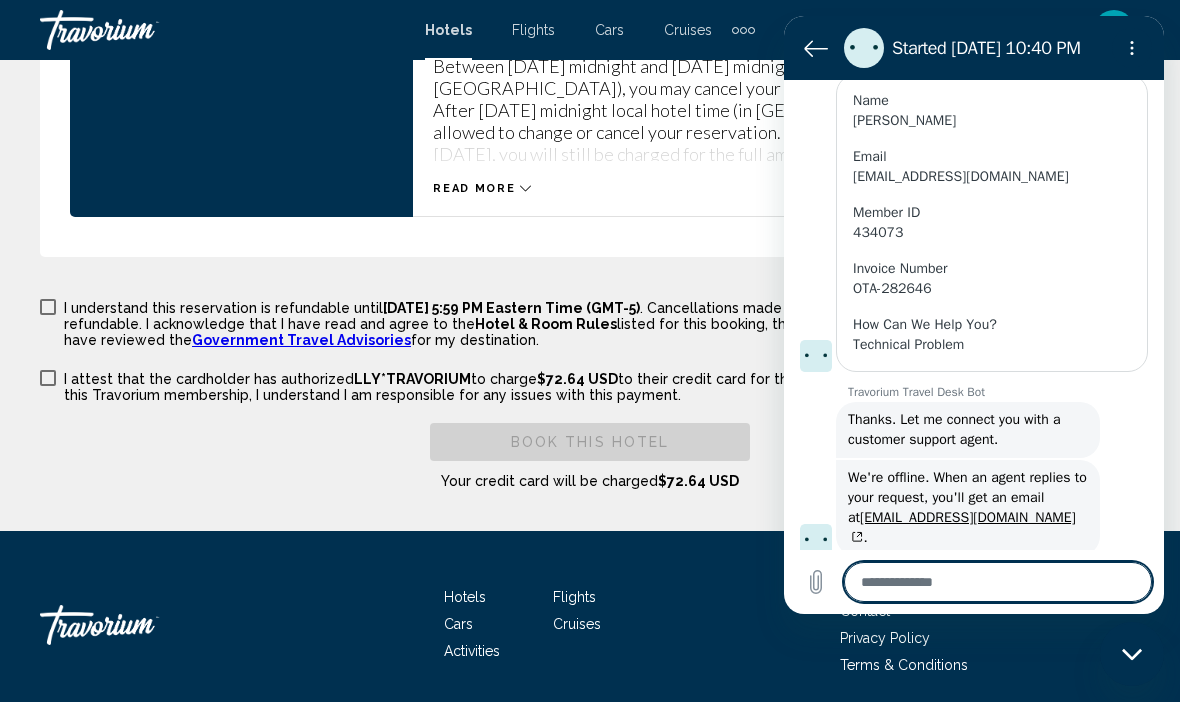 scroll, scrollTop: 3844, scrollLeft: 0, axis: vertical 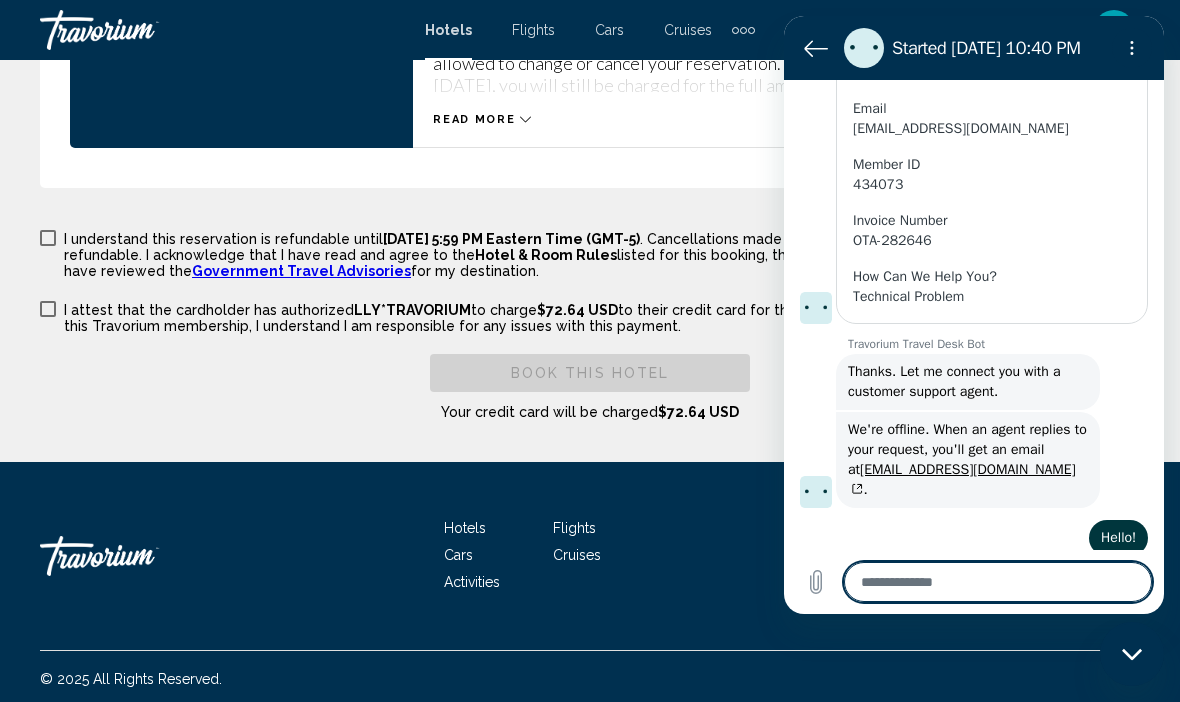 click on "Hotels Flights Cars Cruises Activities FAQs Contact Privacy Policy Terms & Conditions" at bounding box center [590, 556] 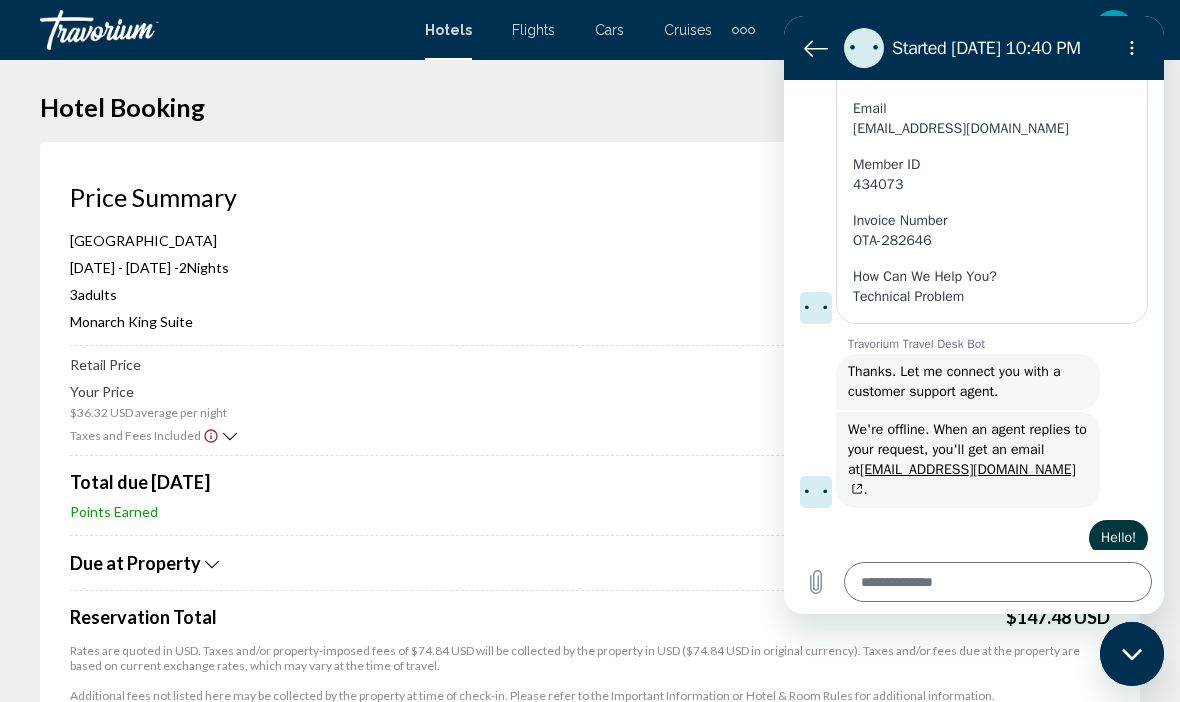 scroll, scrollTop: 0, scrollLeft: 0, axis: both 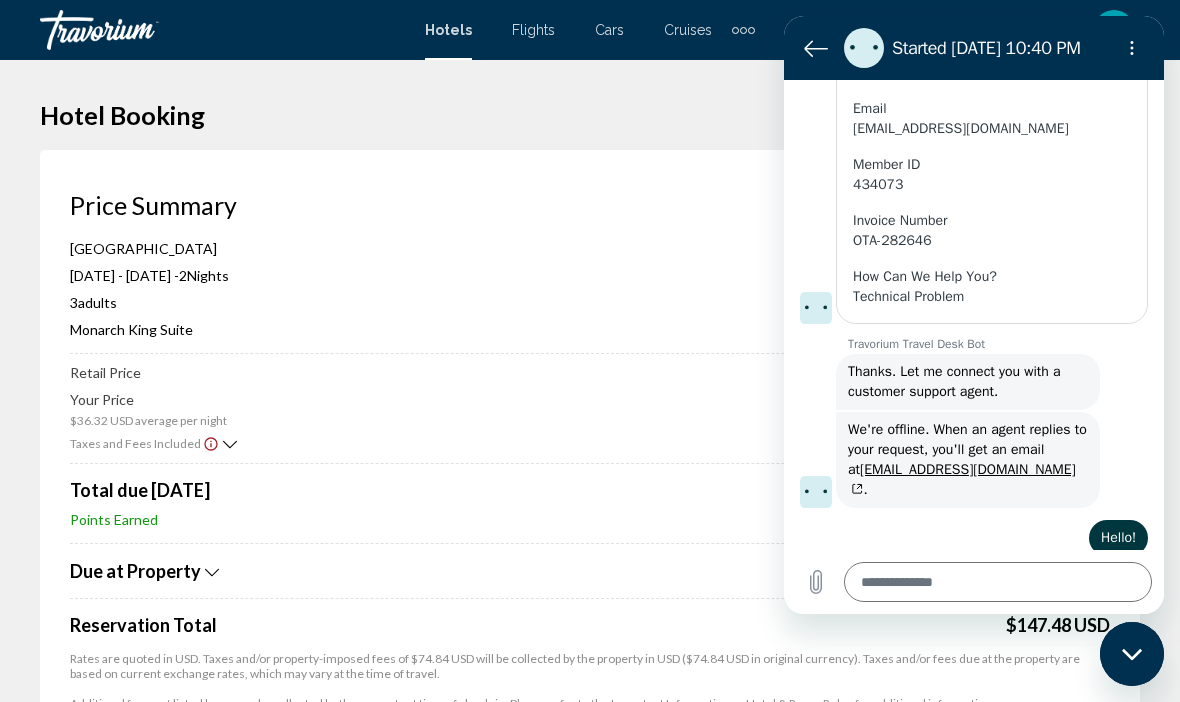 click at bounding box center [1132, 654] 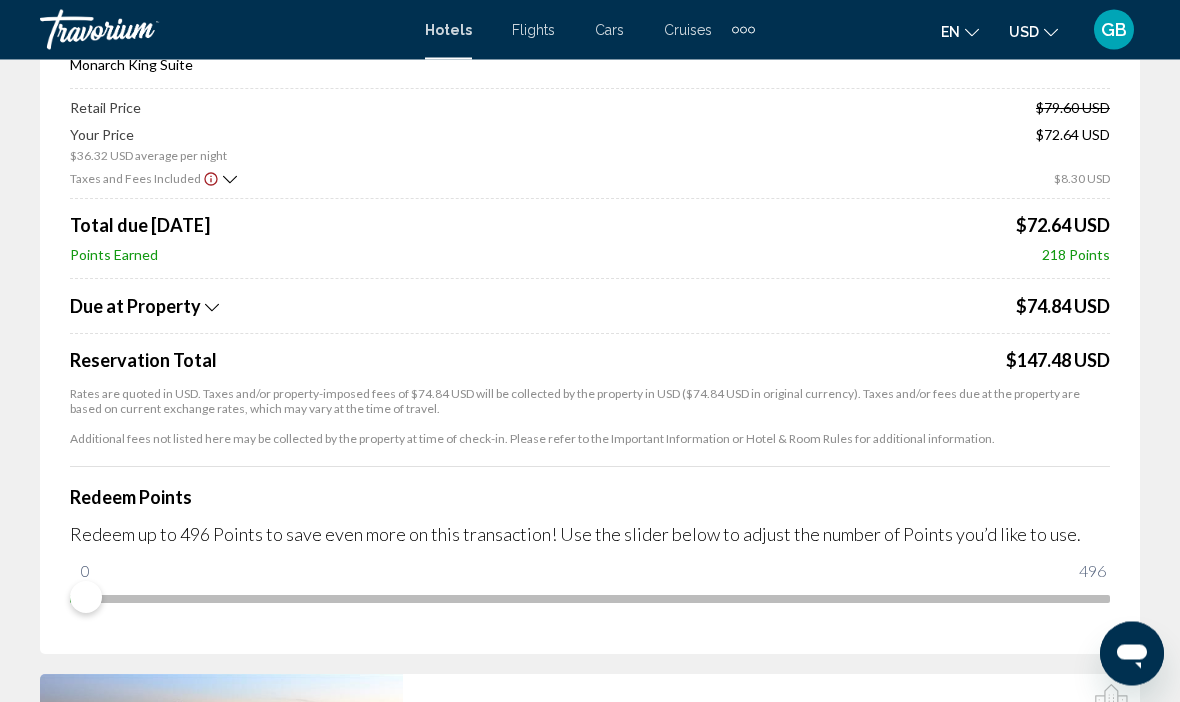 scroll, scrollTop: 265, scrollLeft: 0, axis: vertical 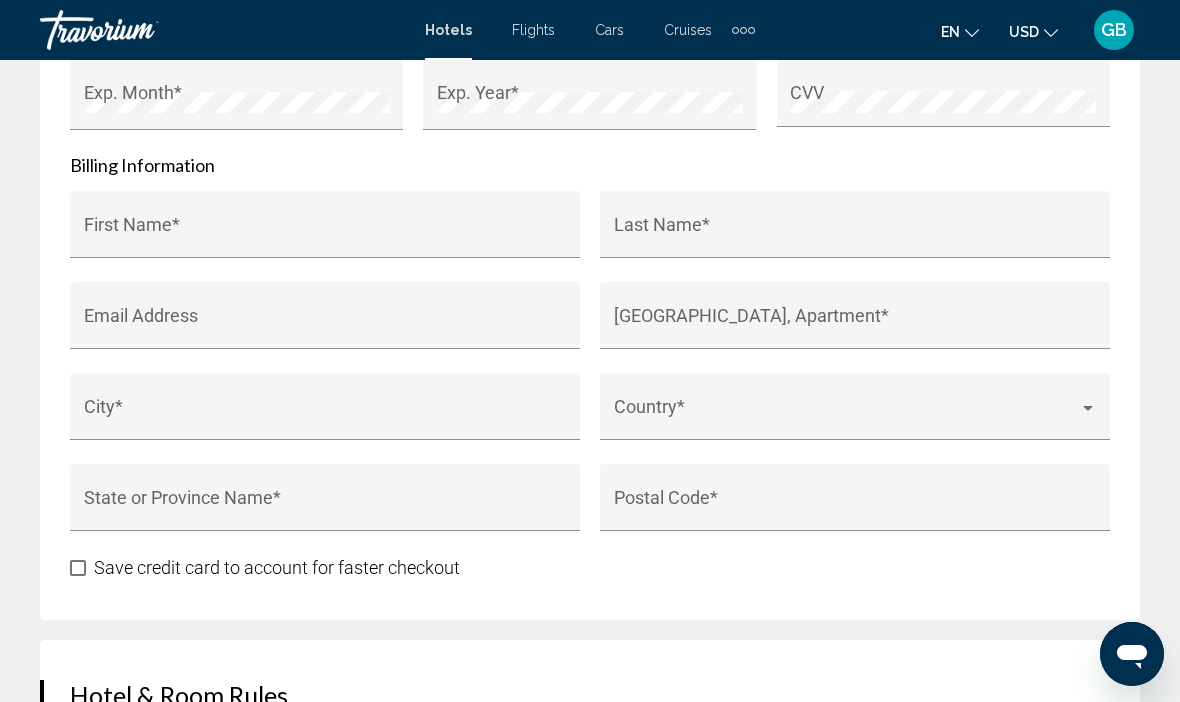 click 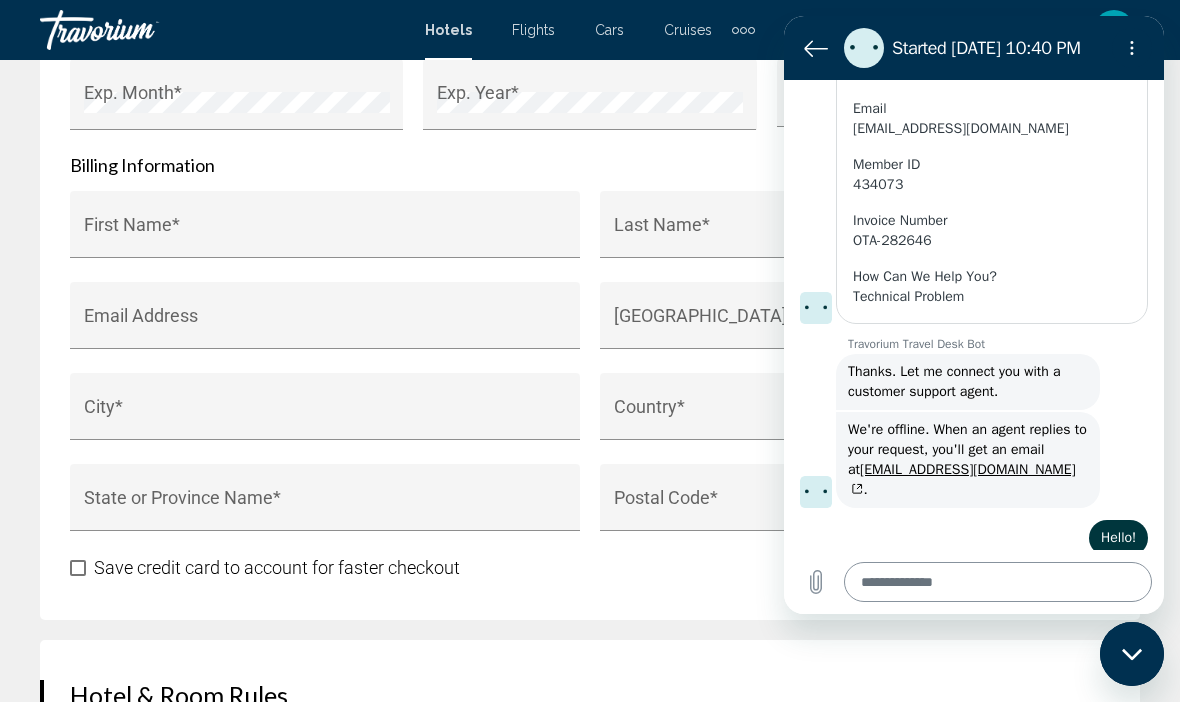 click at bounding box center [998, 582] 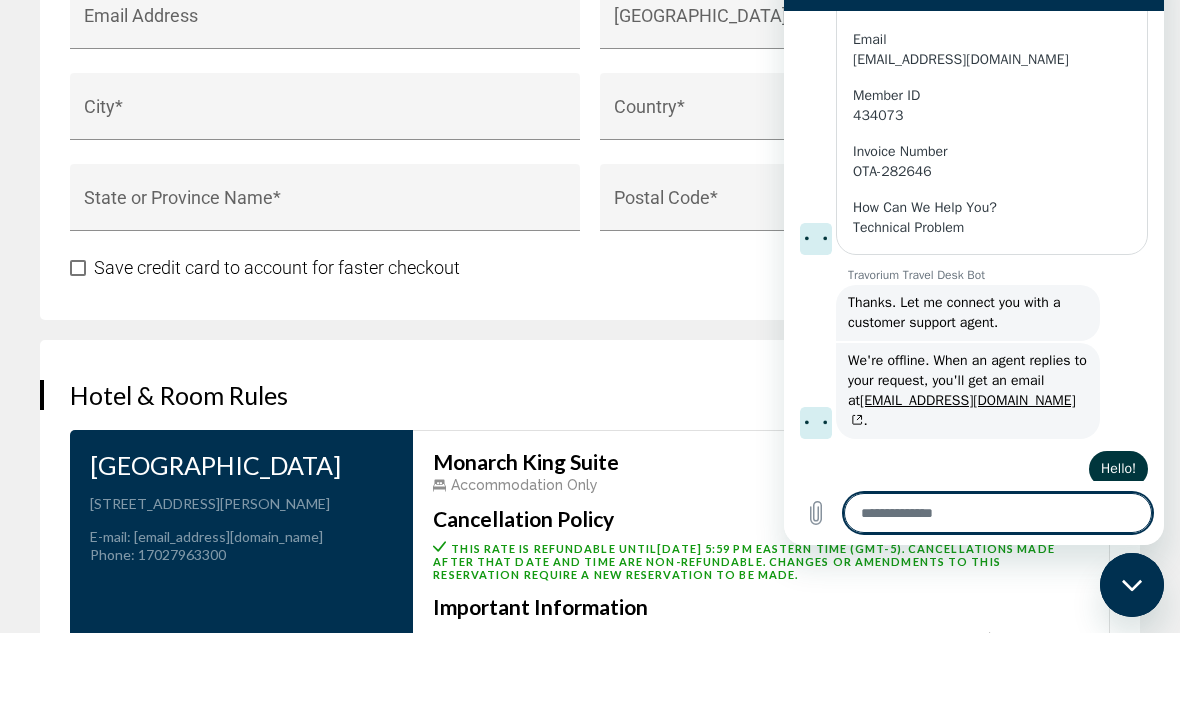 click on "Sent  · 10:51 PM" at bounding box center (960, 497) 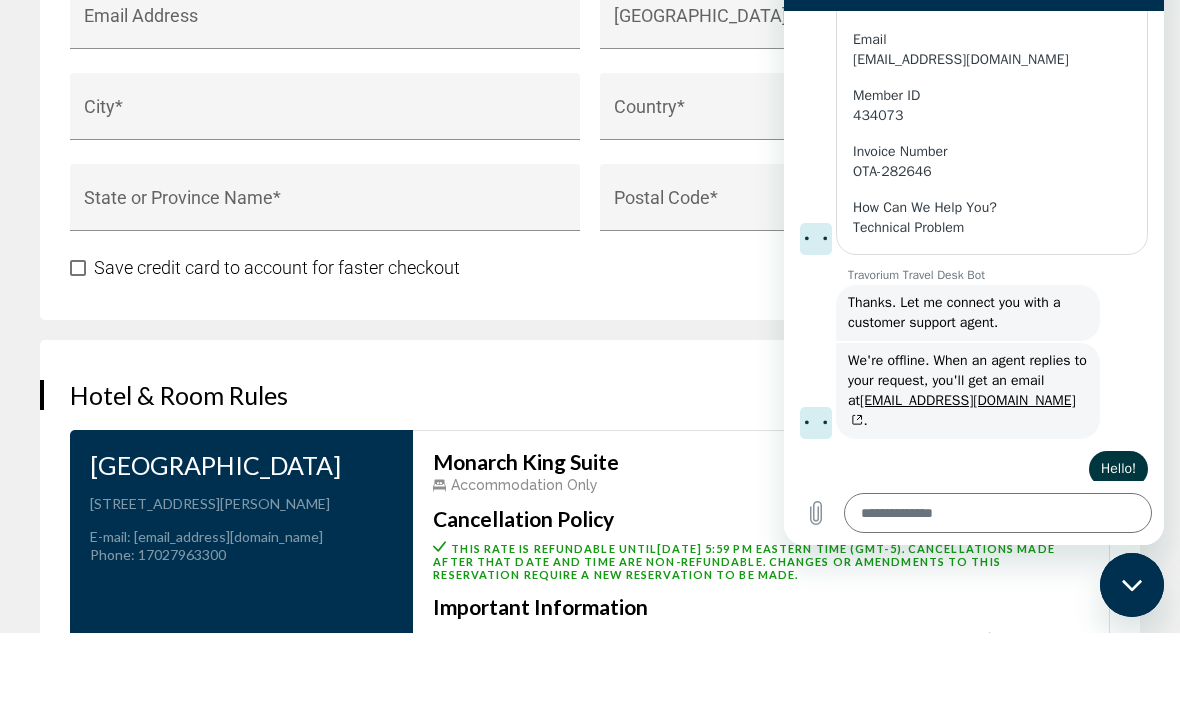 scroll, scrollTop: 3185, scrollLeft: 0, axis: vertical 